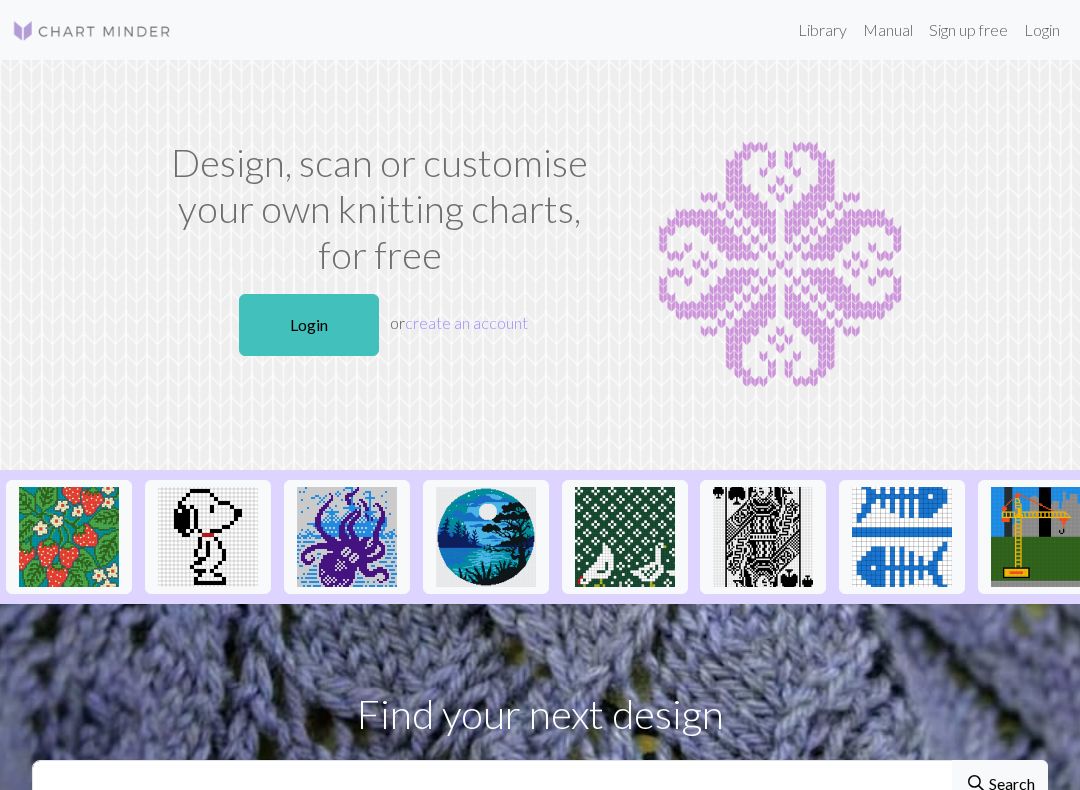 scroll, scrollTop: 0, scrollLeft: 0, axis: both 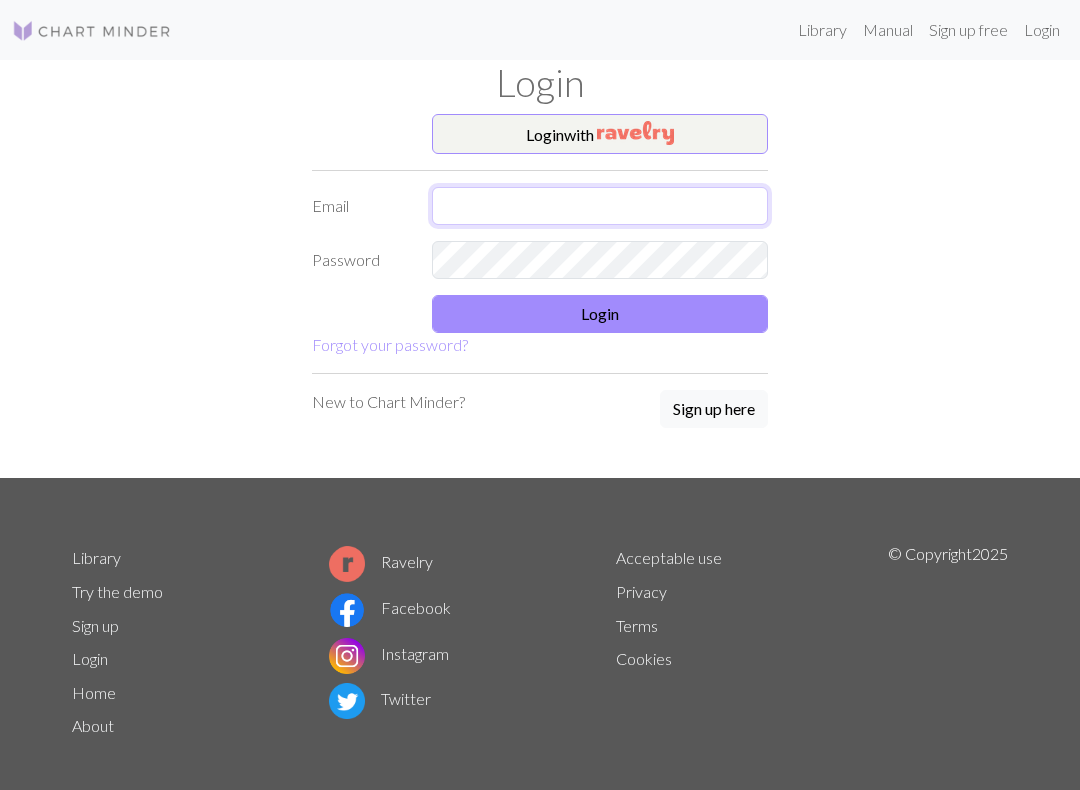 click at bounding box center (600, 206) 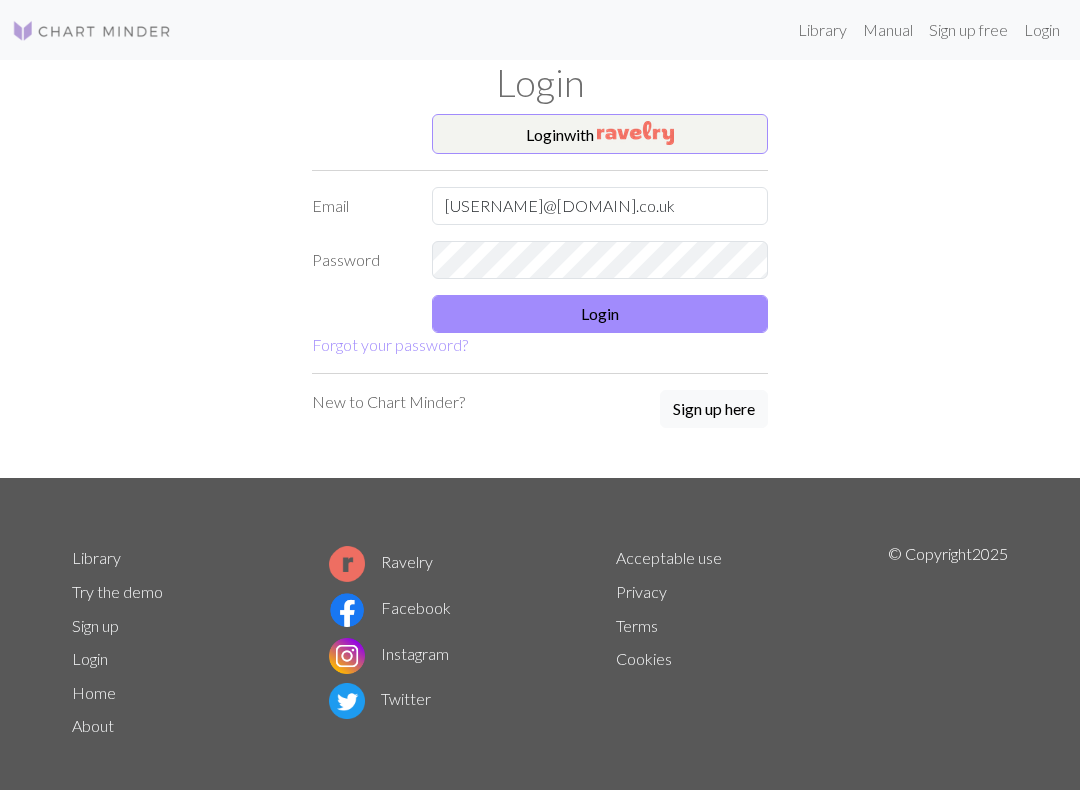 click on "Login" at bounding box center [600, 314] 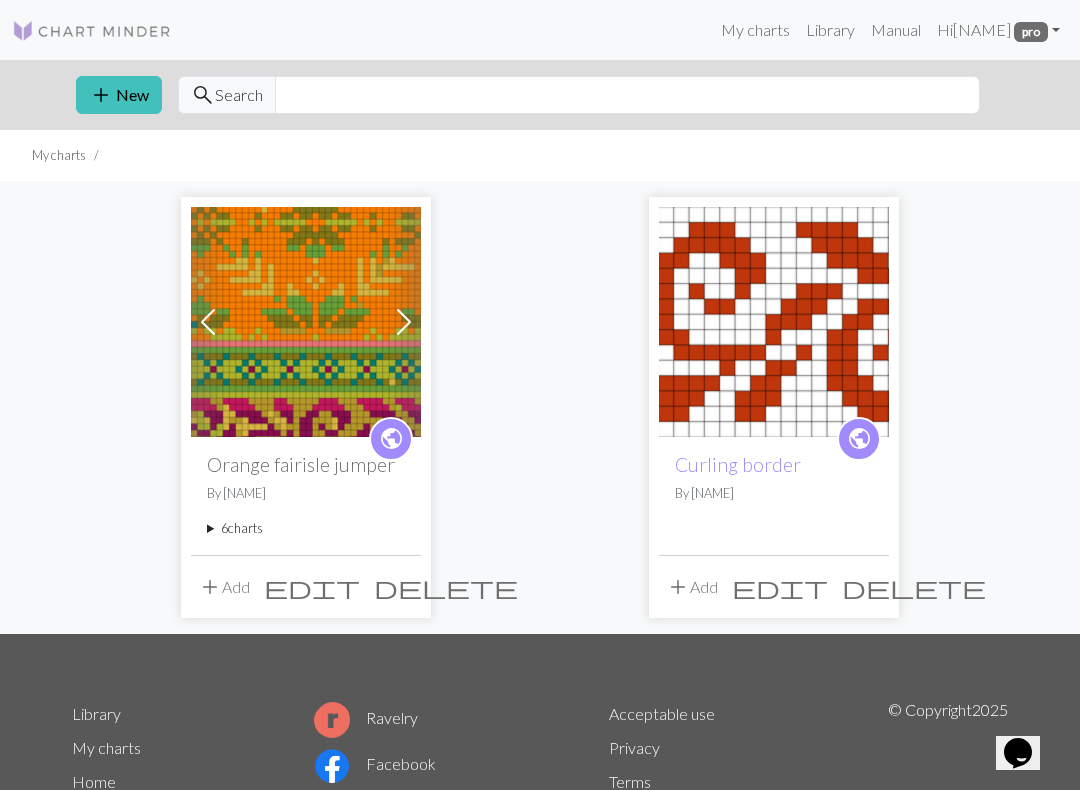 click on "add   New" at bounding box center (119, 95) 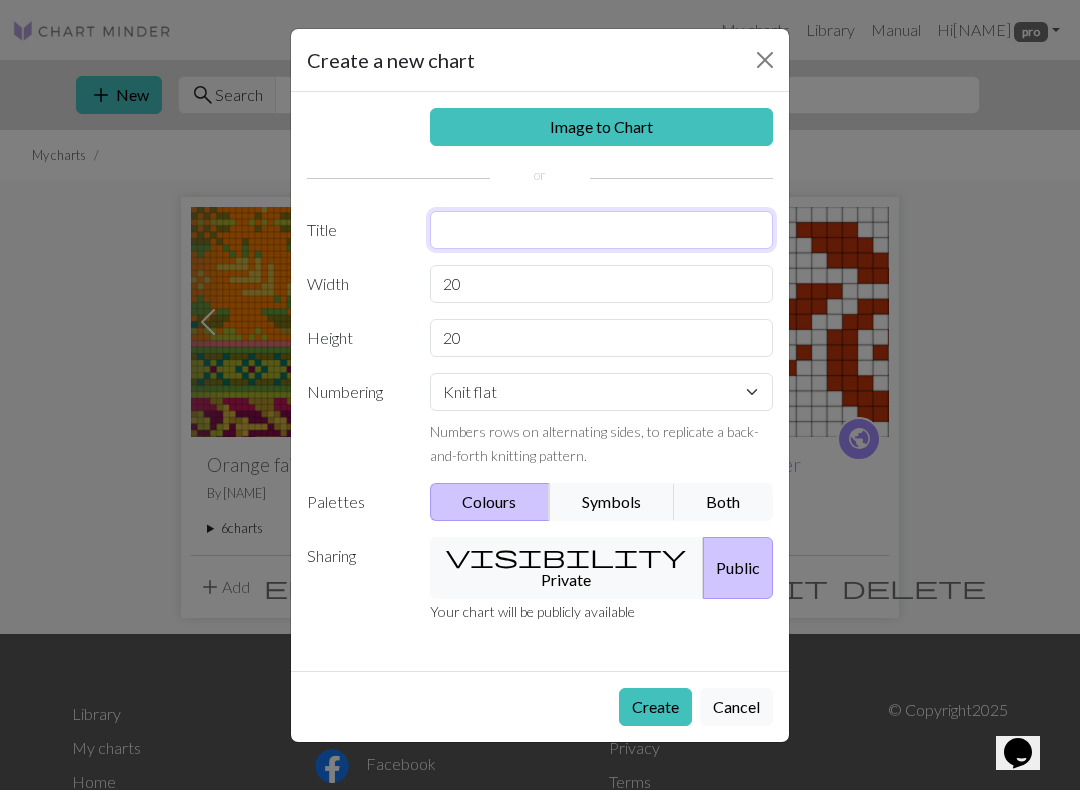 click at bounding box center (602, 230) 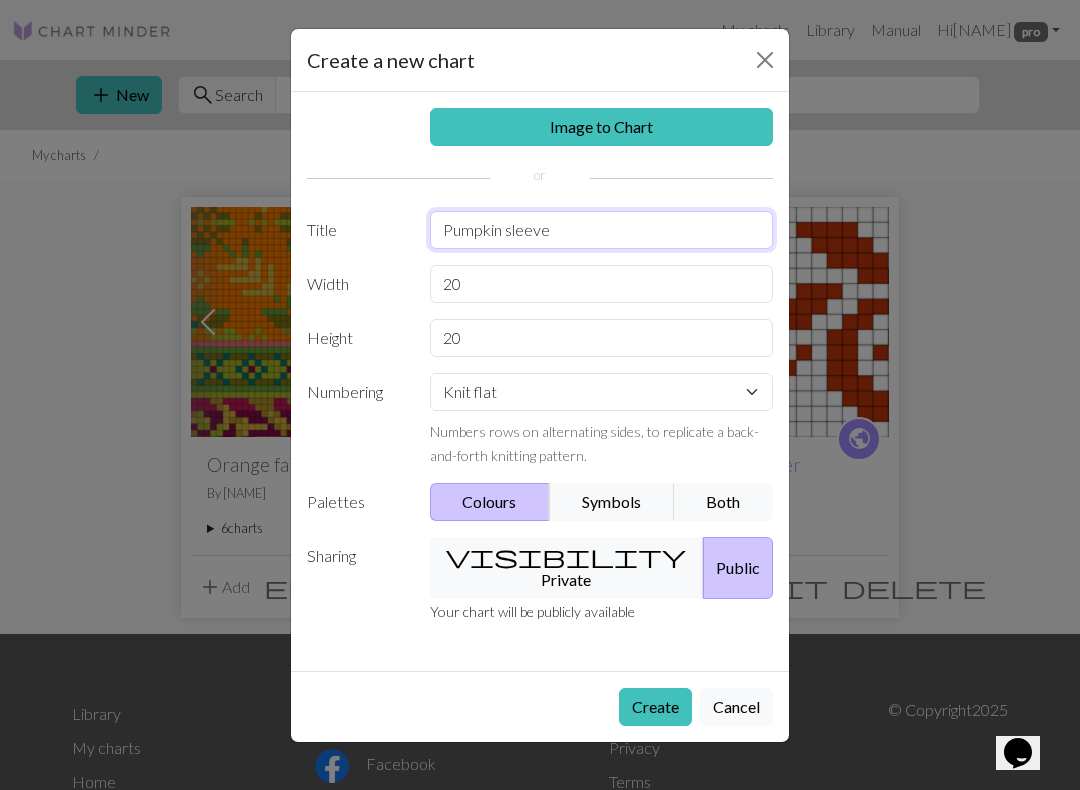 type on "Pumpkin sleeve" 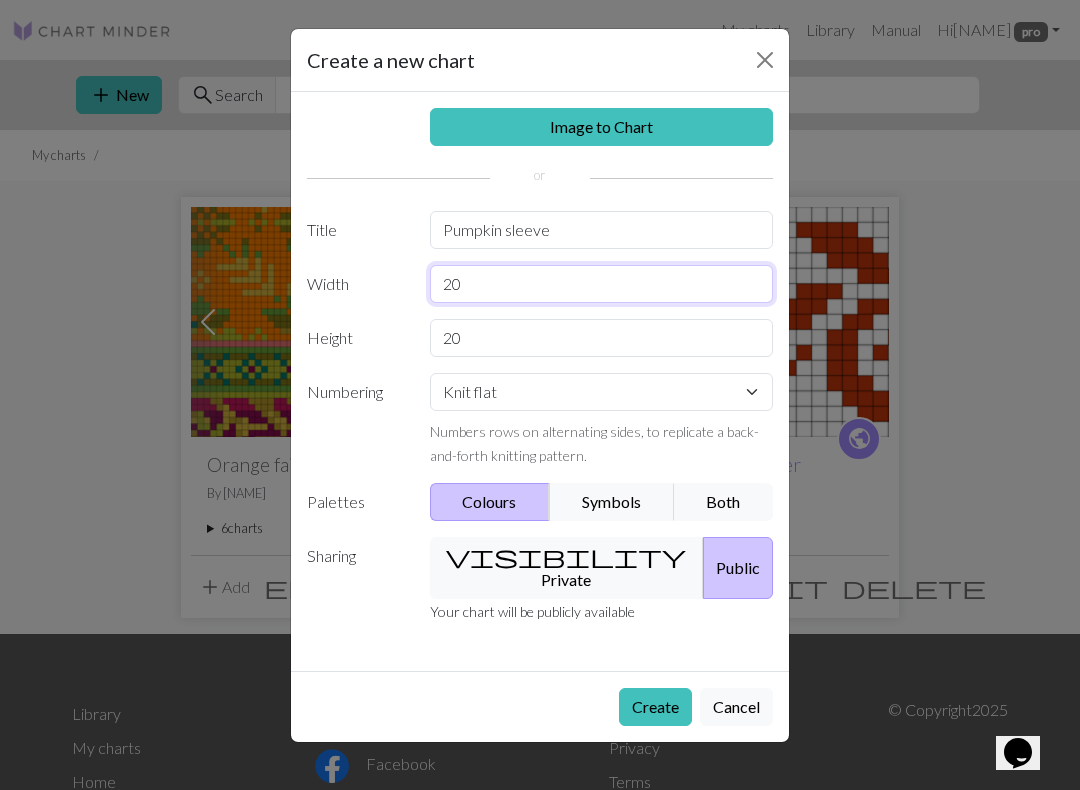click on "20" at bounding box center [602, 284] 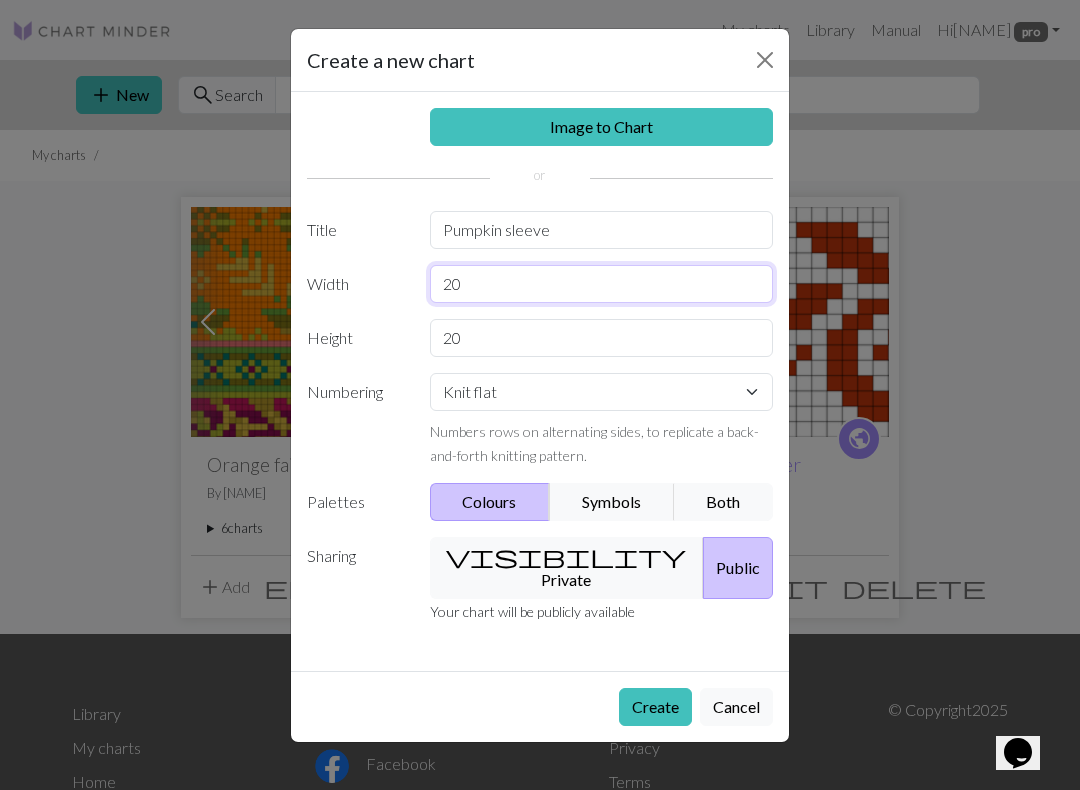 type on "2" 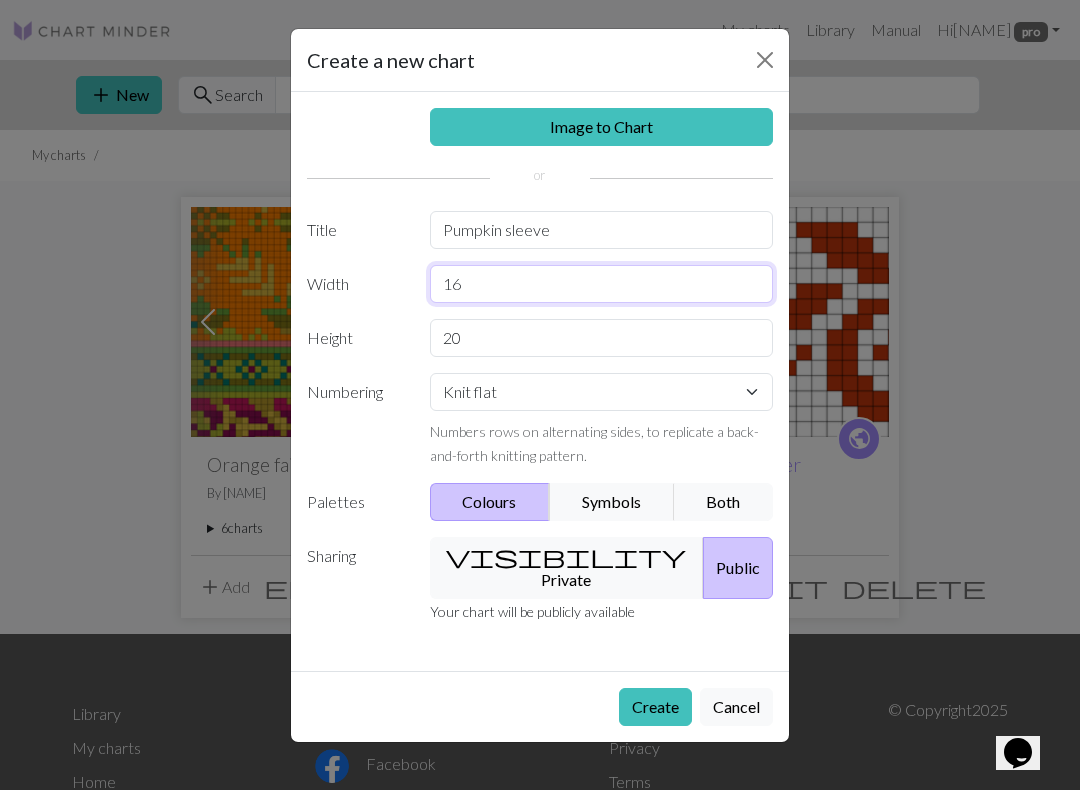 type on "16" 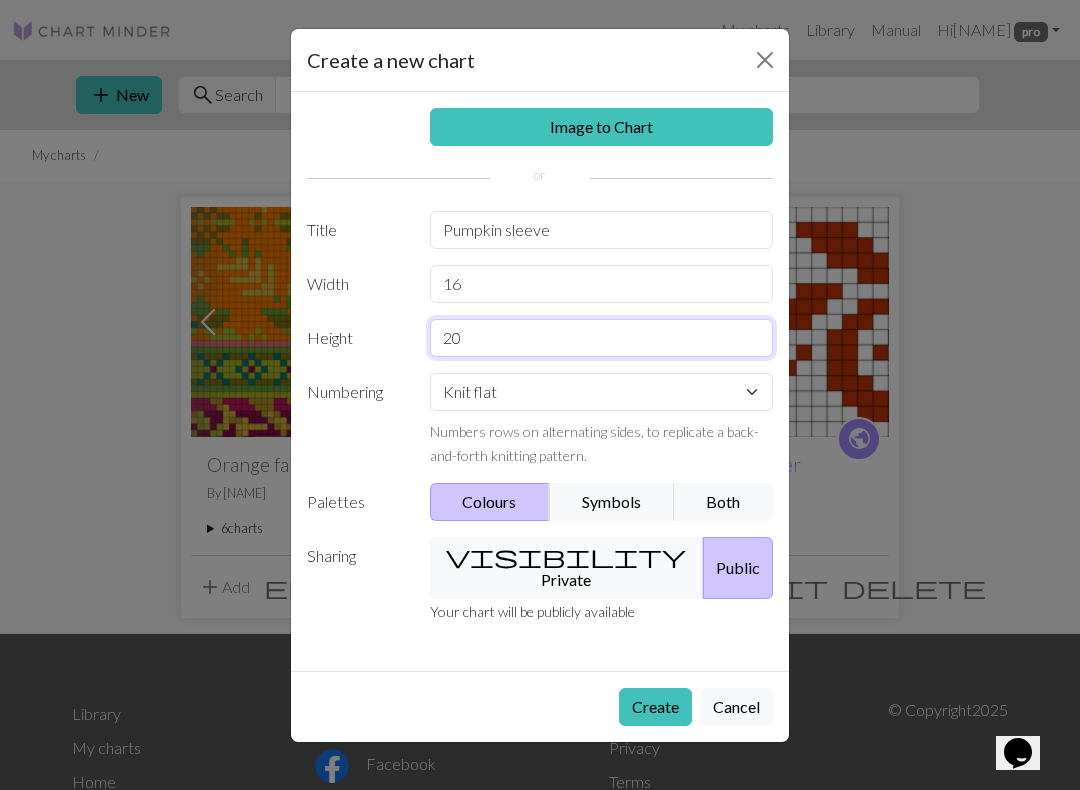click on "20" at bounding box center [602, 338] 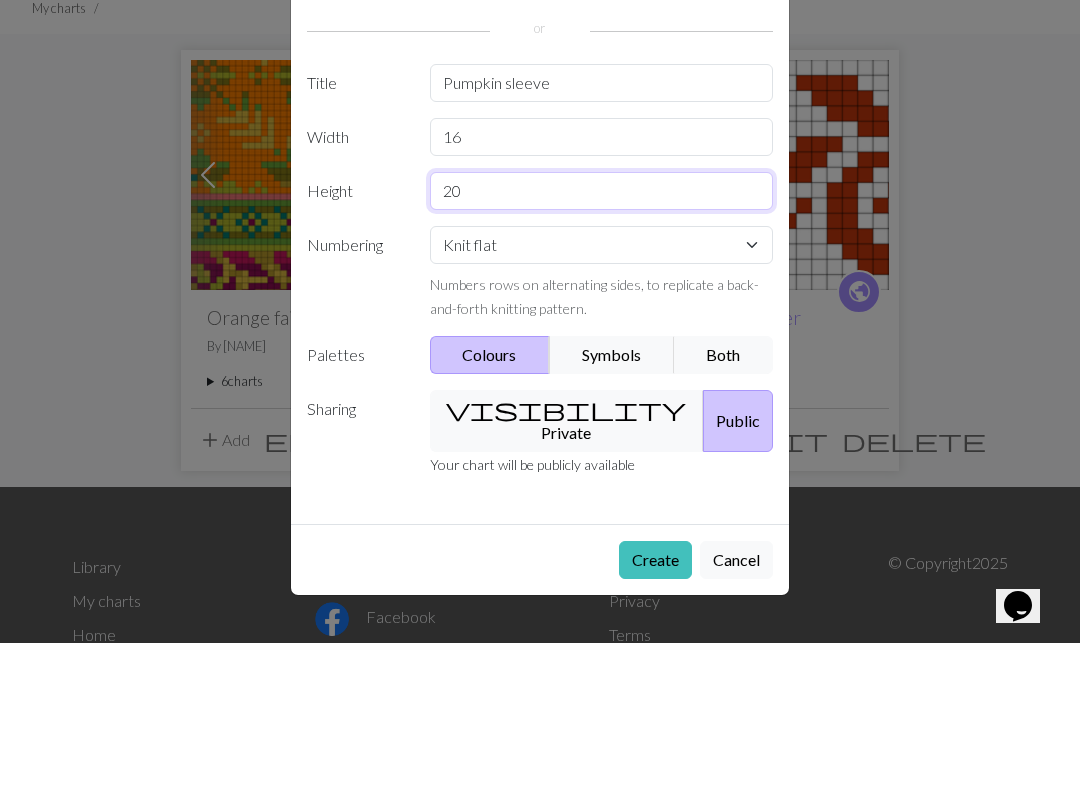 type on "2" 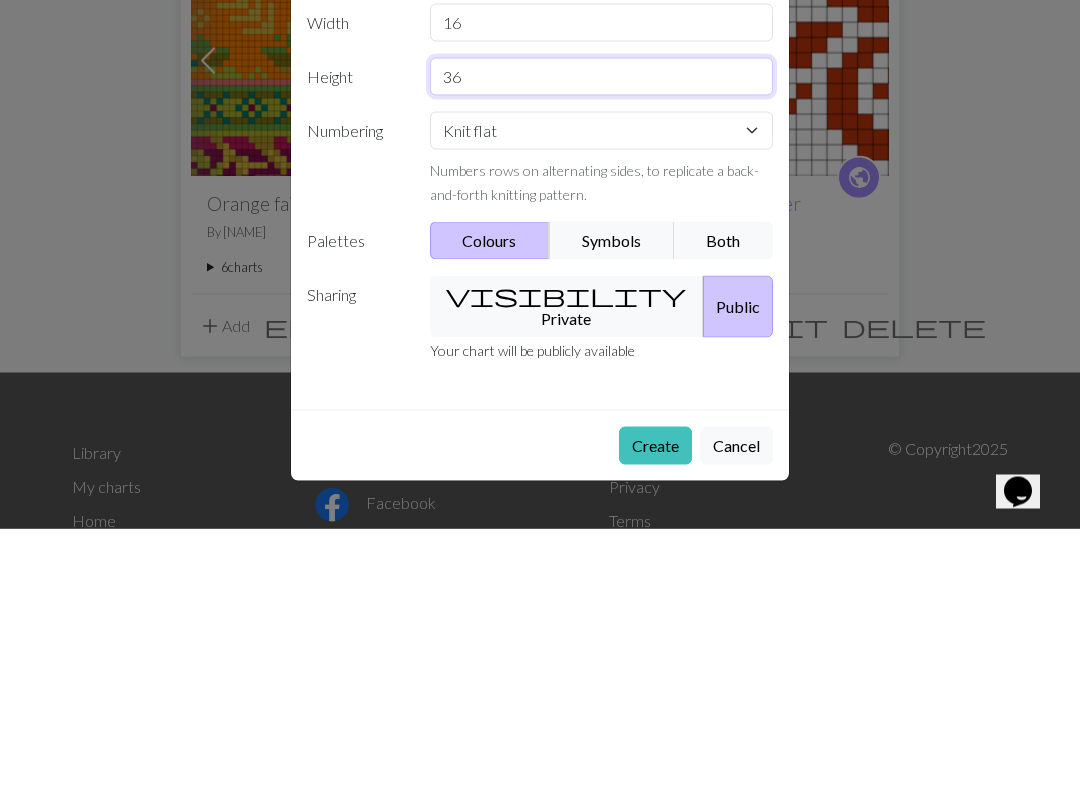 type on "36" 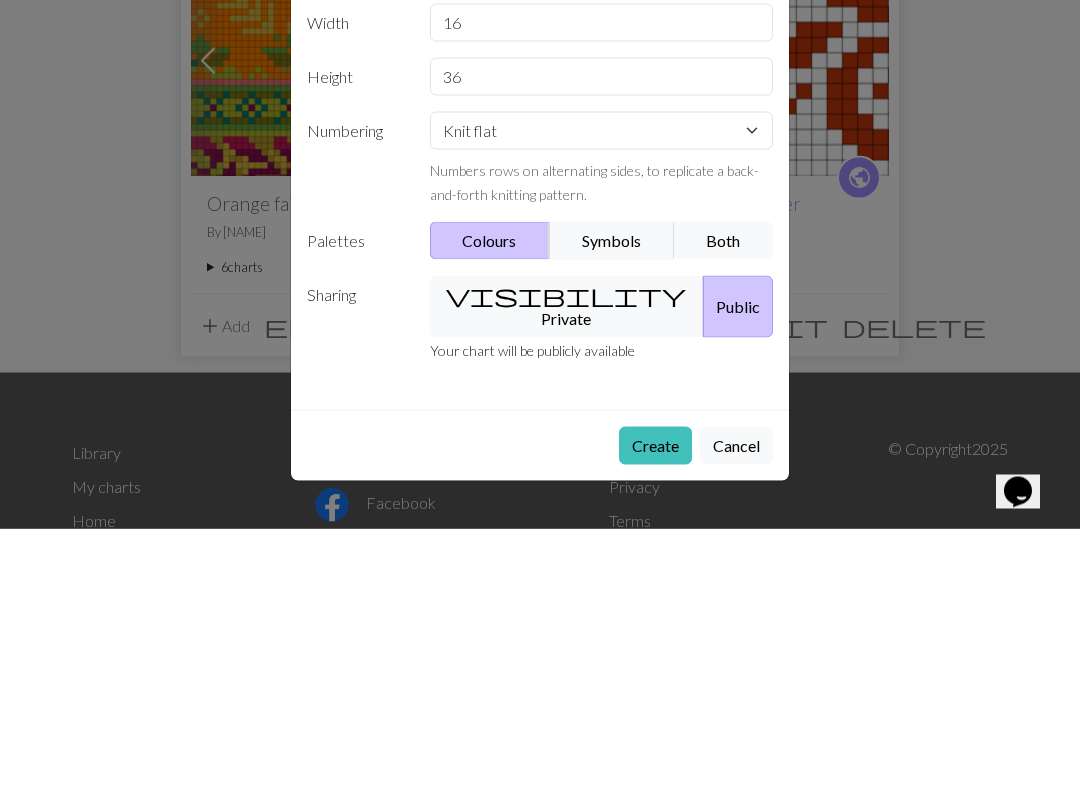 click on "visibility" at bounding box center (566, 556) 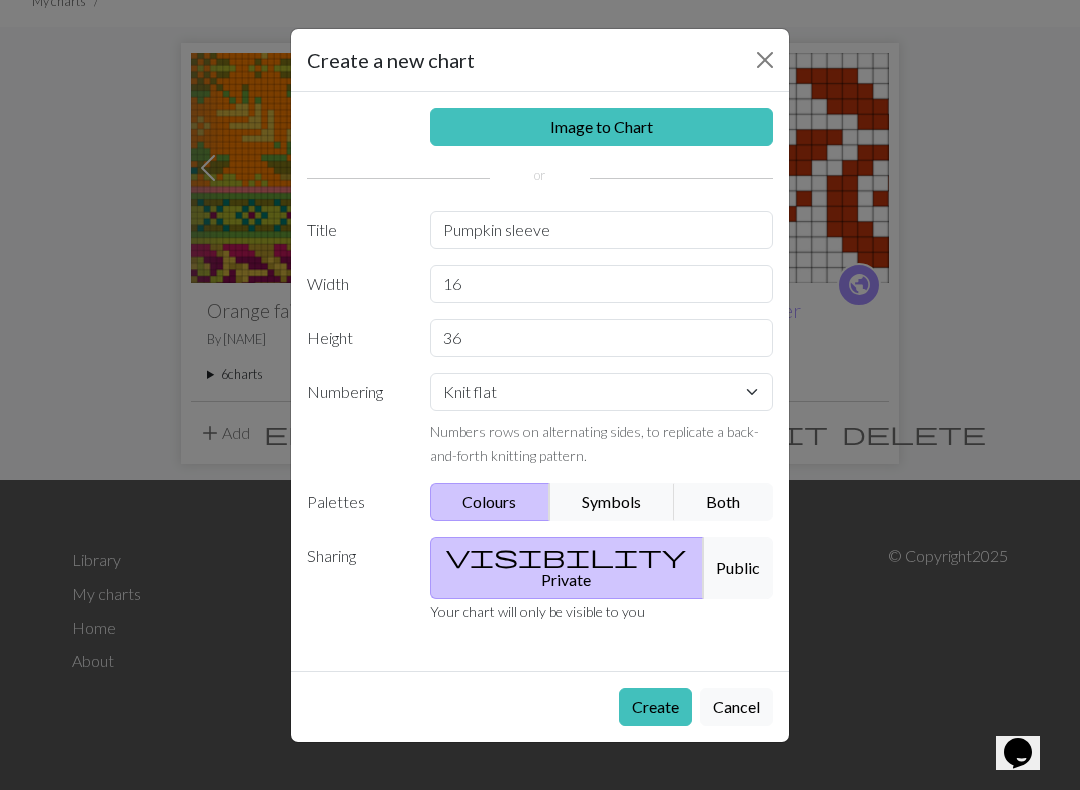 click on "Create" at bounding box center (655, 707) 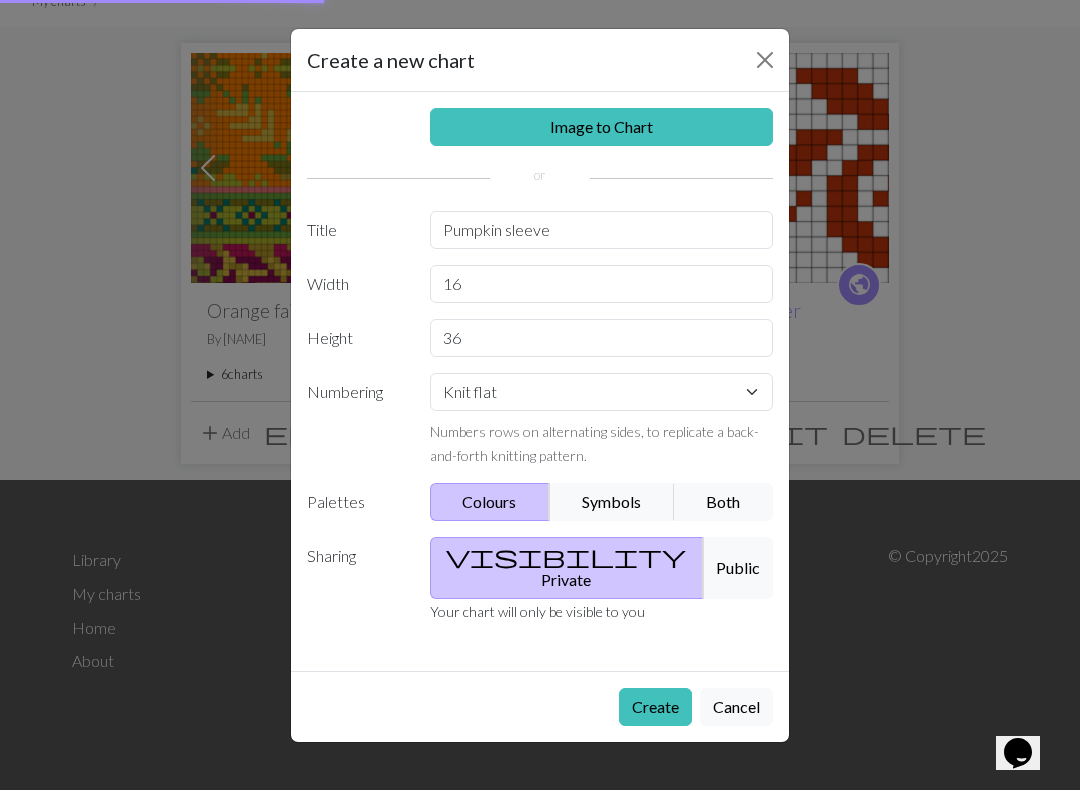 scroll, scrollTop: 0, scrollLeft: 0, axis: both 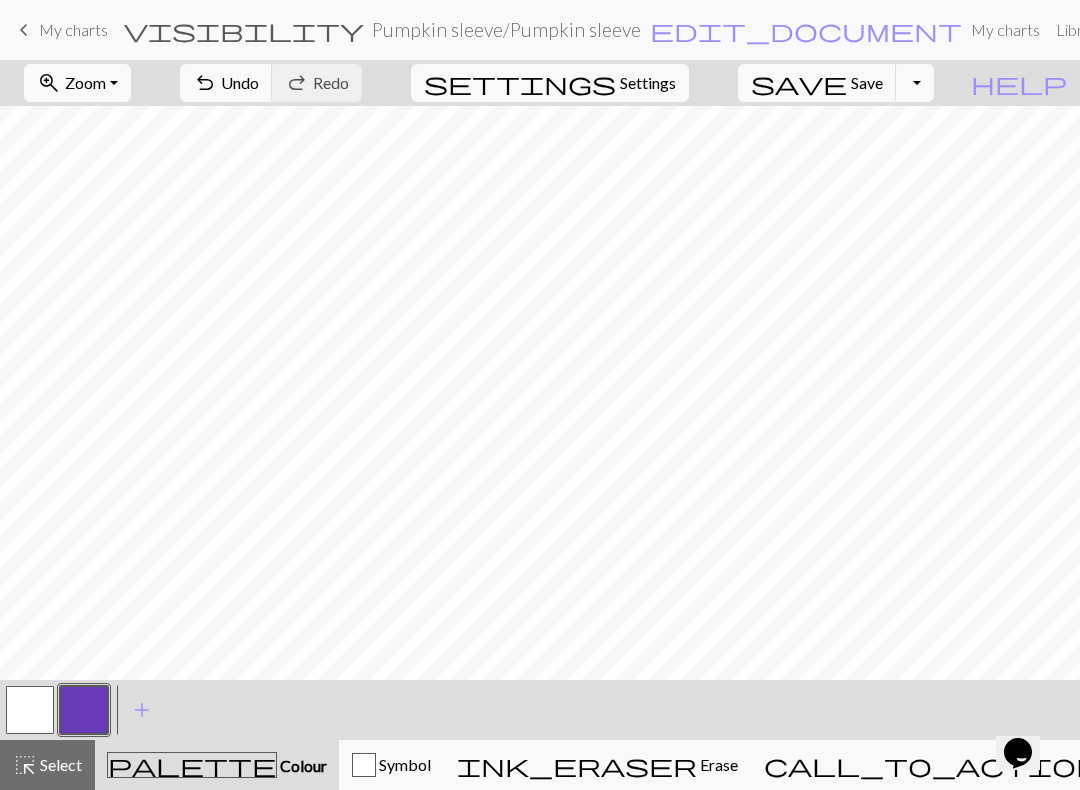 click on "Undo" at bounding box center (240, 82) 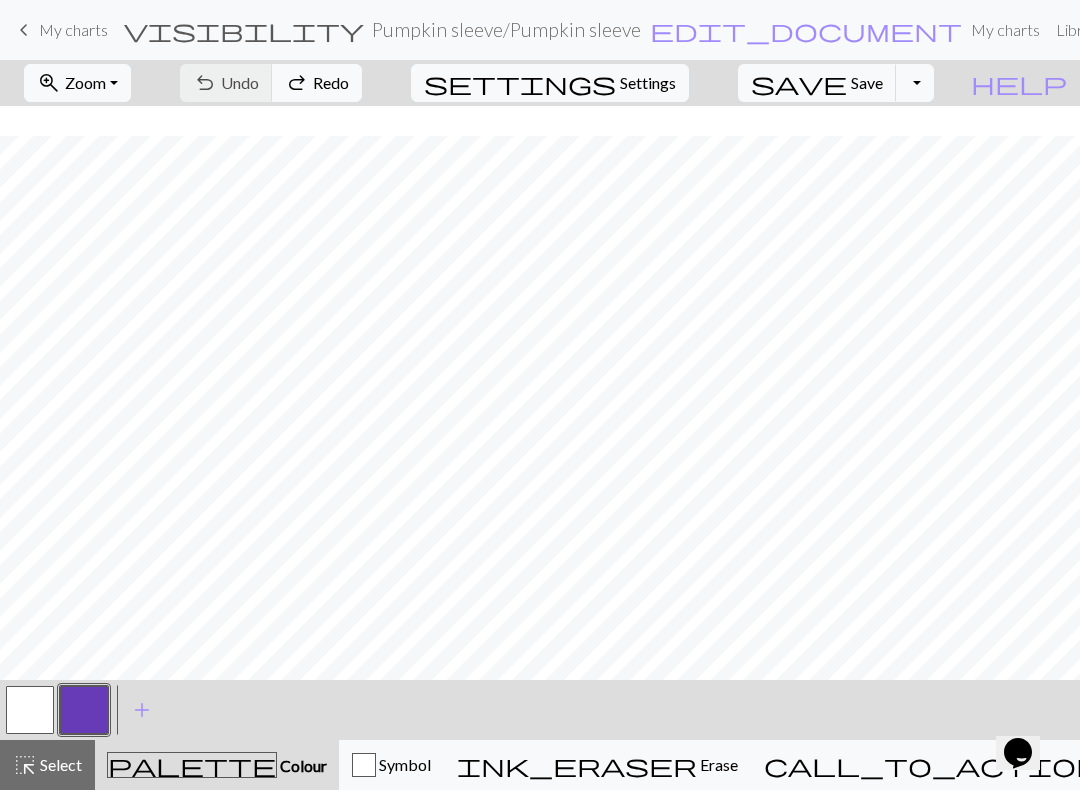 scroll, scrollTop: 386, scrollLeft: 0, axis: vertical 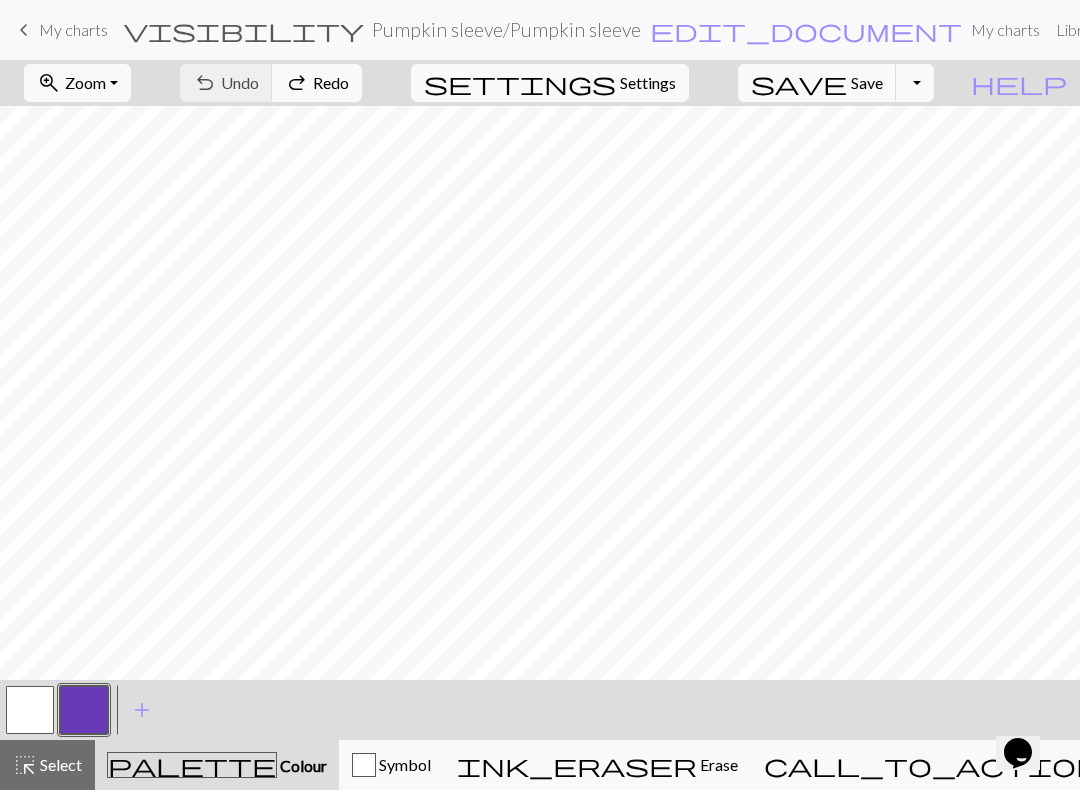 click on "add" at bounding box center [142, 710] 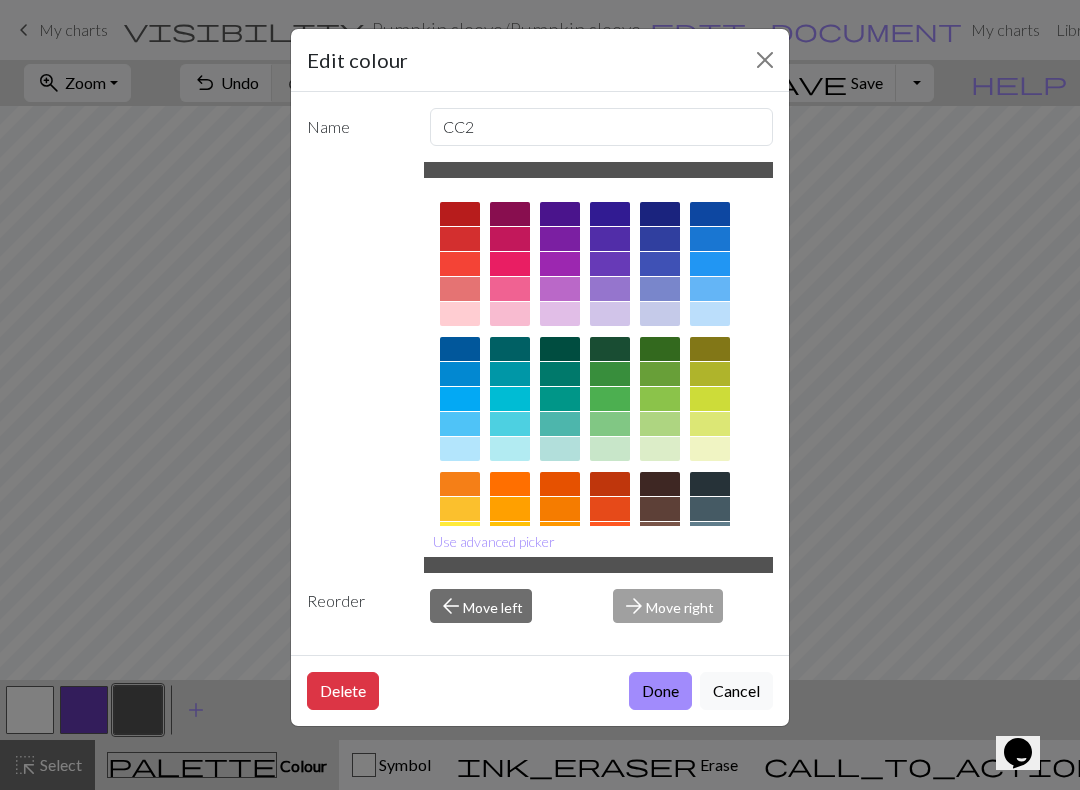 click at bounding box center (660, 399) 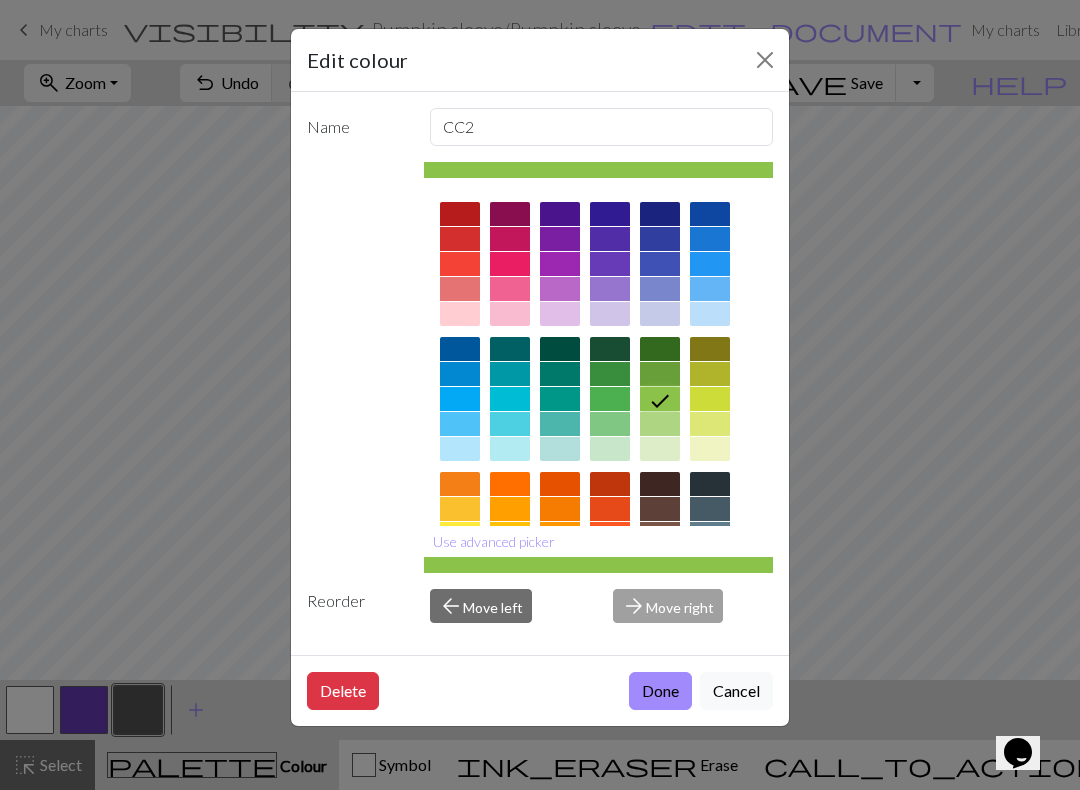 click on "Done" at bounding box center (660, 691) 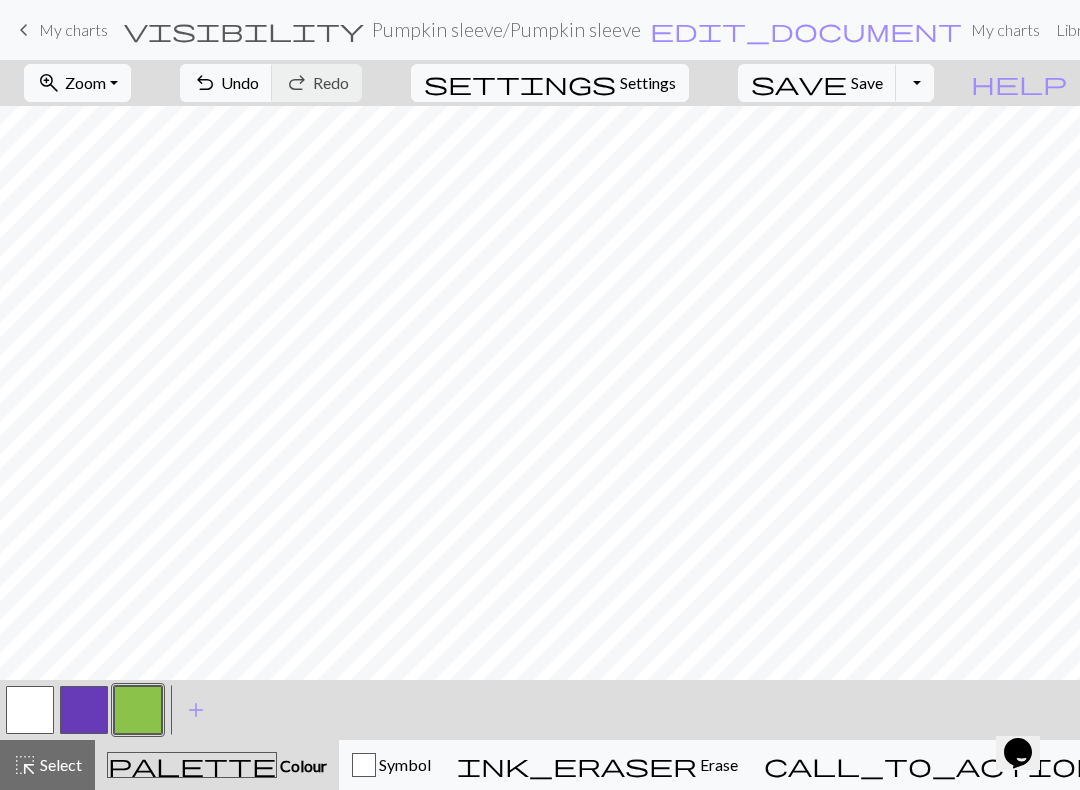 click on "Undo" at bounding box center [240, 82] 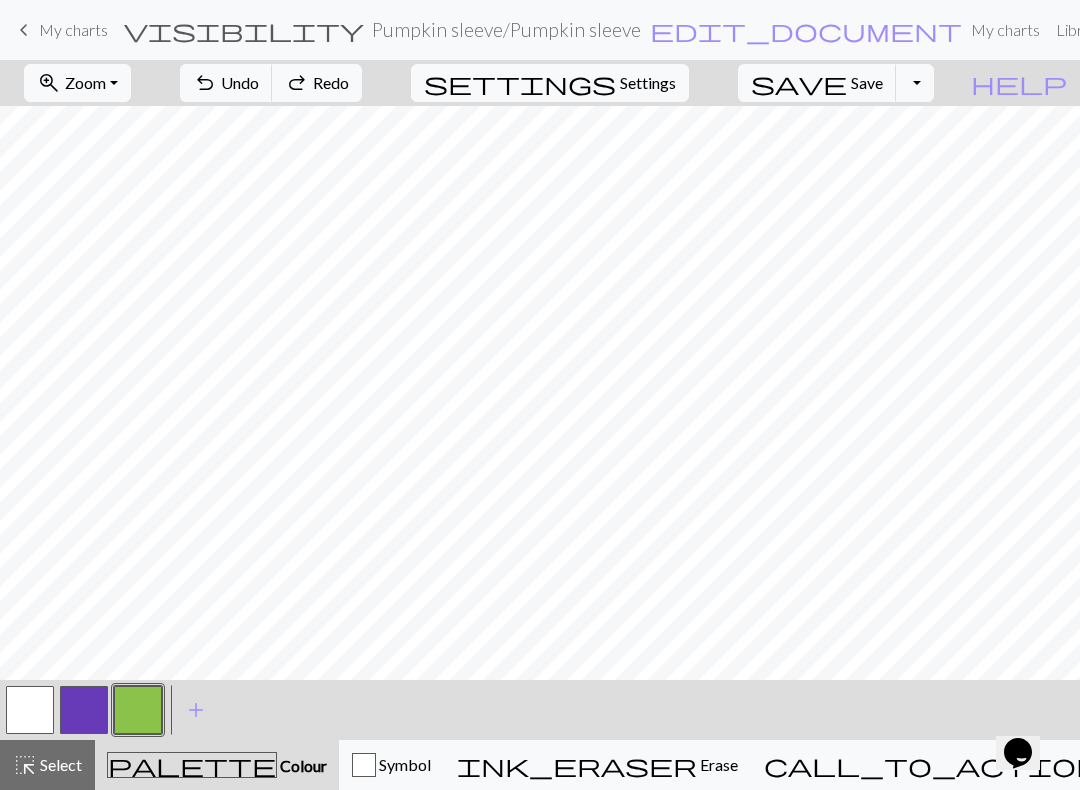click on "Undo" at bounding box center (240, 82) 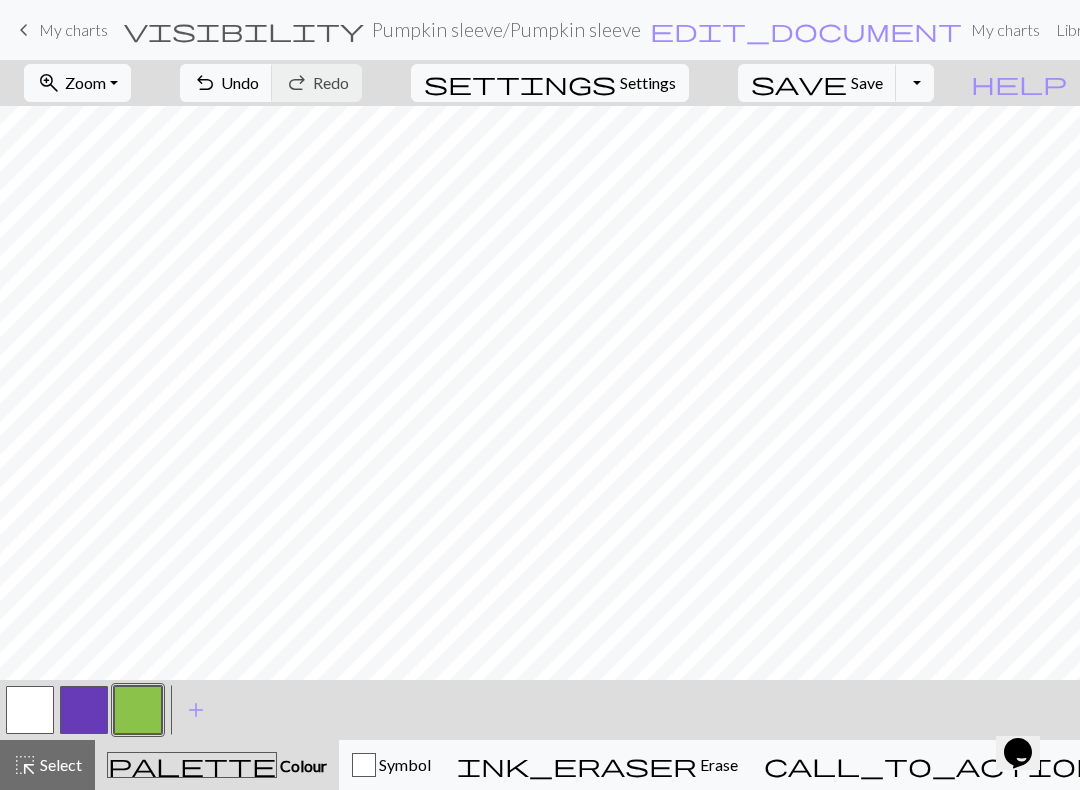 click on "add" at bounding box center (196, 710) 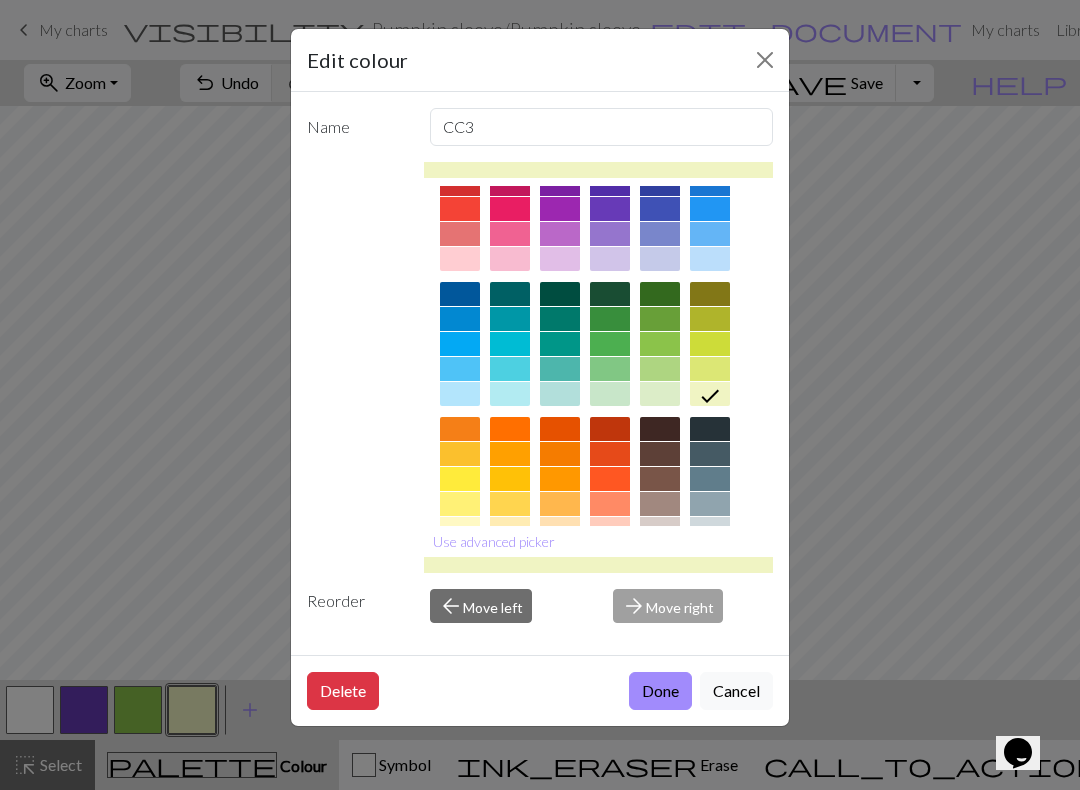 scroll, scrollTop: 60, scrollLeft: 0, axis: vertical 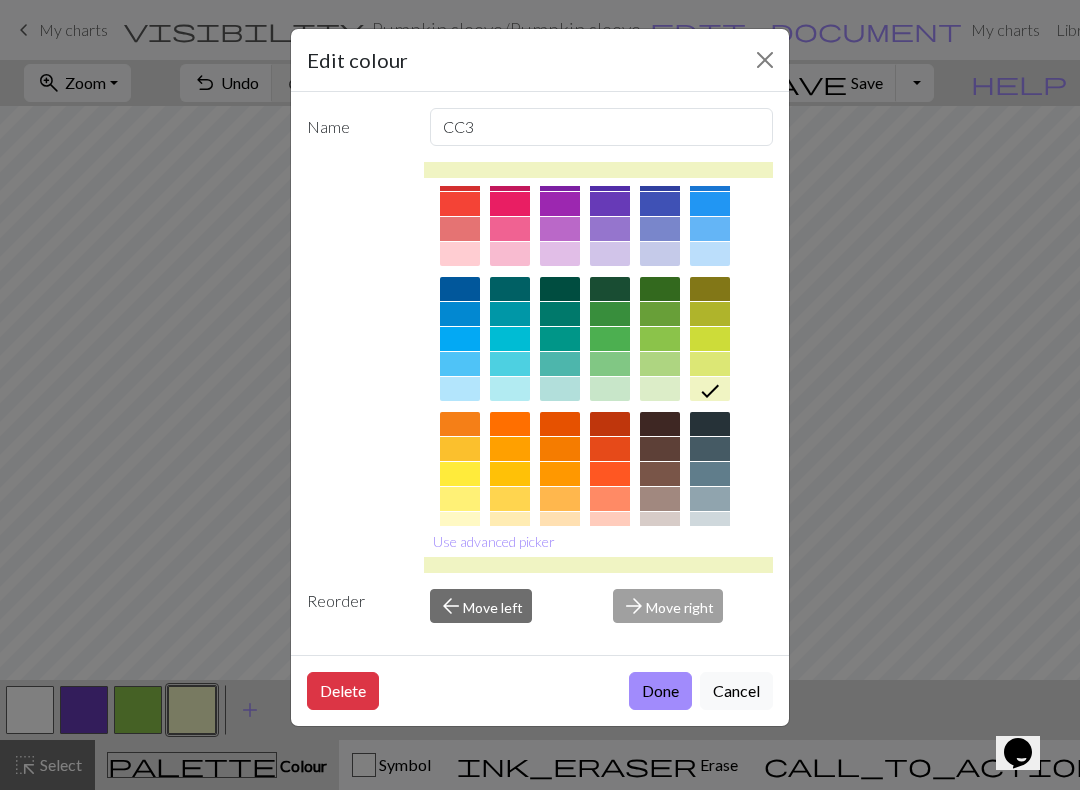 click on "Use advanced picker" at bounding box center [494, 541] 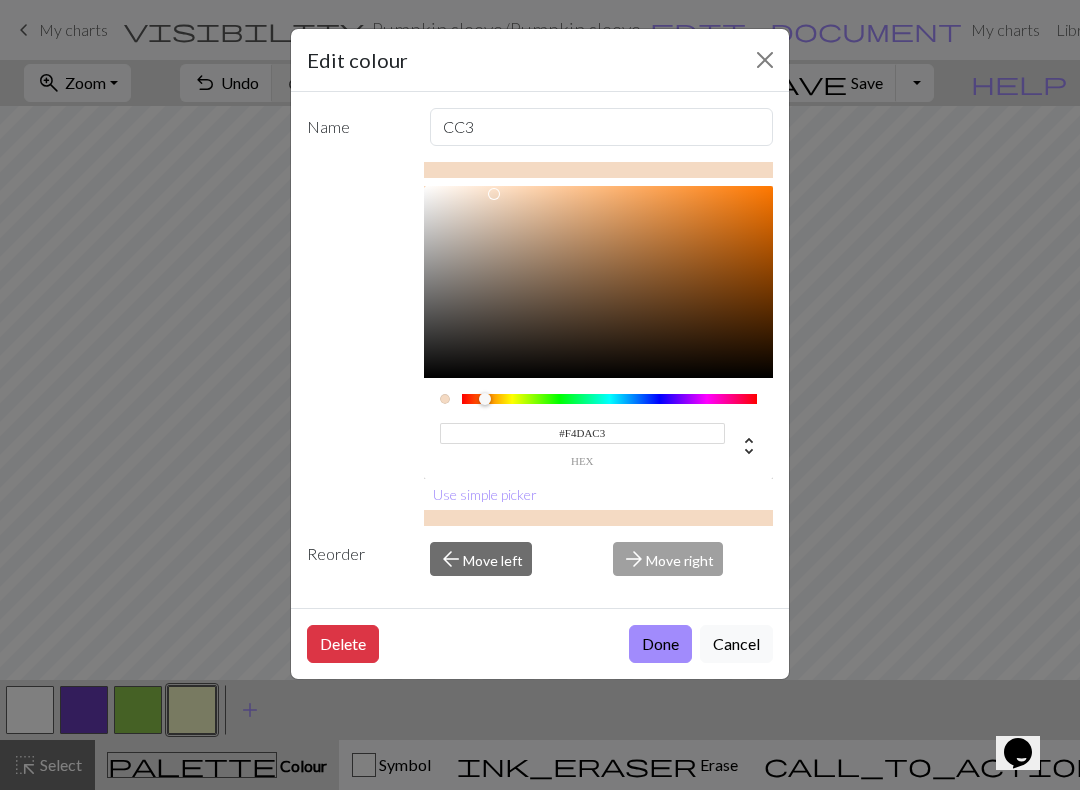 click at bounding box center (610, 399) 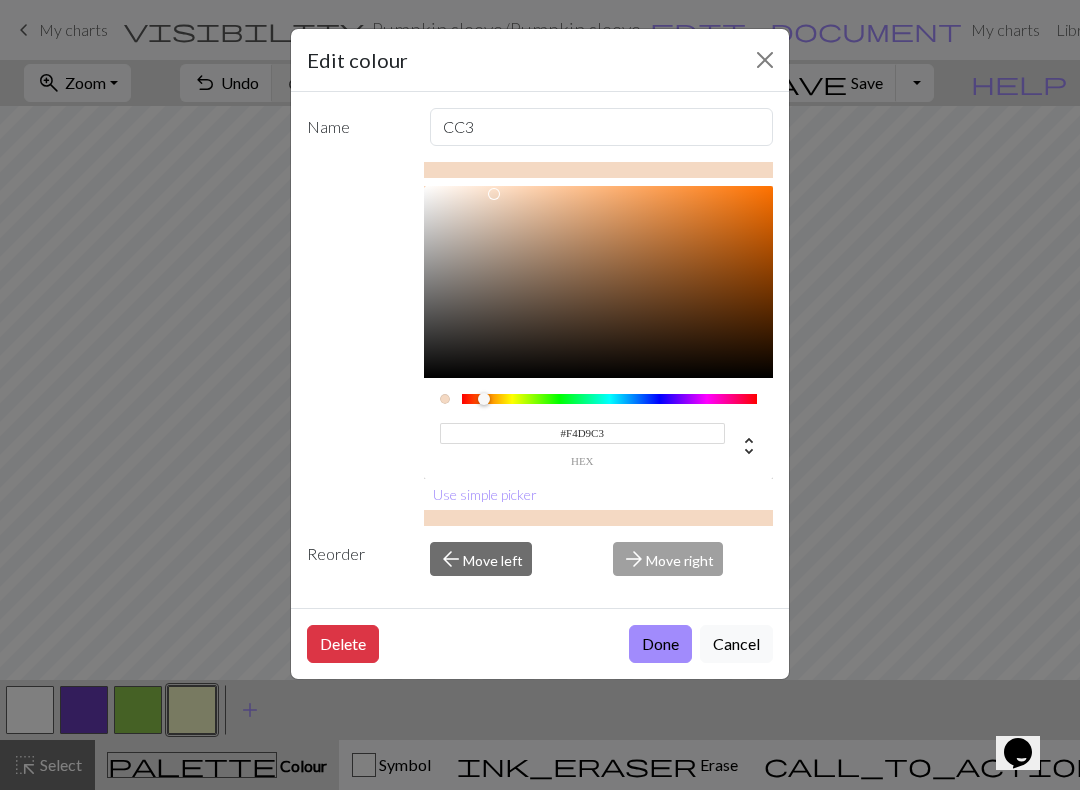click at bounding box center (610, 399) 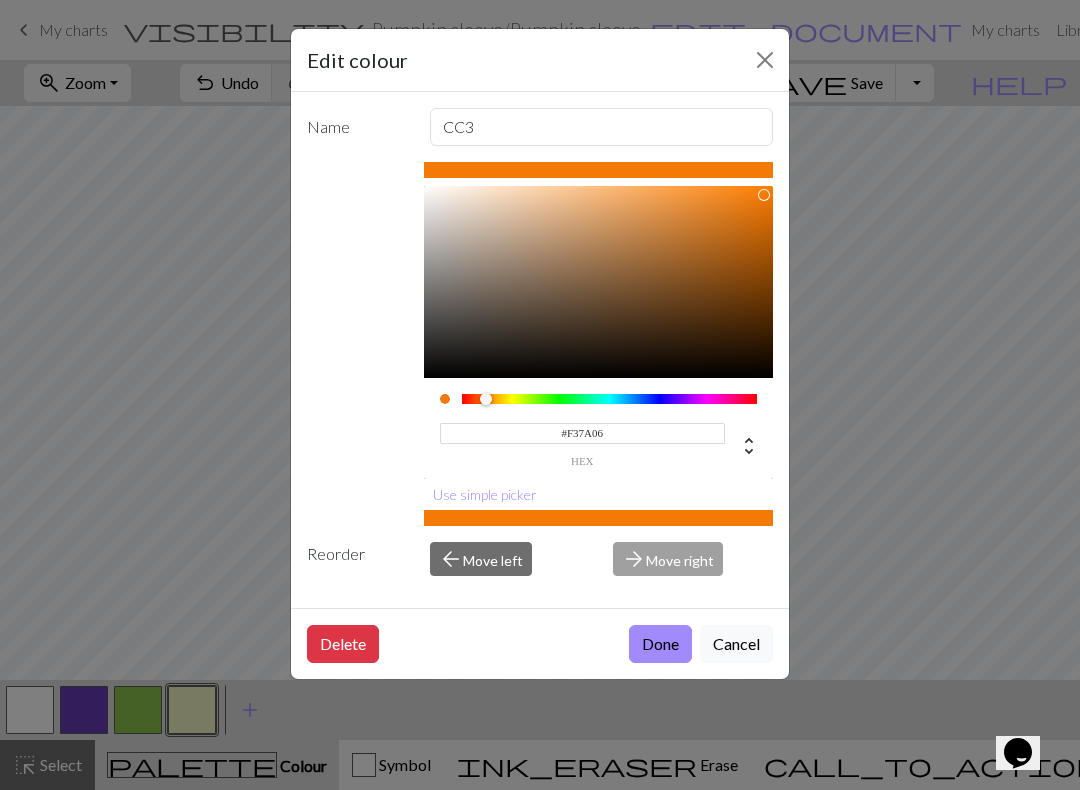 click at bounding box center (764, 195) 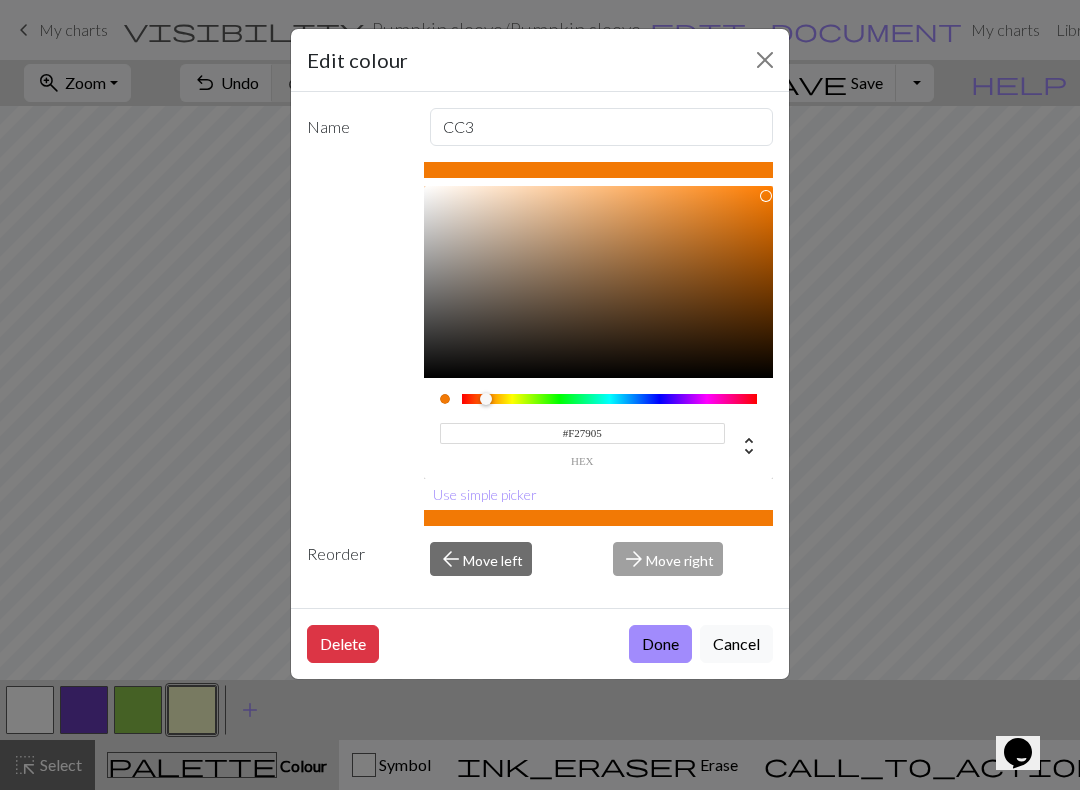 click on "Done" at bounding box center (660, 644) 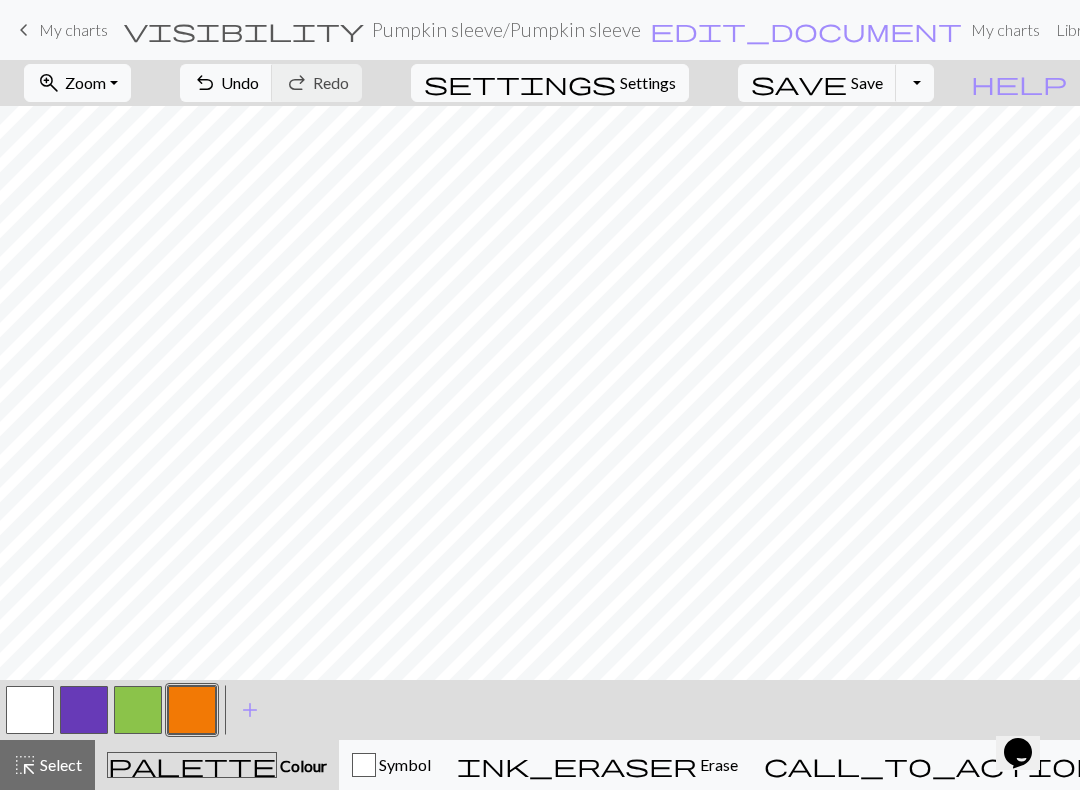 click on "Undo" at bounding box center [240, 82] 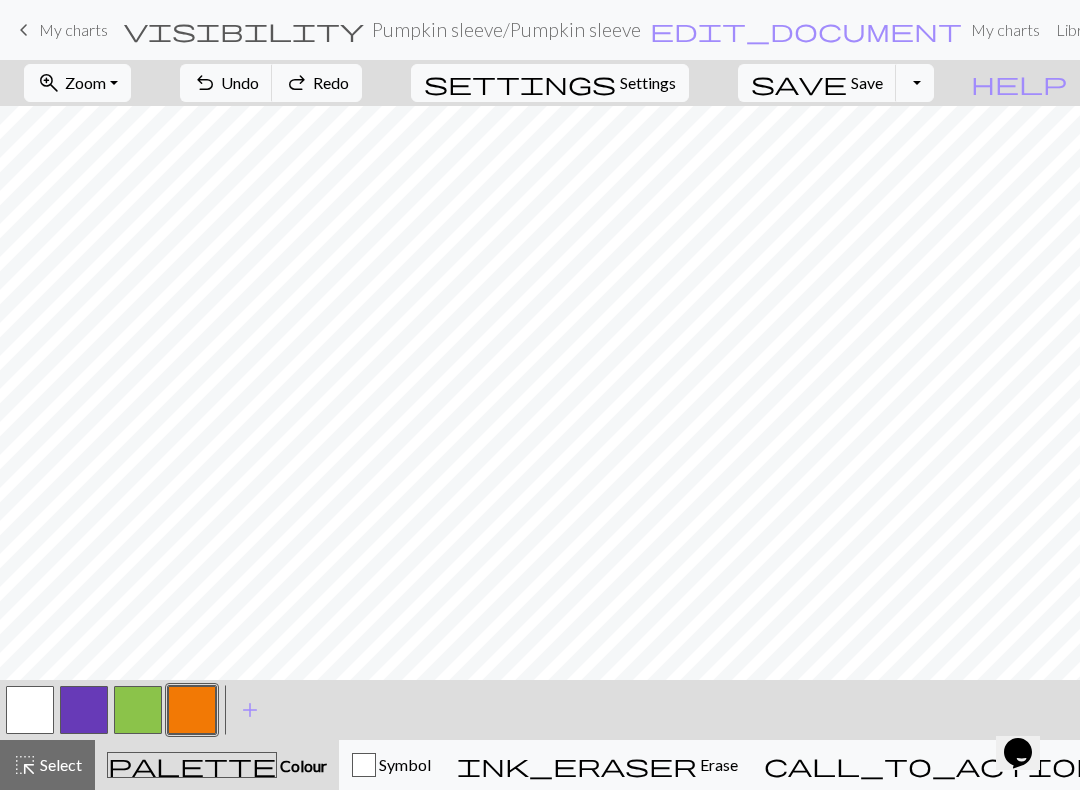 click on "Undo" at bounding box center (240, 82) 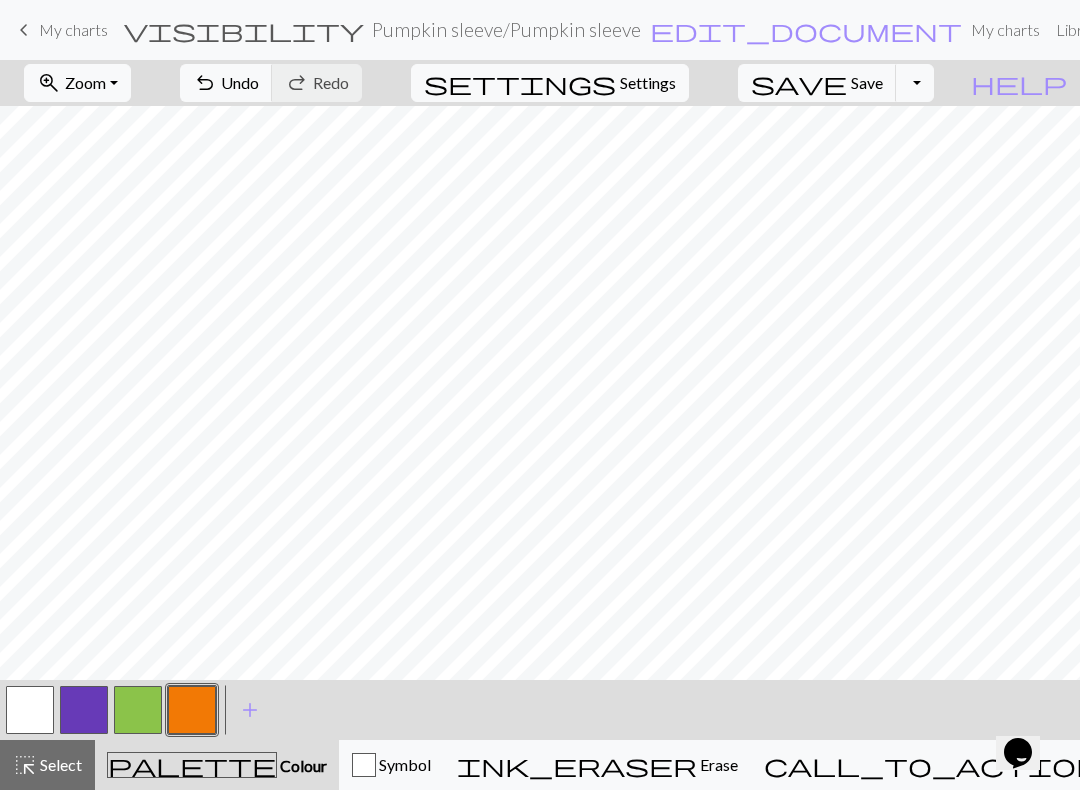click on "Undo" at bounding box center [240, 82] 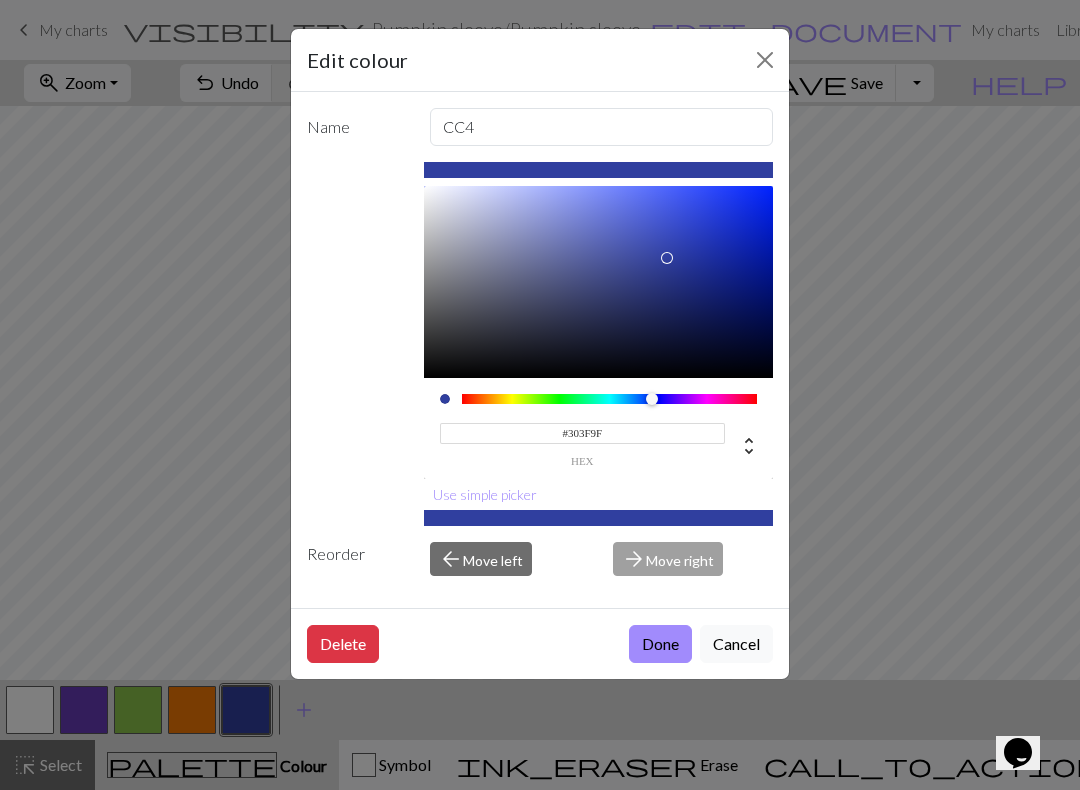 click on "Delete" at bounding box center (343, 644) 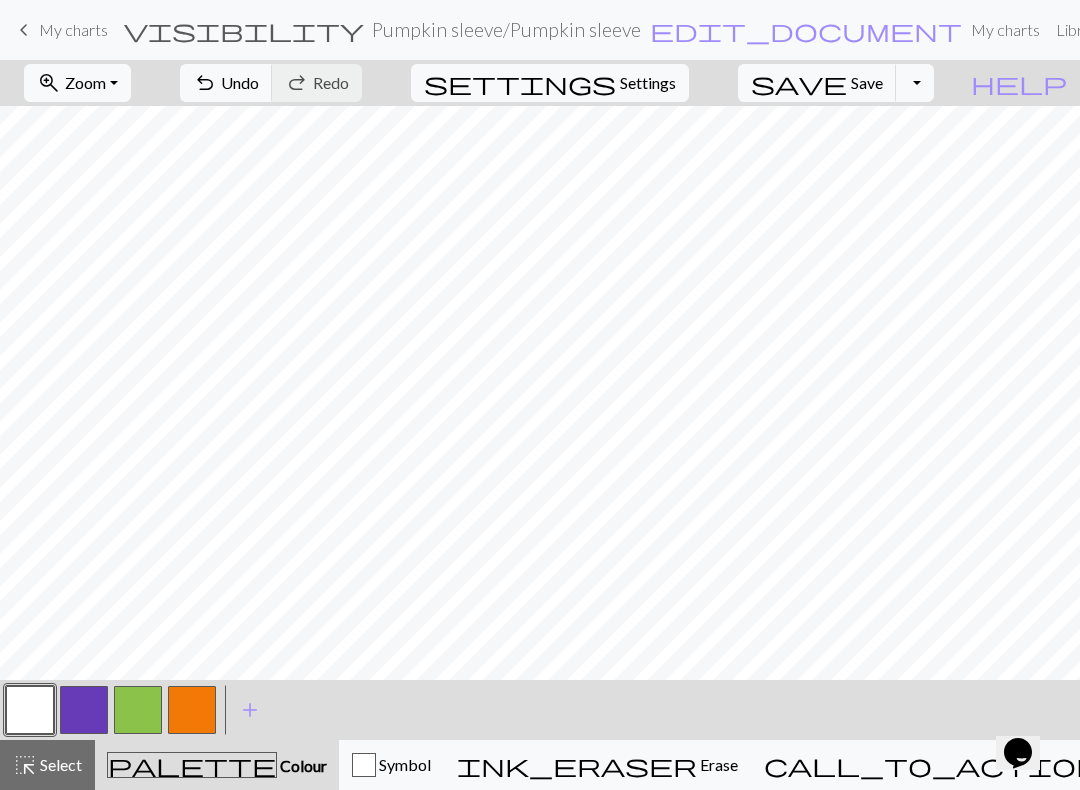 click on "add" at bounding box center (250, 710) 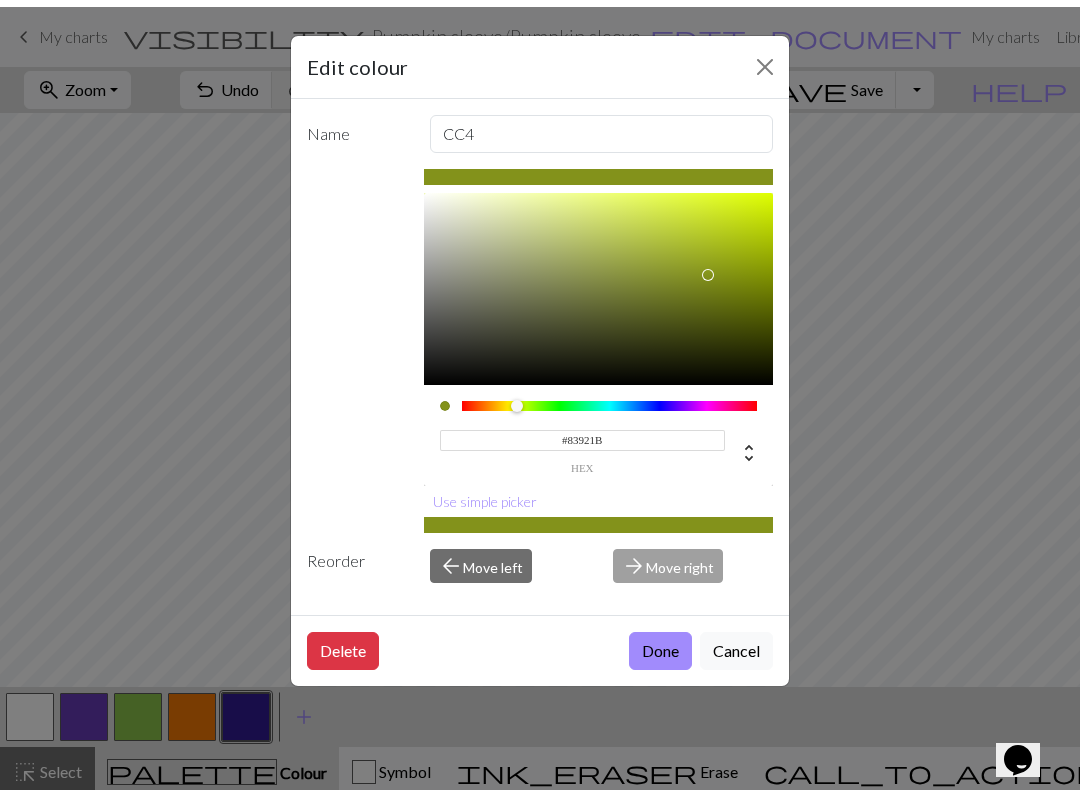 type on "#7E921B" 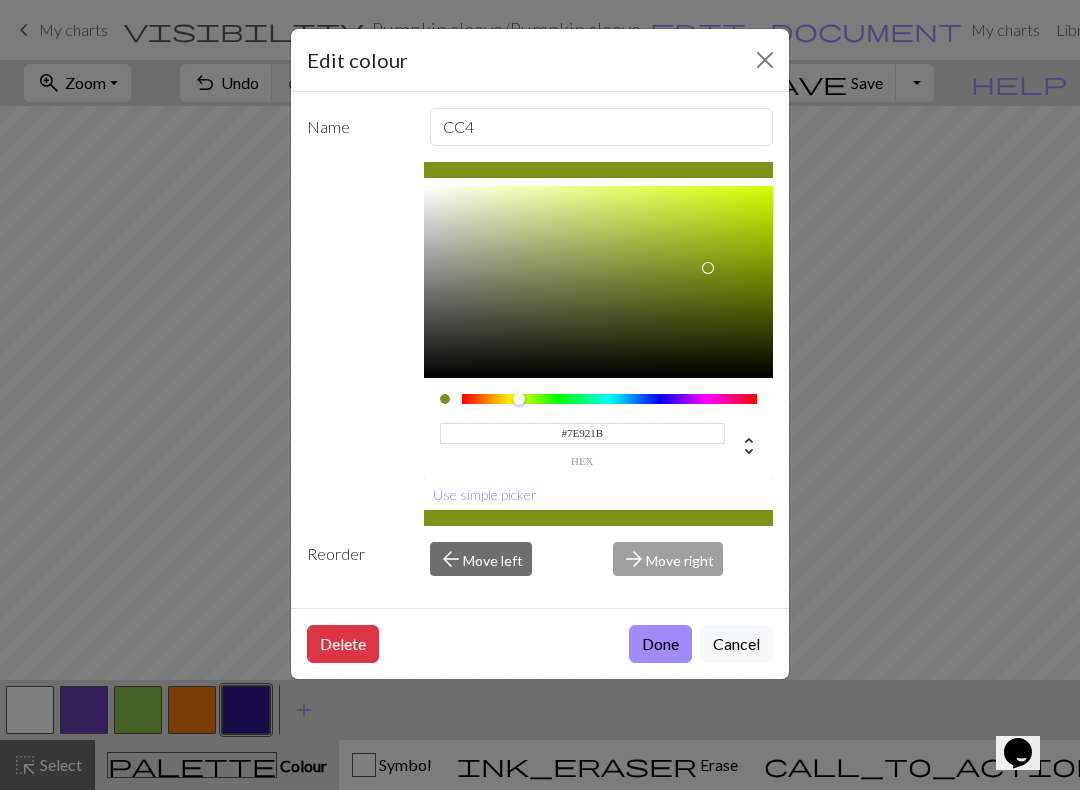 click on "Done" at bounding box center (660, 644) 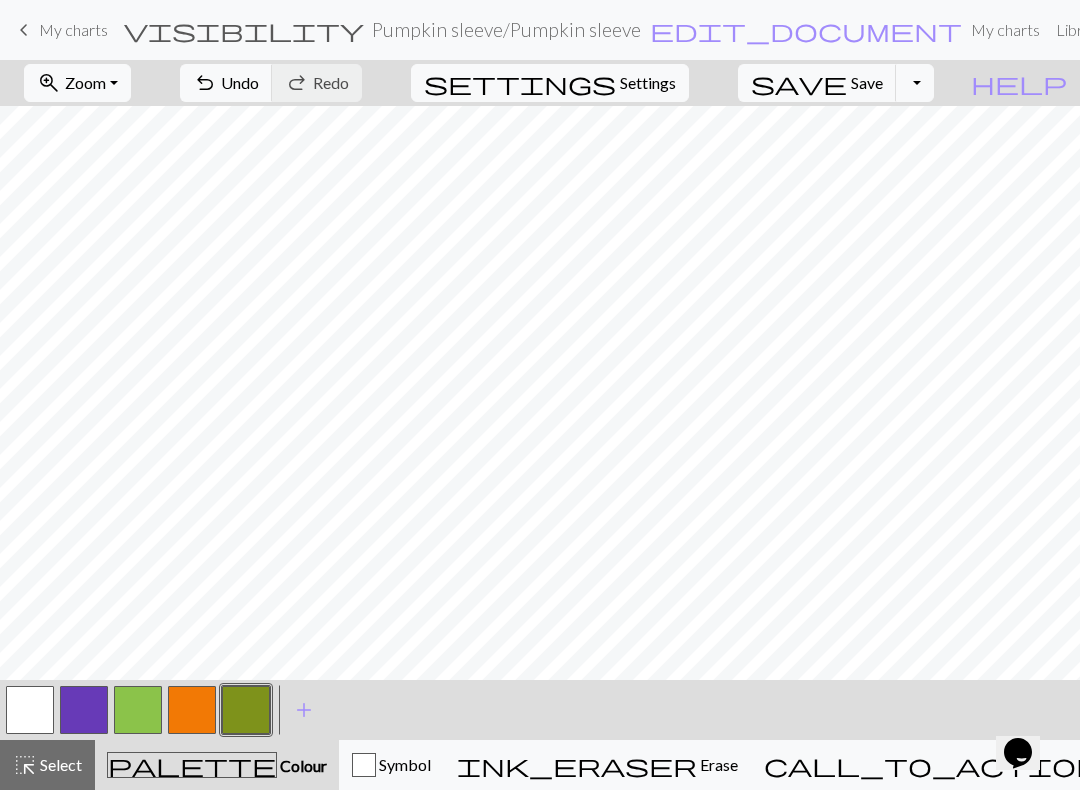 click on "Select" at bounding box center [59, 764] 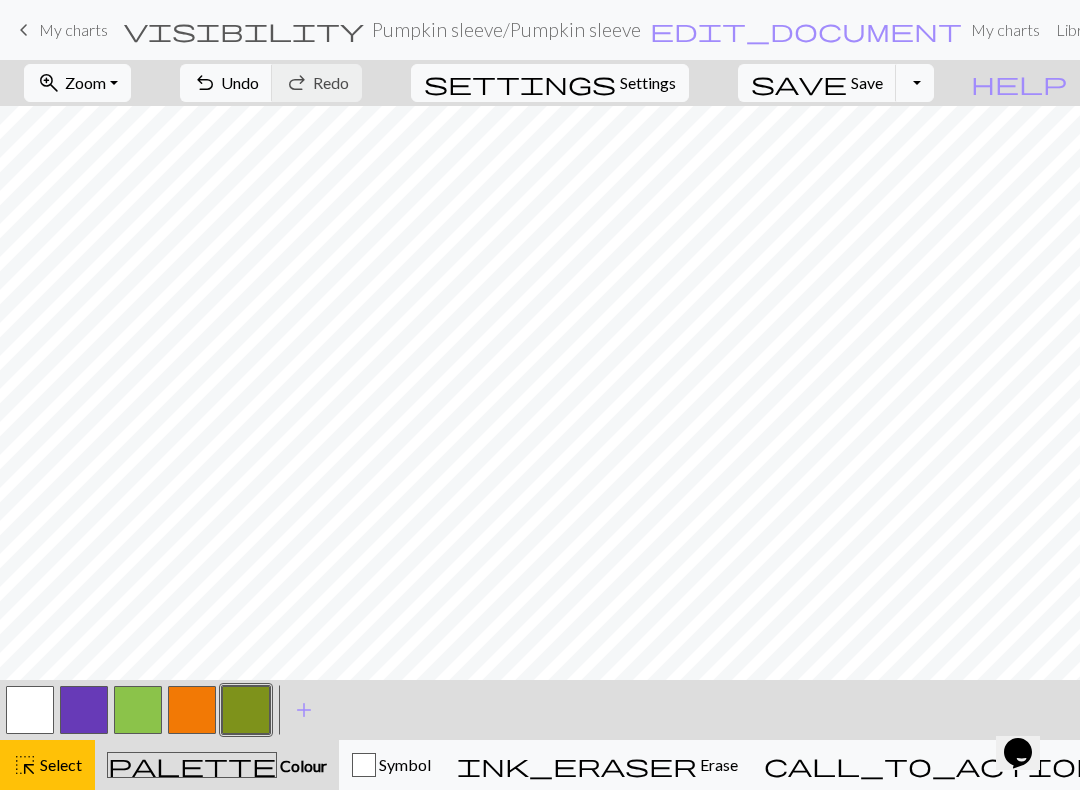click at bounding box center [192, 710] 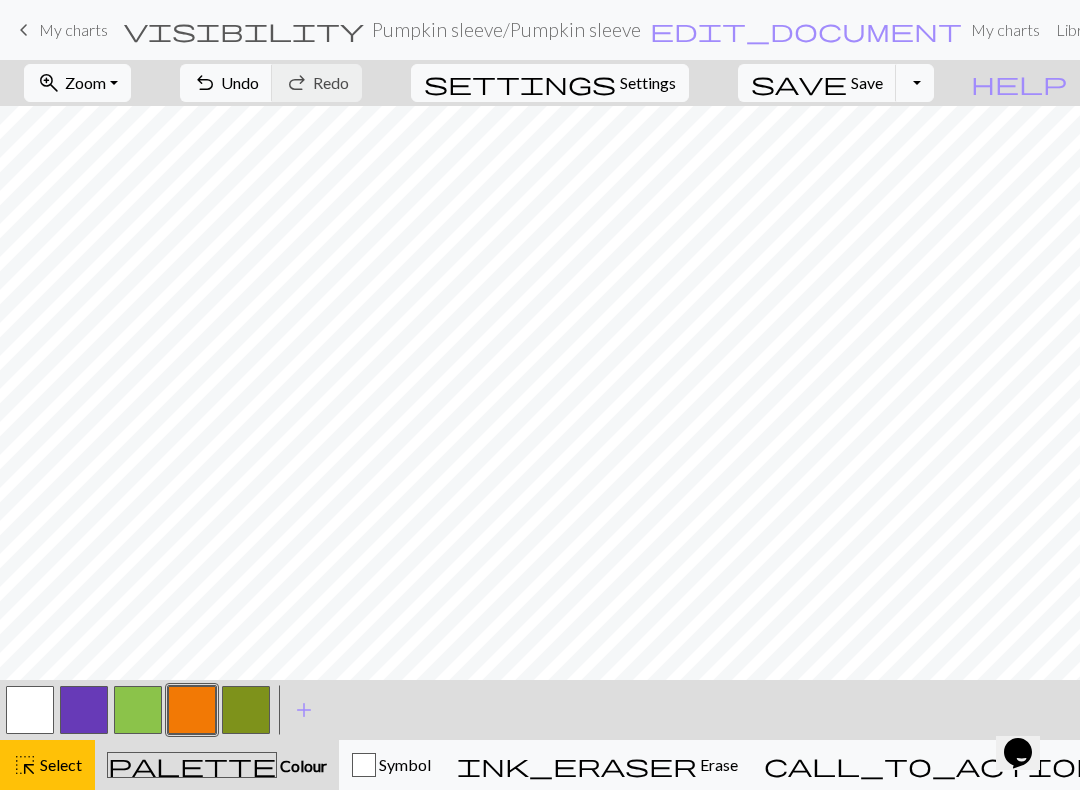 click at bounding box center (246, 710) 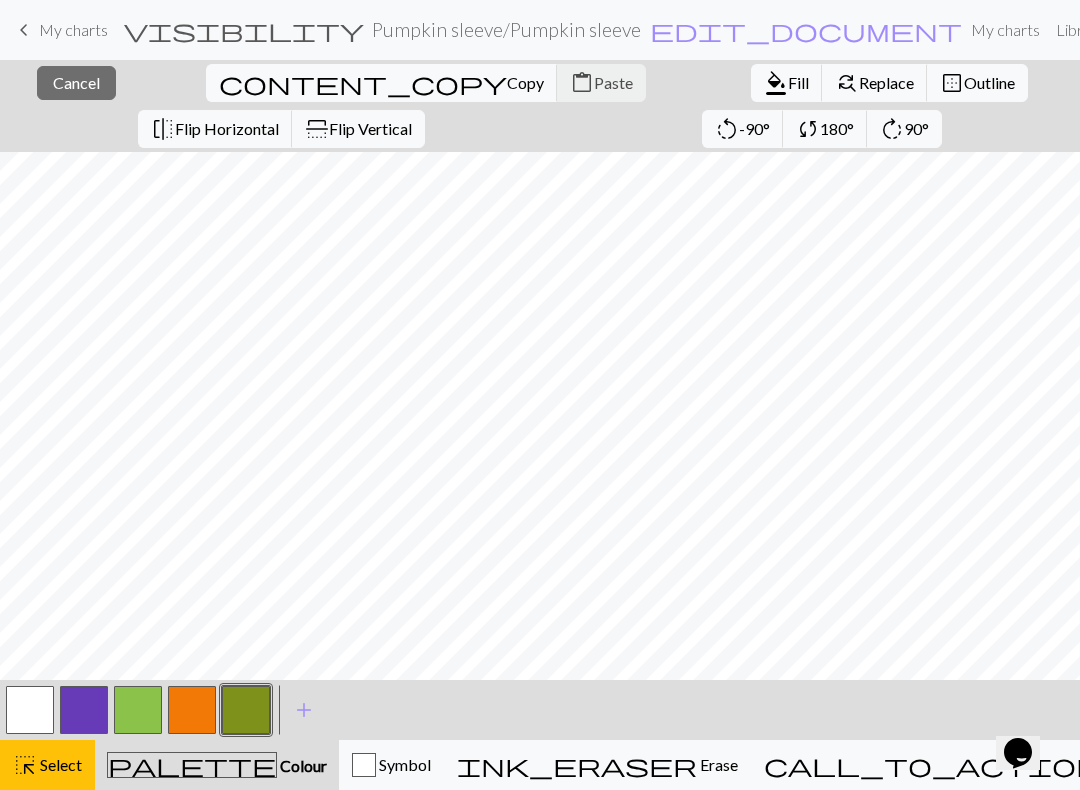 click on "Cancel" at bounding box center (76, 82) 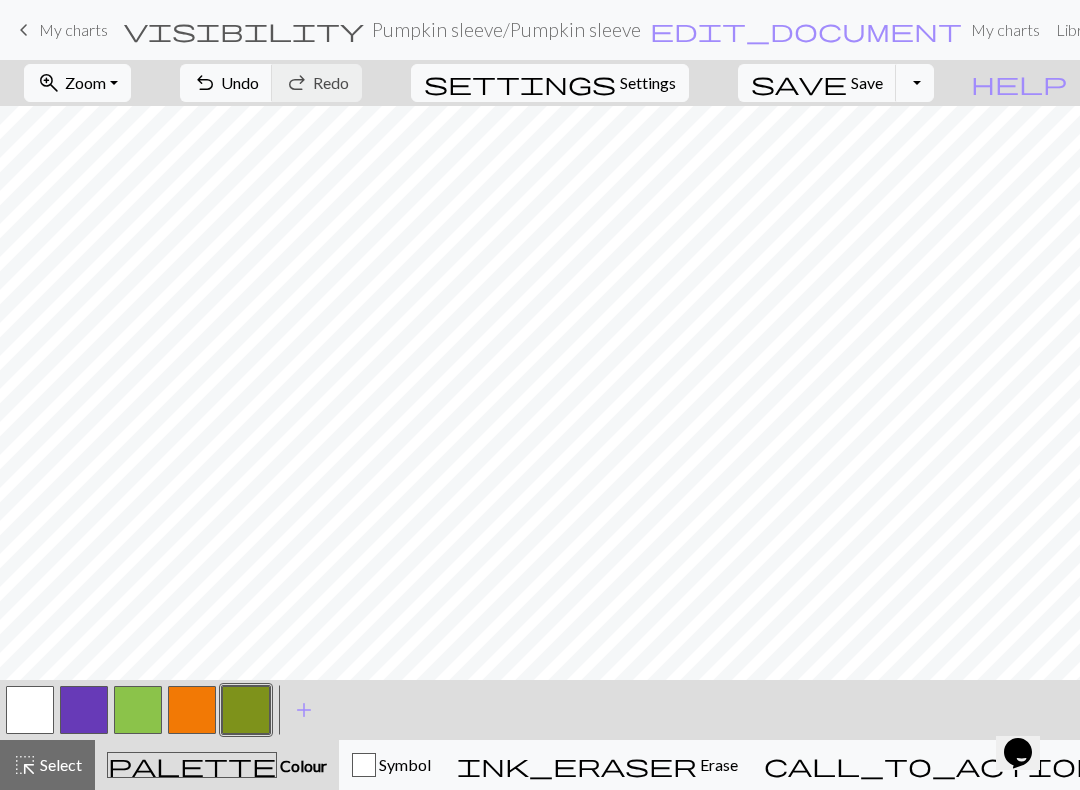 click at bounding box center [192, 710] 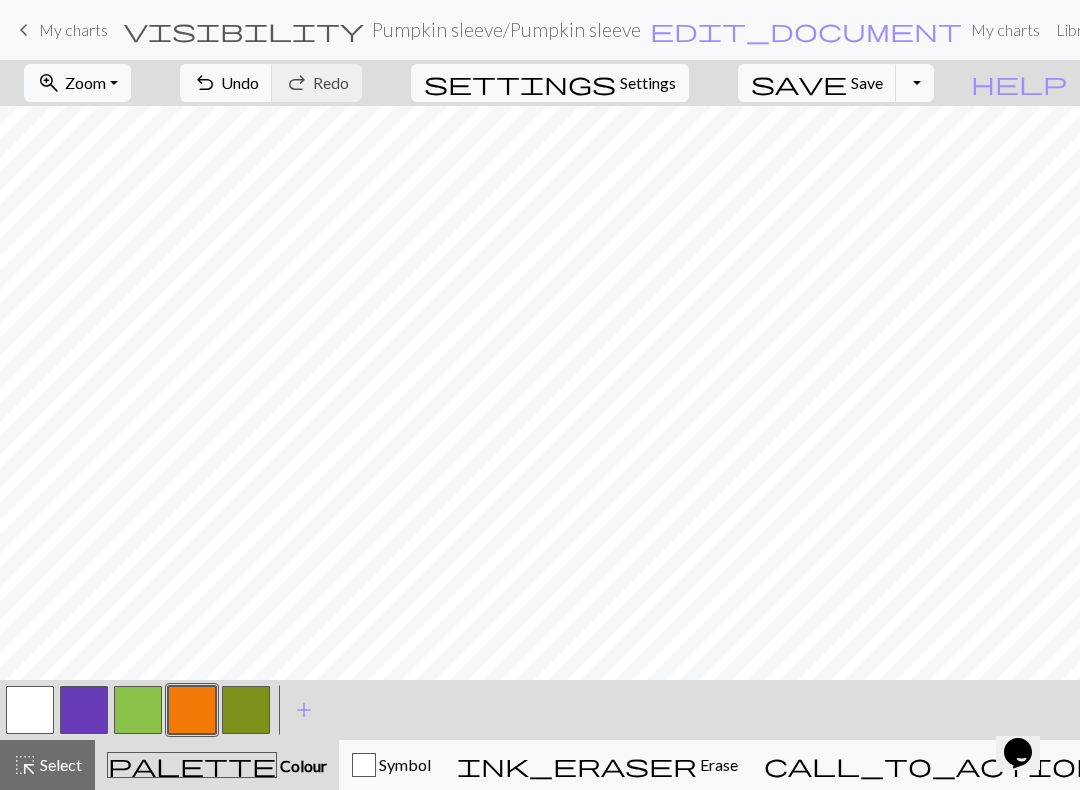 click at bounding box center [246, 710] 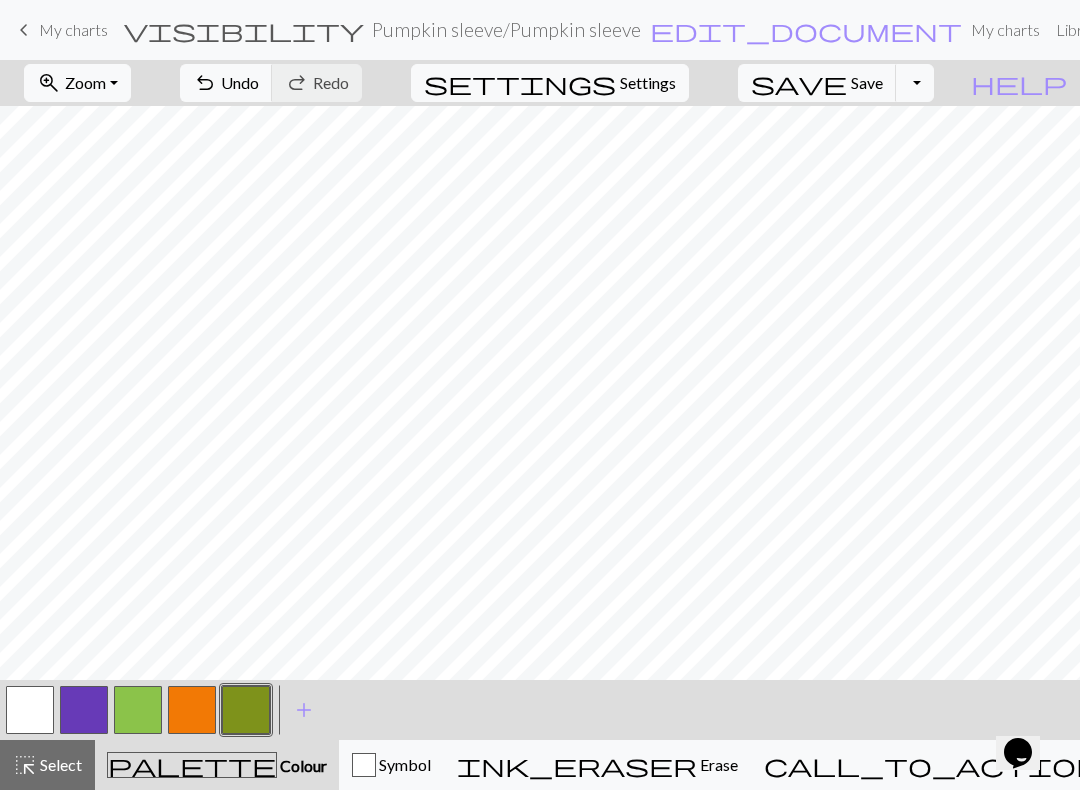 click at bounding box center (246, 710) 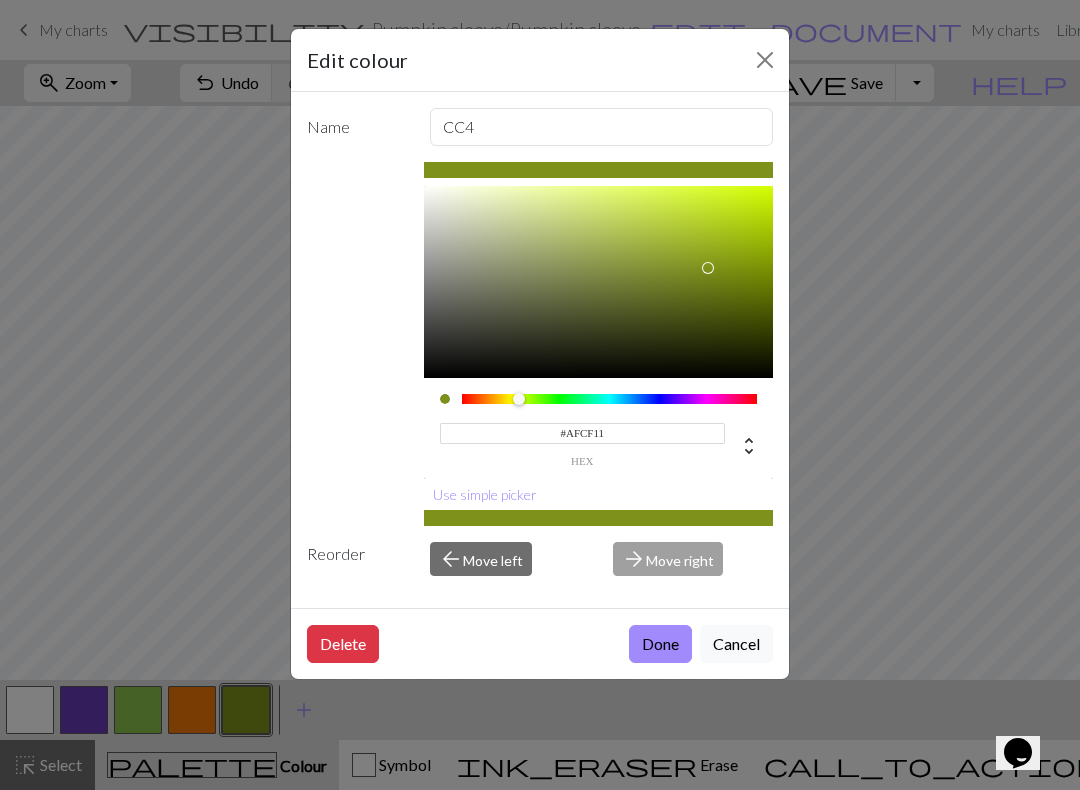 click at bounding box center [708, 268] 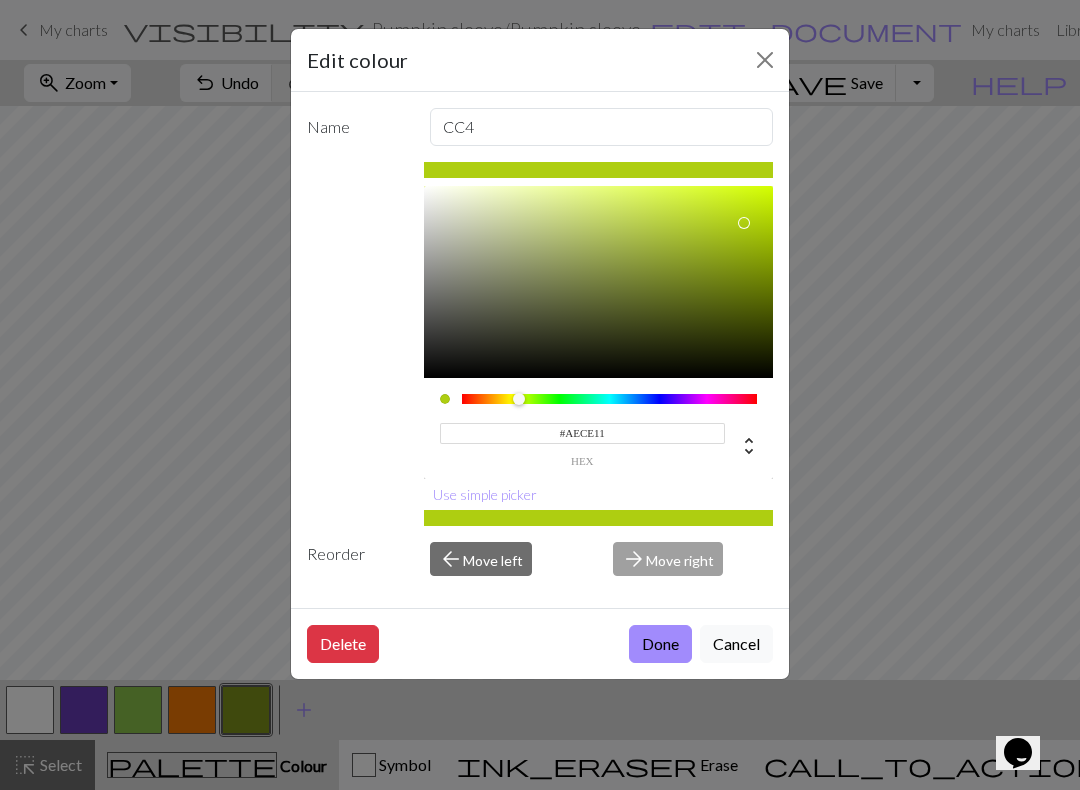 click on "Name CC4 #AECE11 hex Use simple picker Reorder arrow_back Move left arrow_forward Move right" at bounding box center (540, 350) 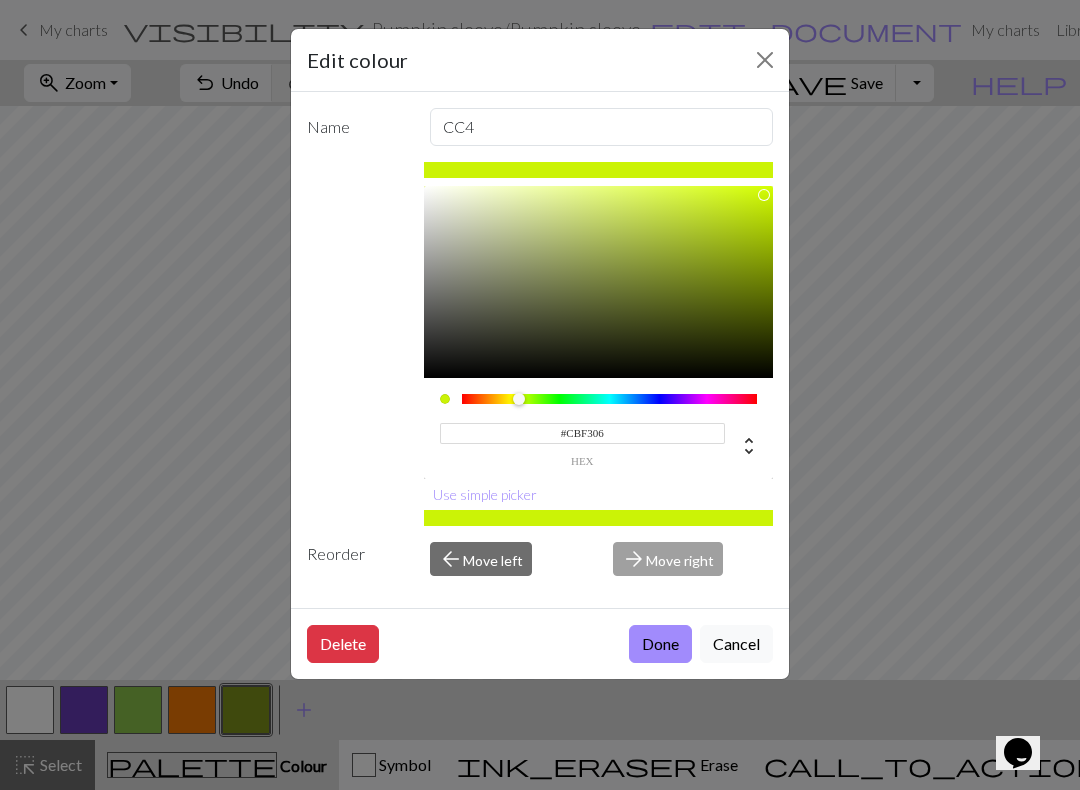 click at bounding box center [764, 195] 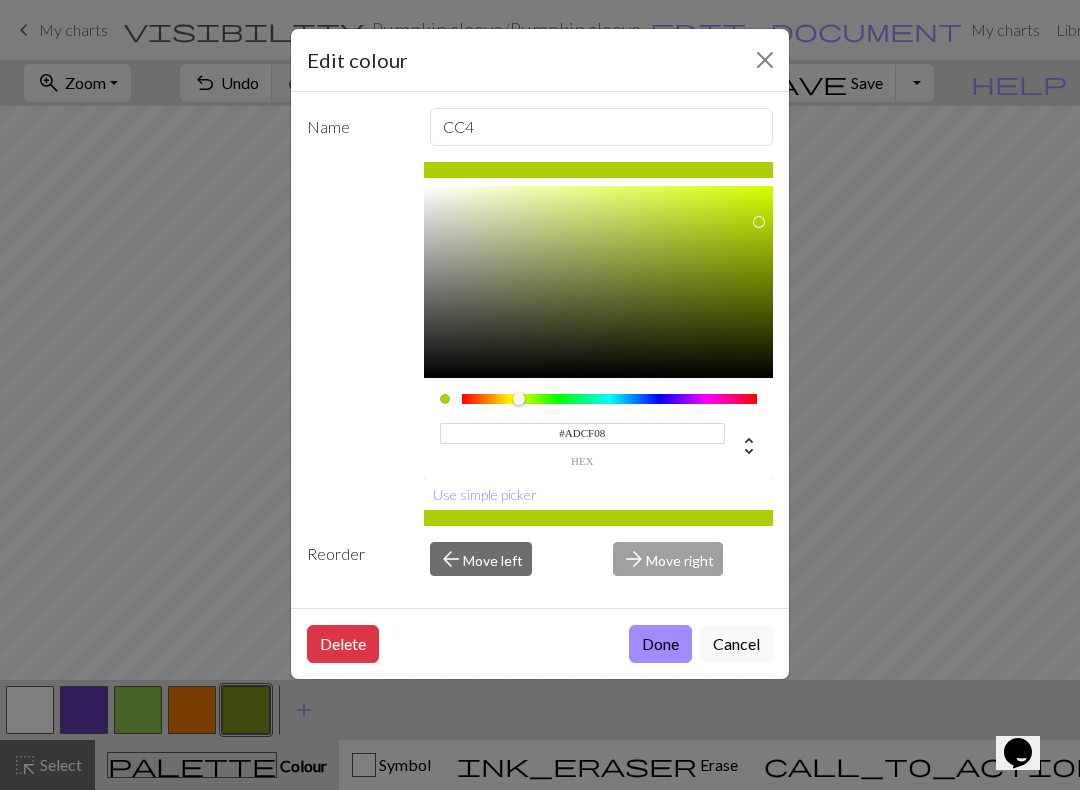 click at bounding box center [759, 222] 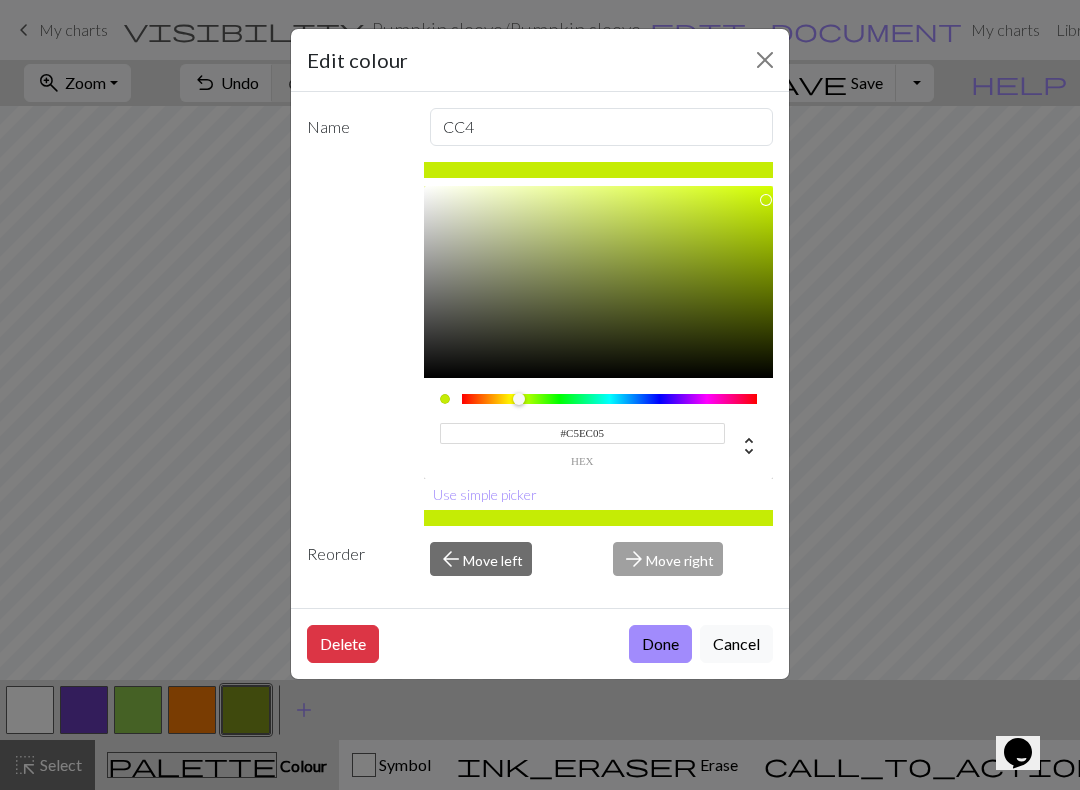 click at bounding box center (766, 200) 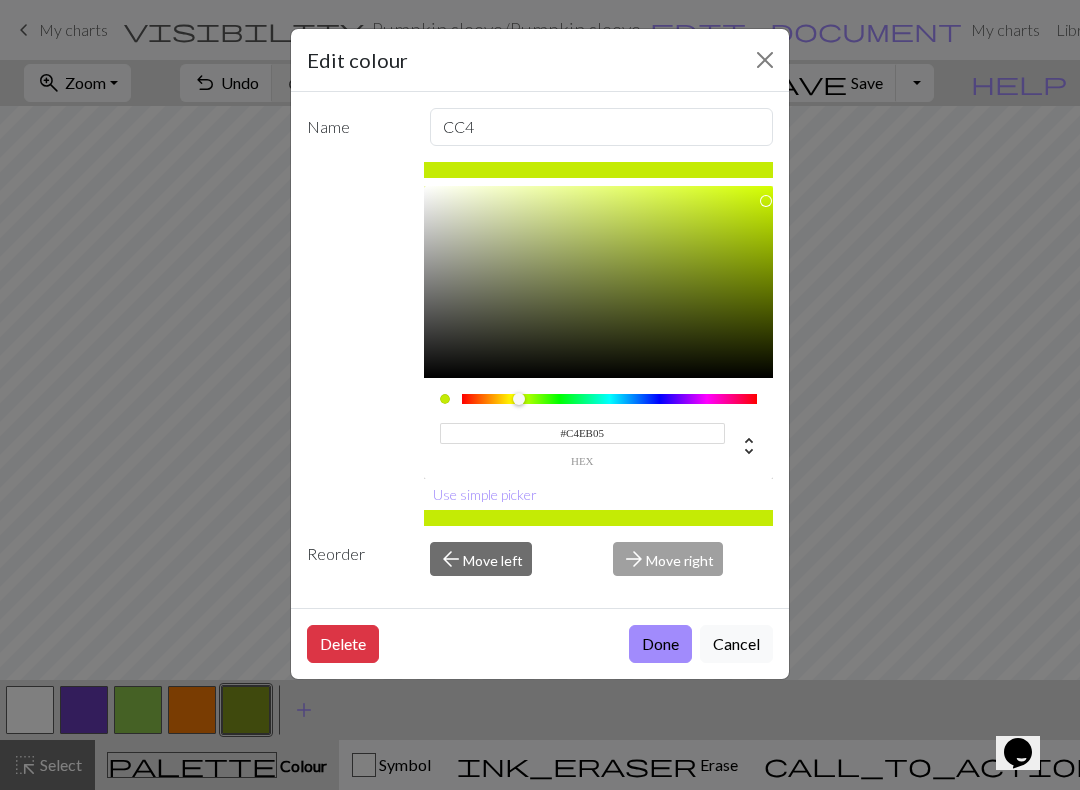 click on "Done" at bounding box center (660, 644) 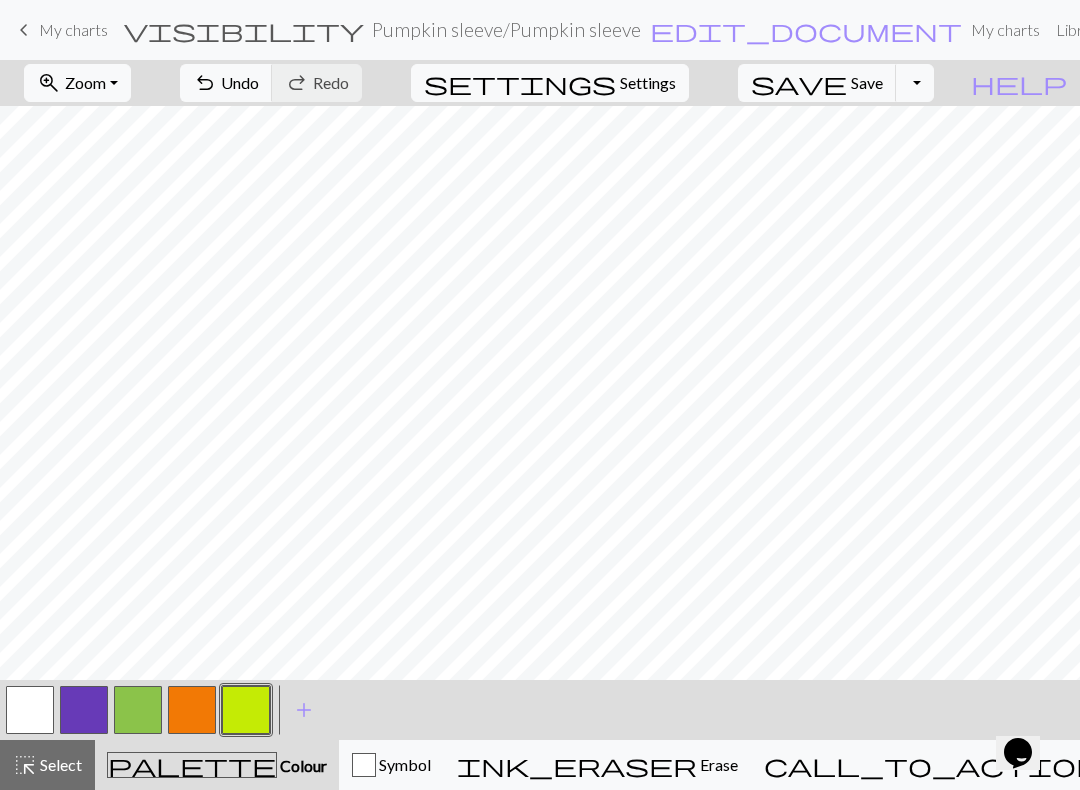 click on "undo Undo Undo" at bounding box center [226, 83] 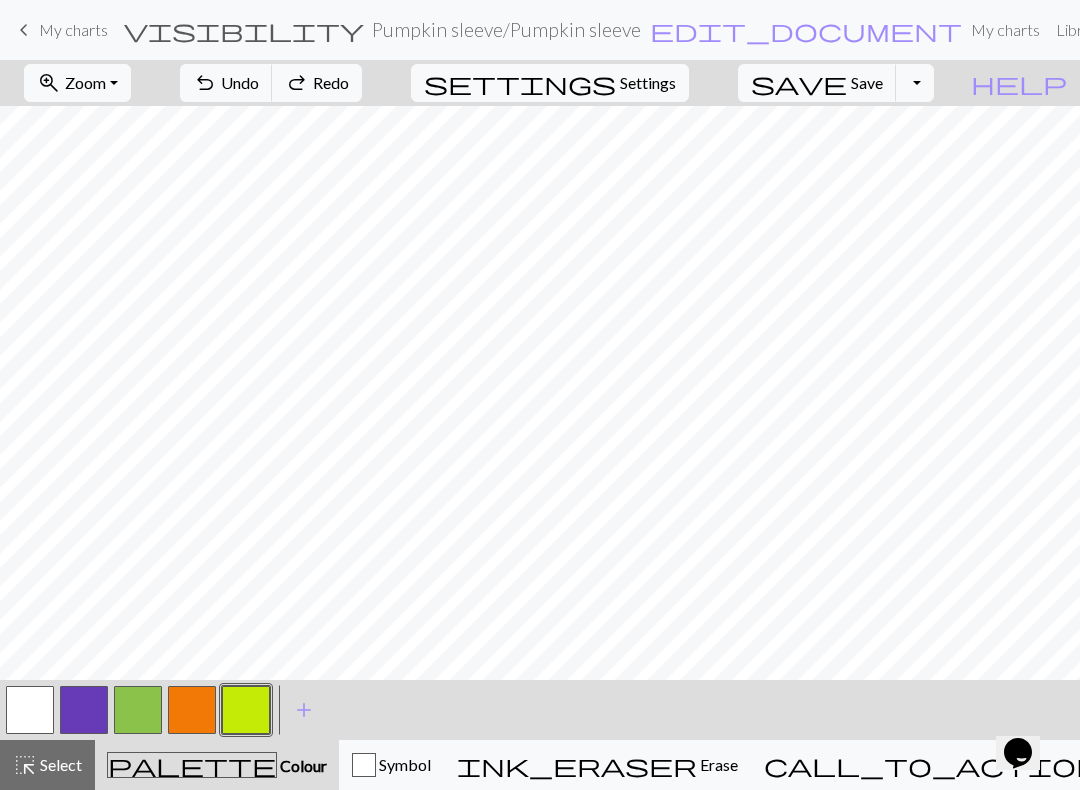 click at bounding box center [192, 710] 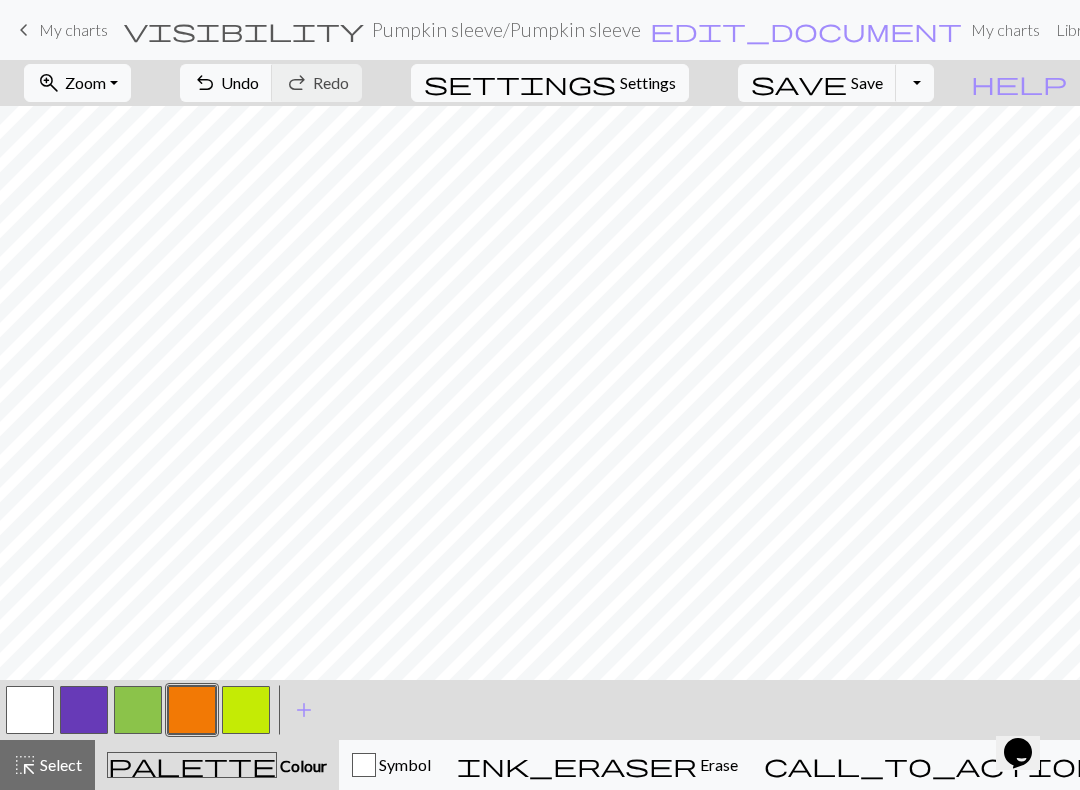 click at bounding box center (246, 710) 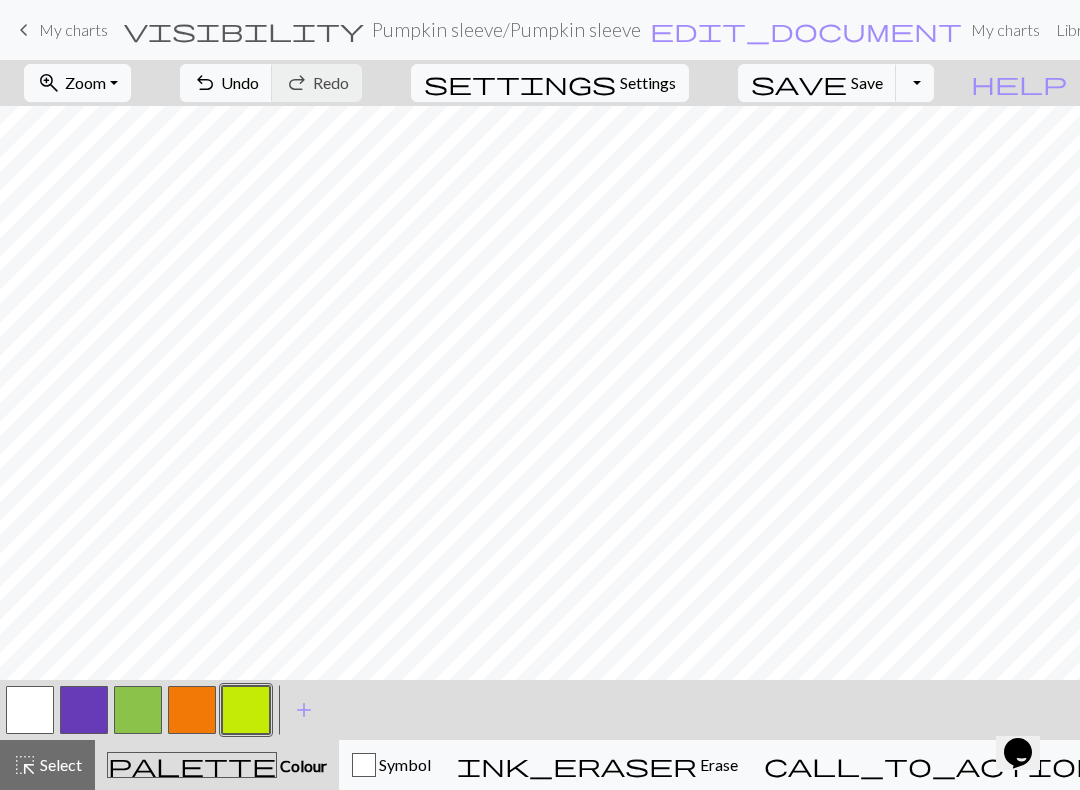 click at bounding box center [192, 710] 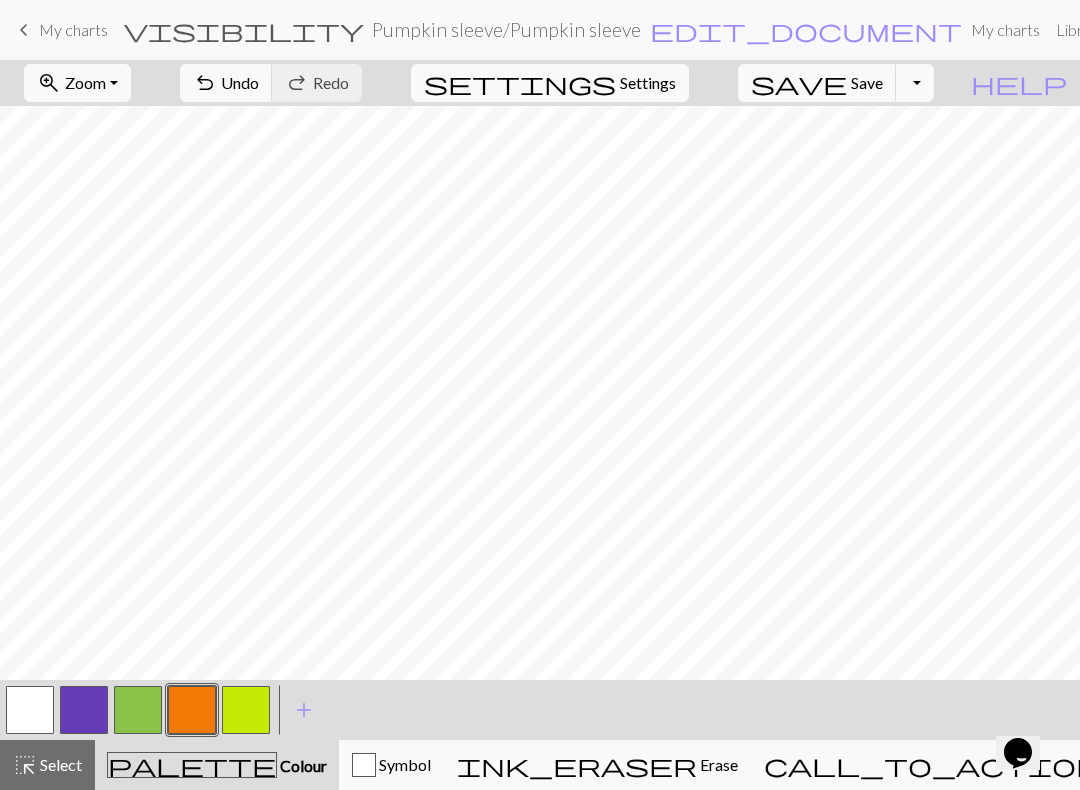 click at bounding box center [246, 710] 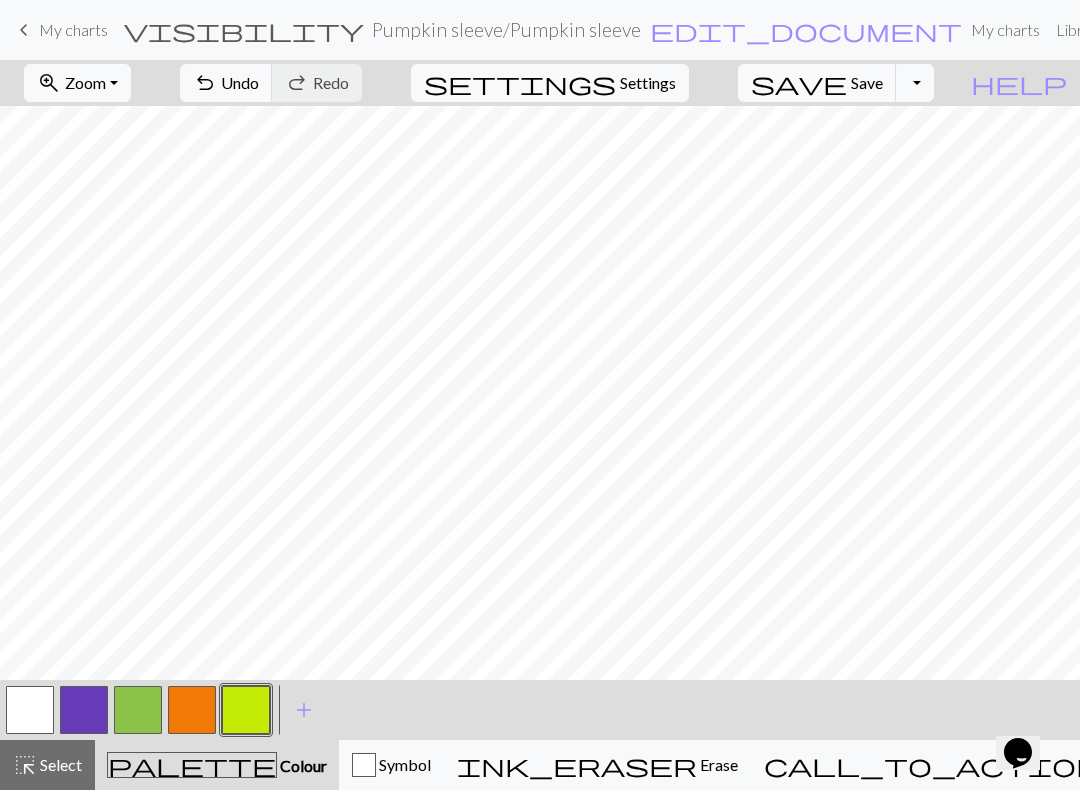 click at bounding box center [192, 710] 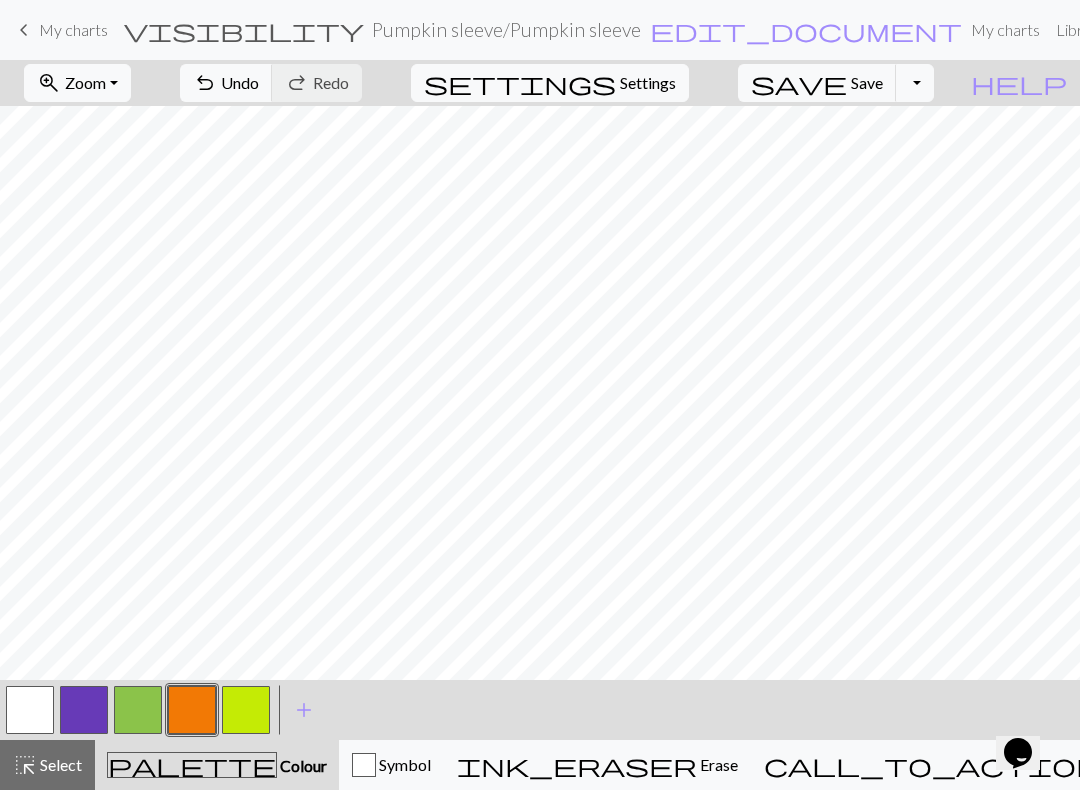 click at bounding box center [246, 710] 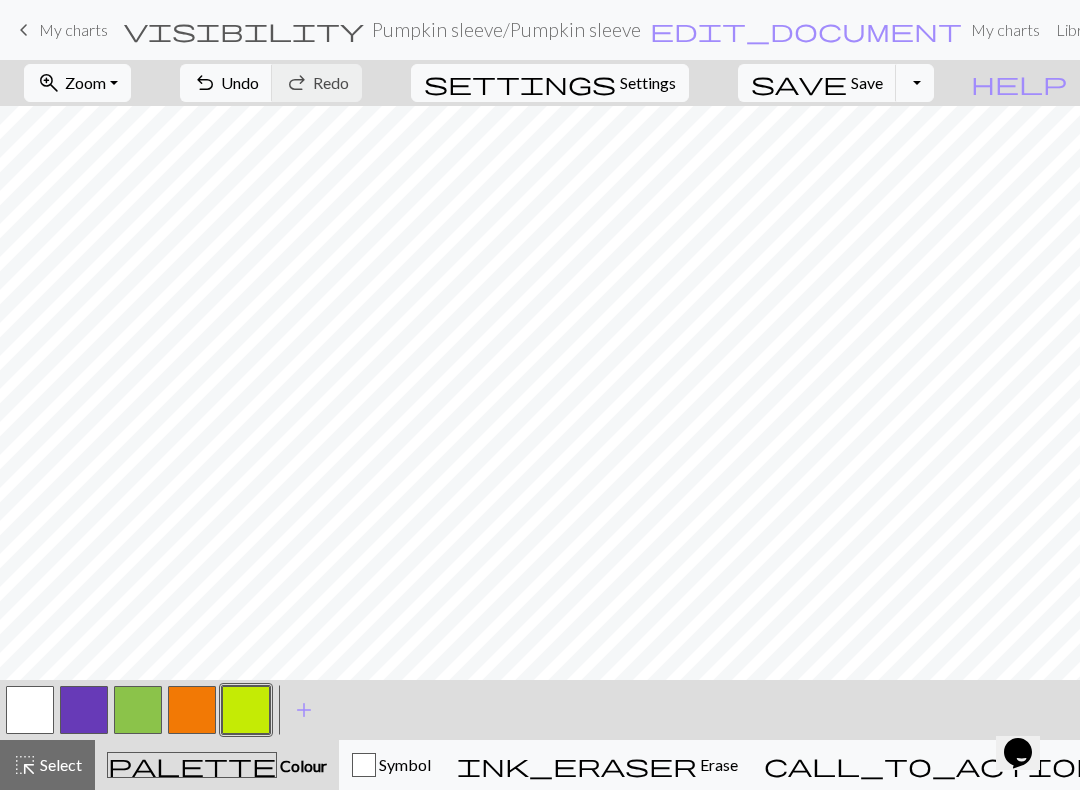 click at bounding box center [192, 710] 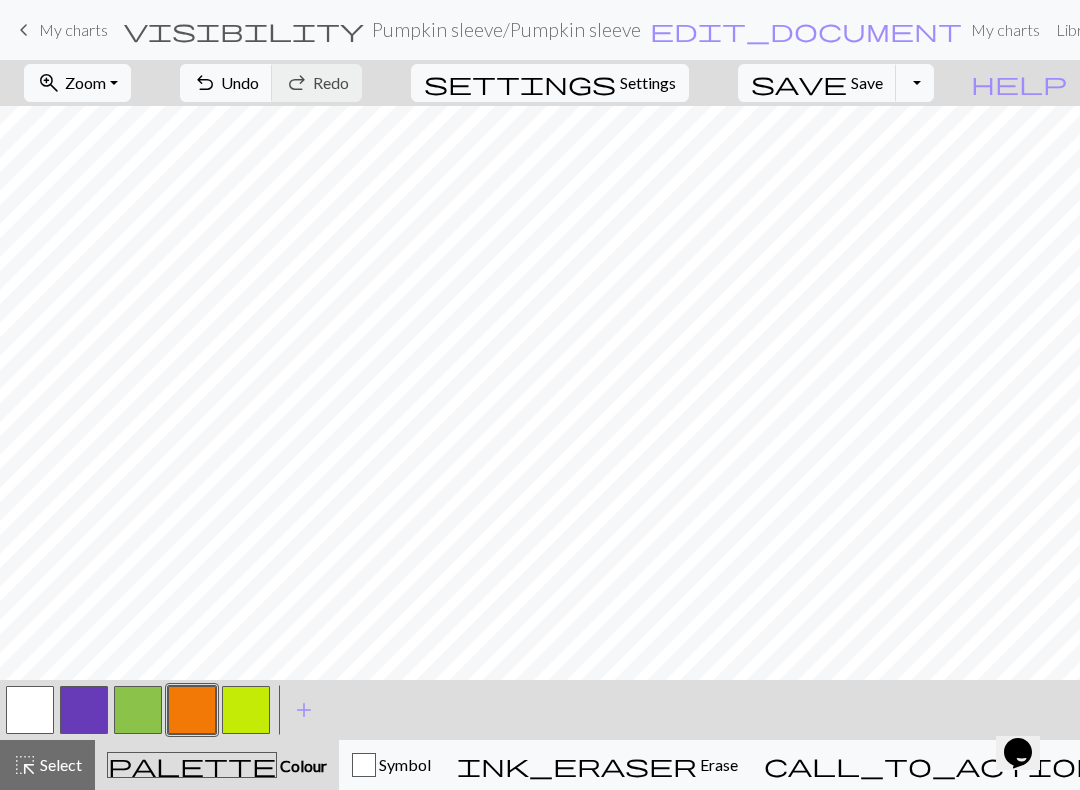 click at bounding box center [246, 710] 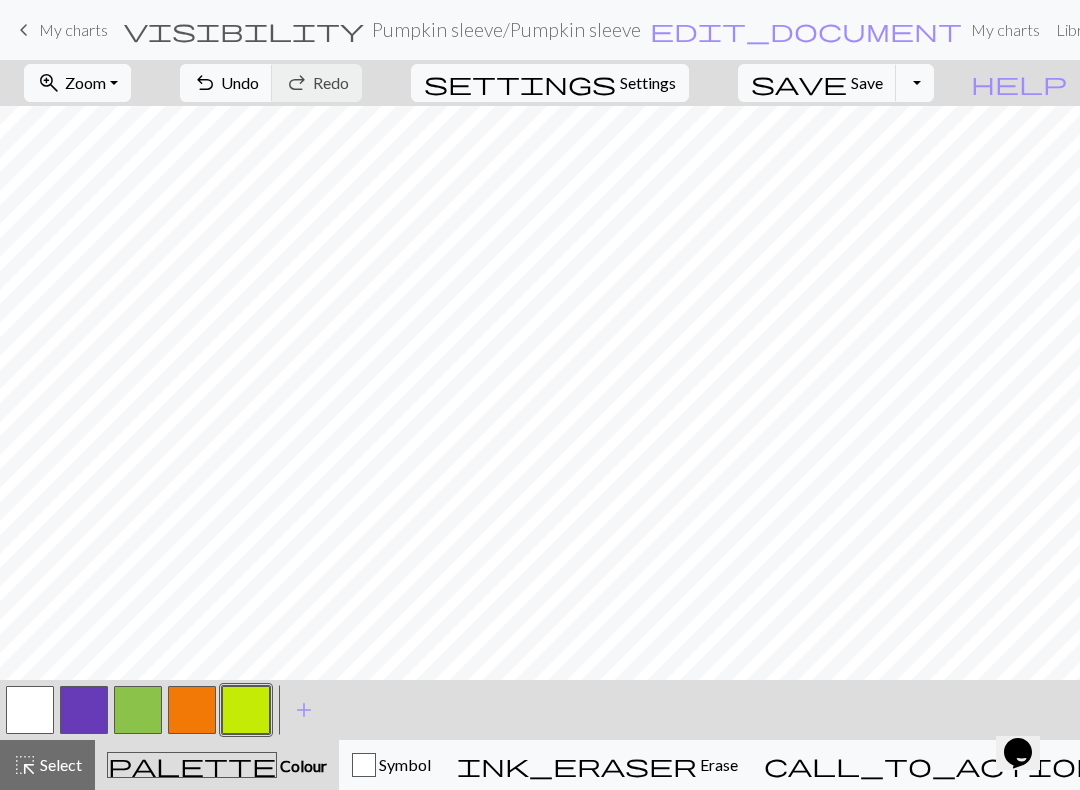 click at bounding box center [192, 710] 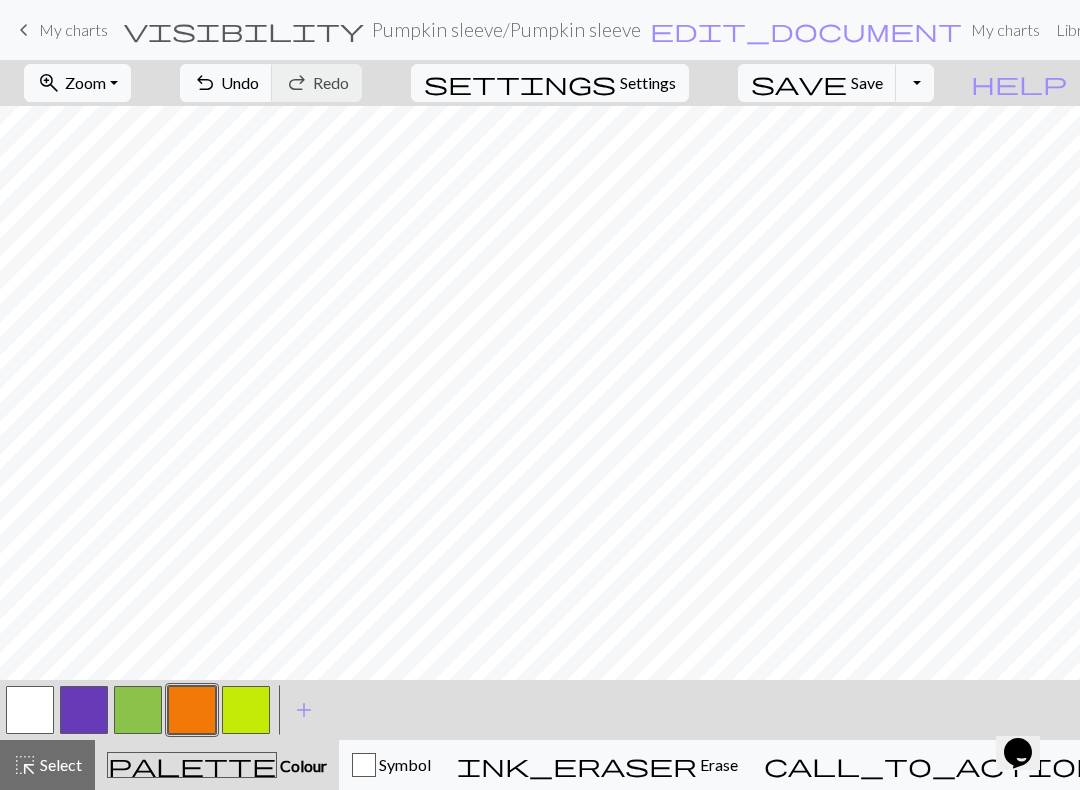 click at bounding box center (246, 710) 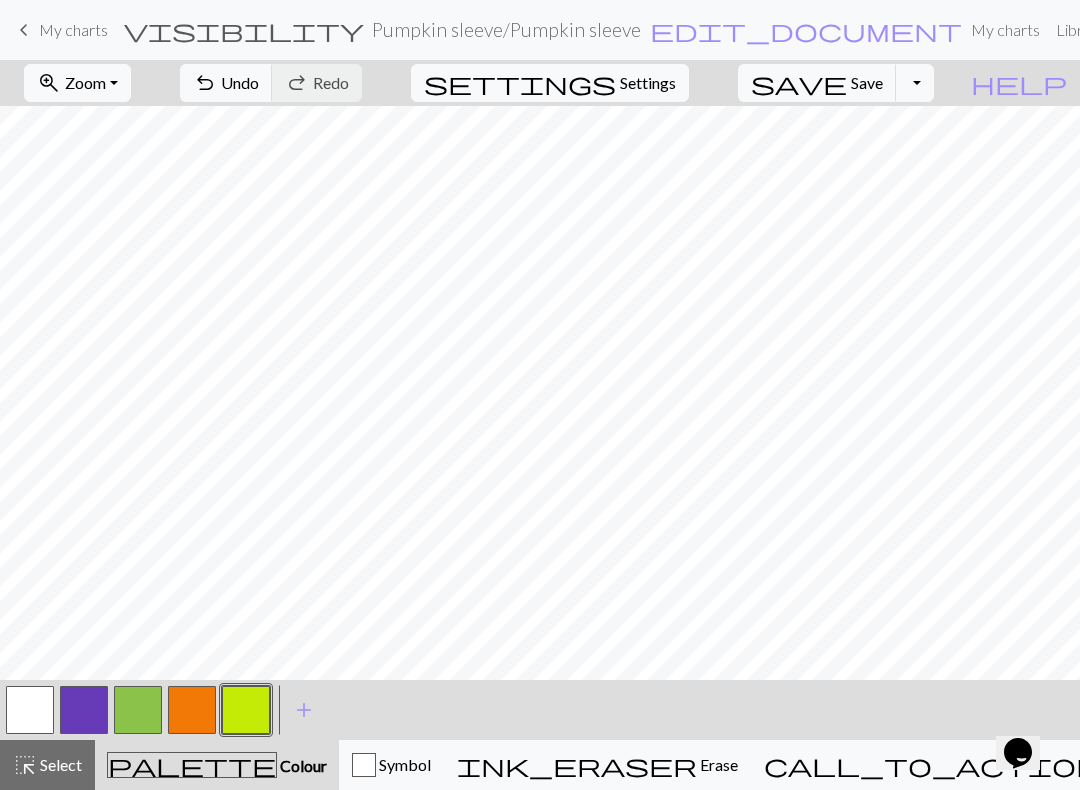 click at bounding box center [192, 710] 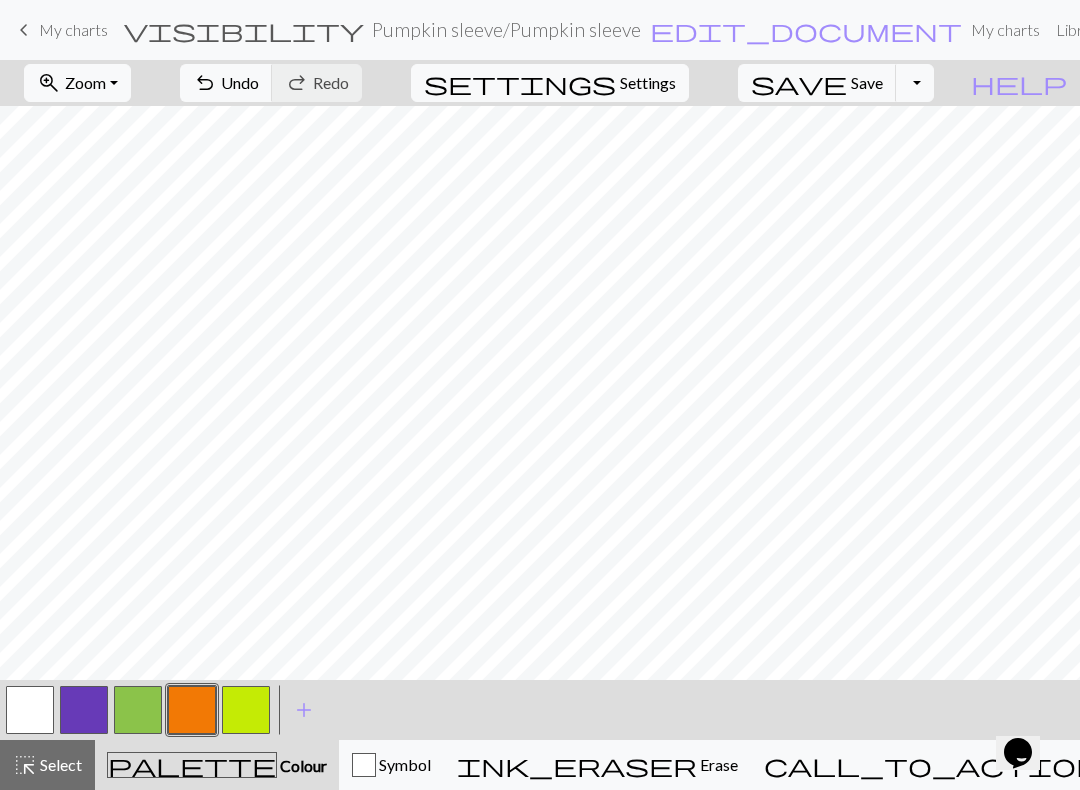 click at bounding box center [246, 710] 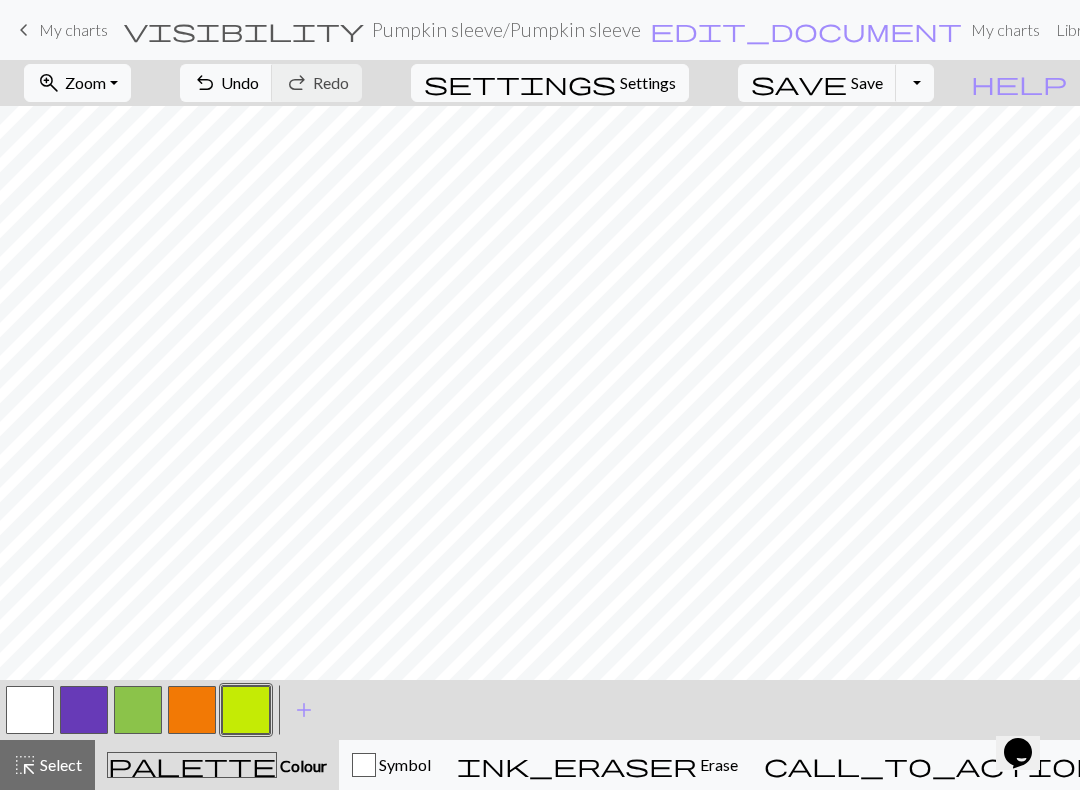 click at bounding box center (192, 710) 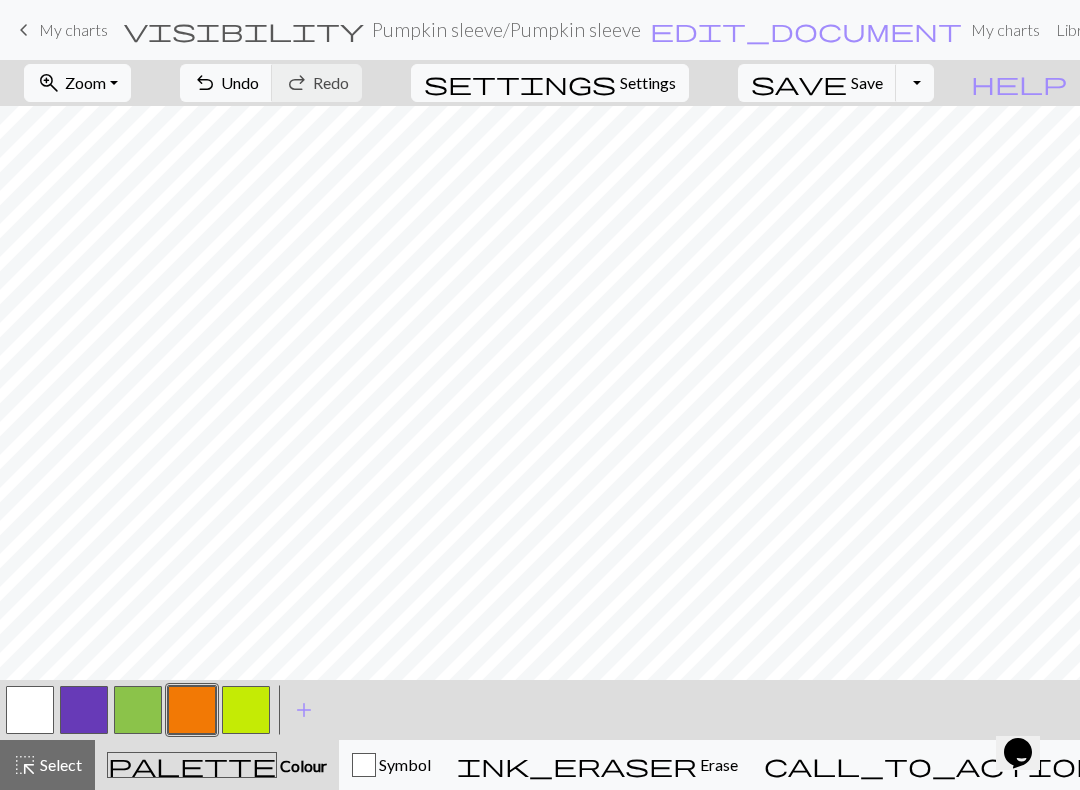 click at bounding box center [246, 710] 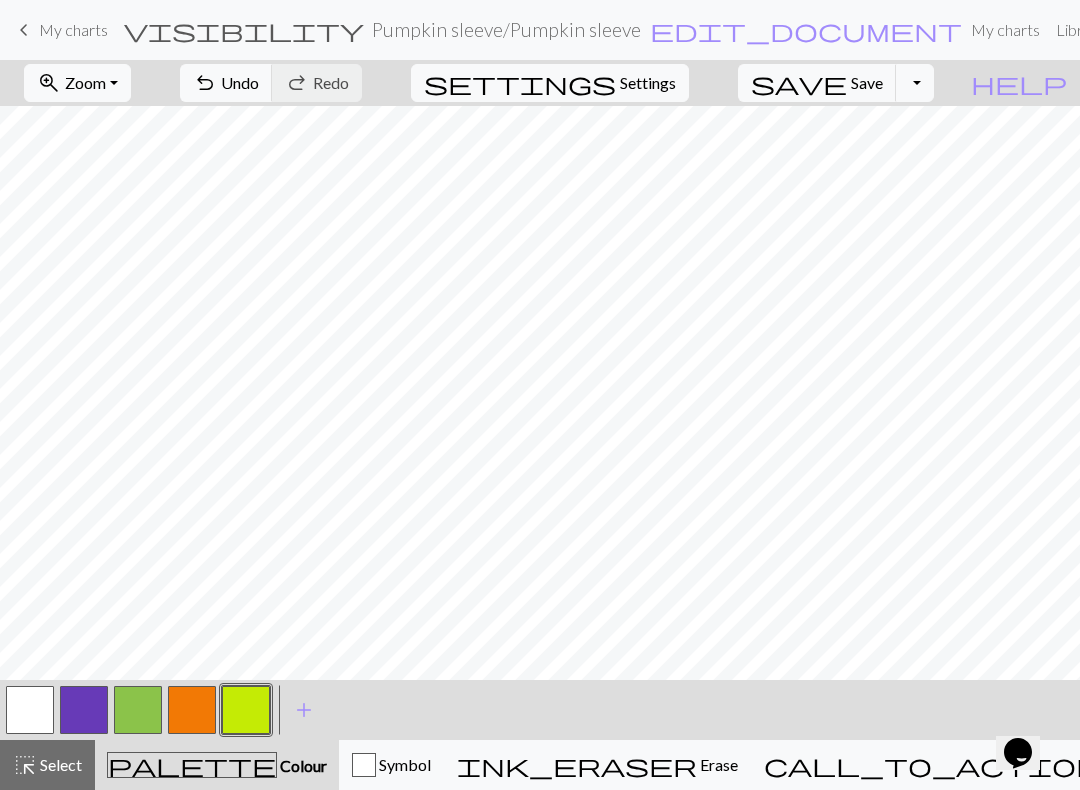 click at bounding box center (192, 710) 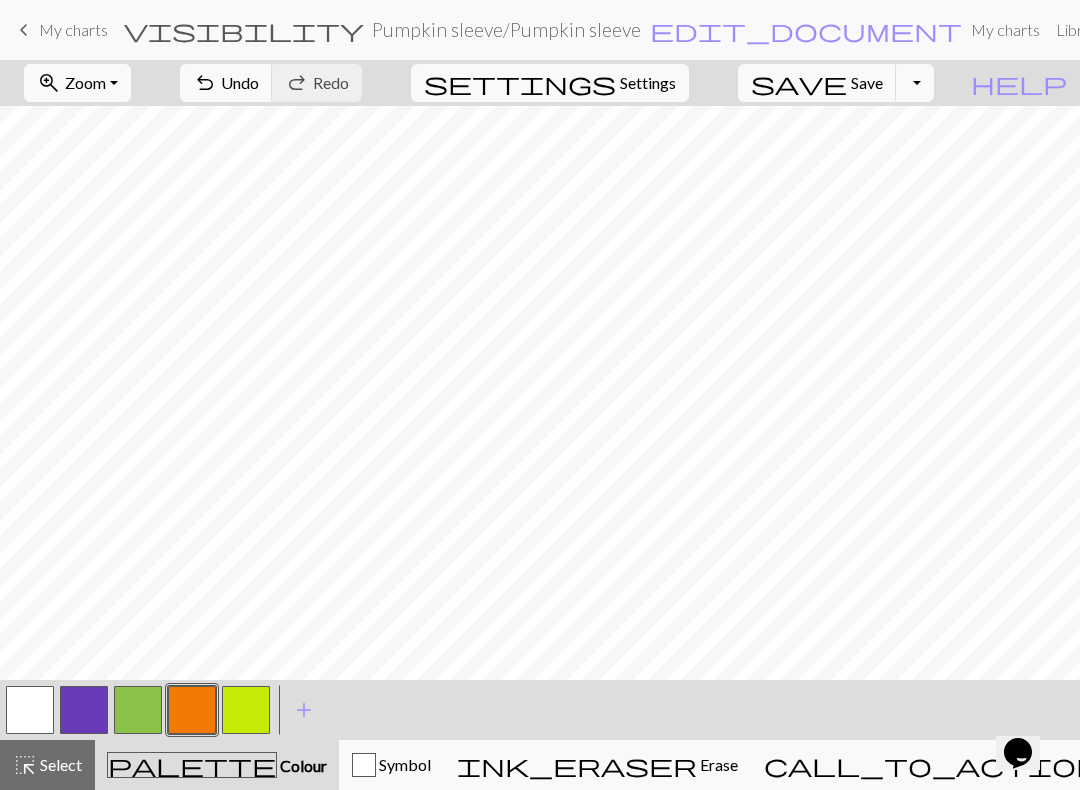 click at bounding box center (246, 710) 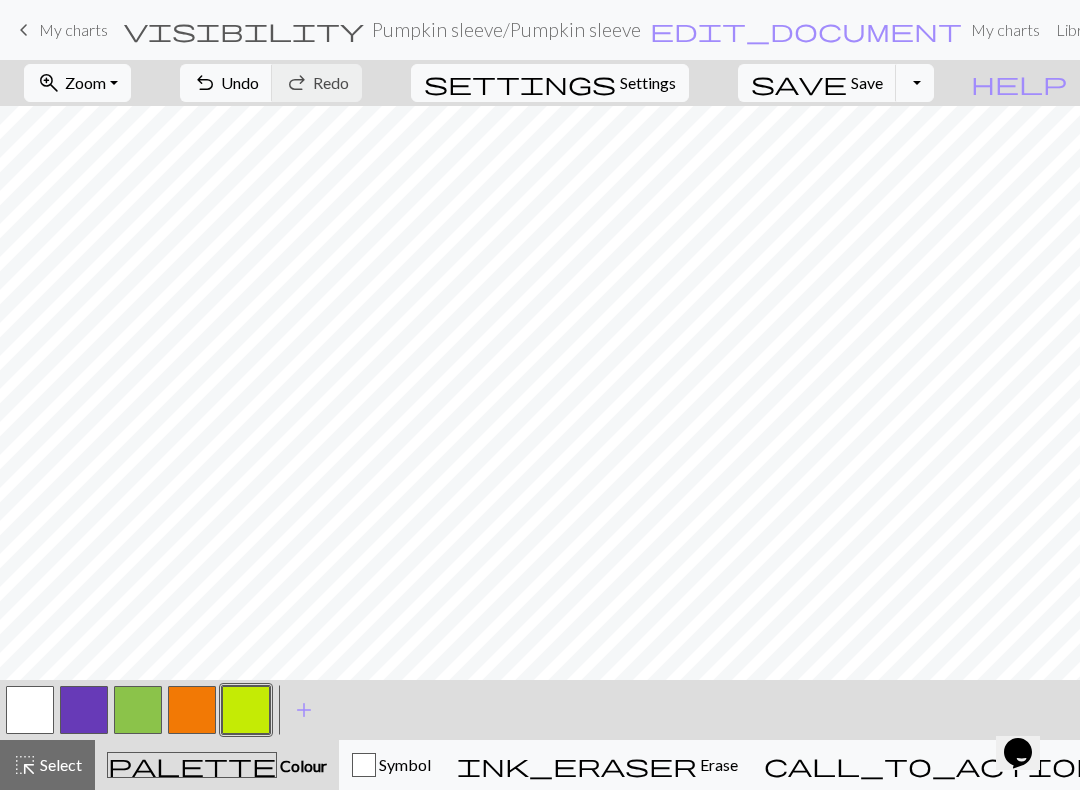 click at bounding box center (192, 710) 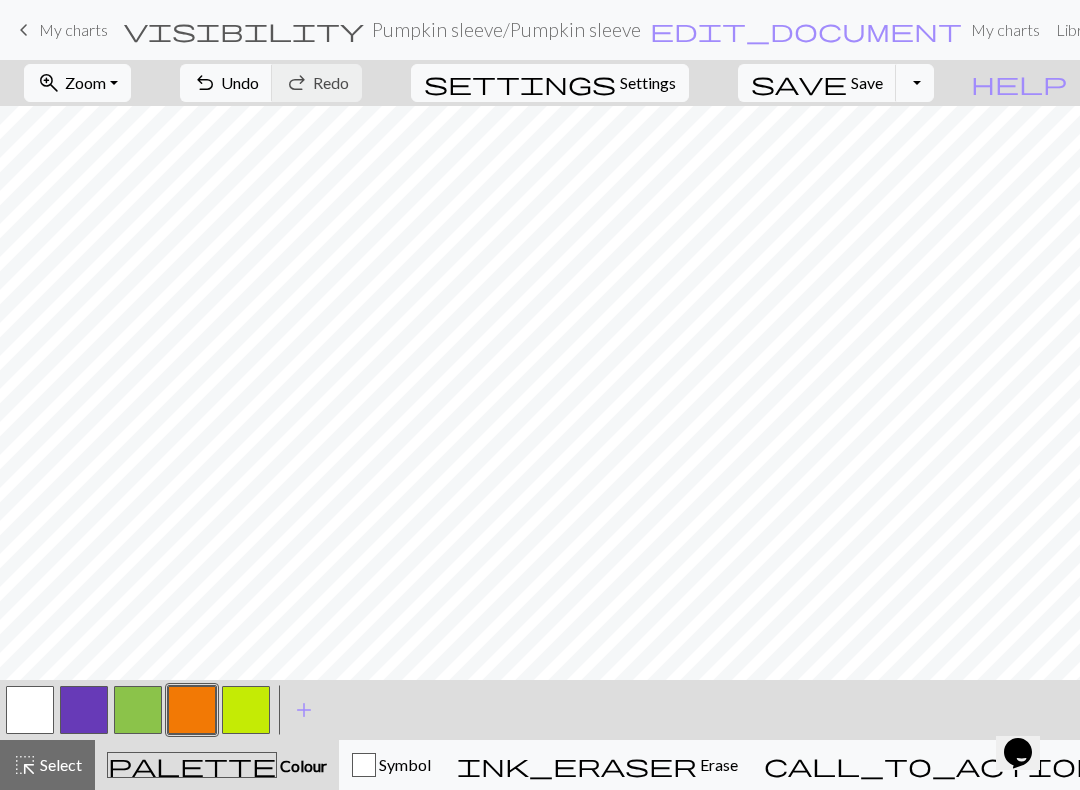 click at bounding box center [246, 710] 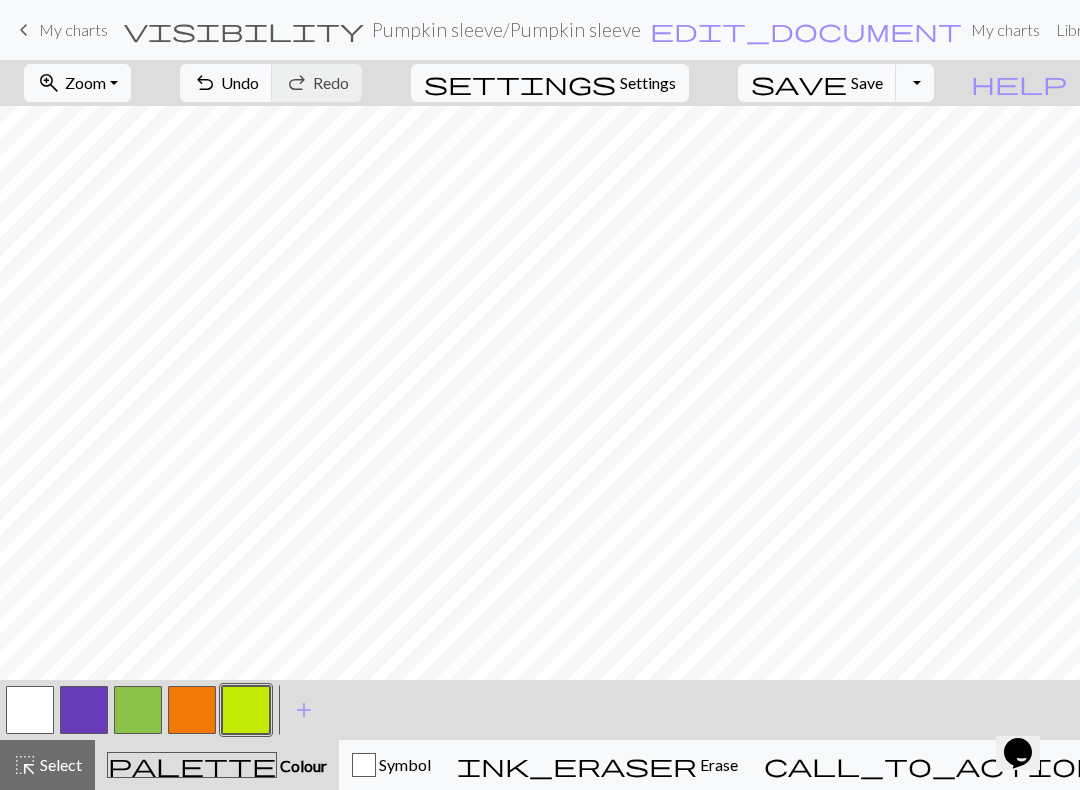 click at bounding box center [192, 710] 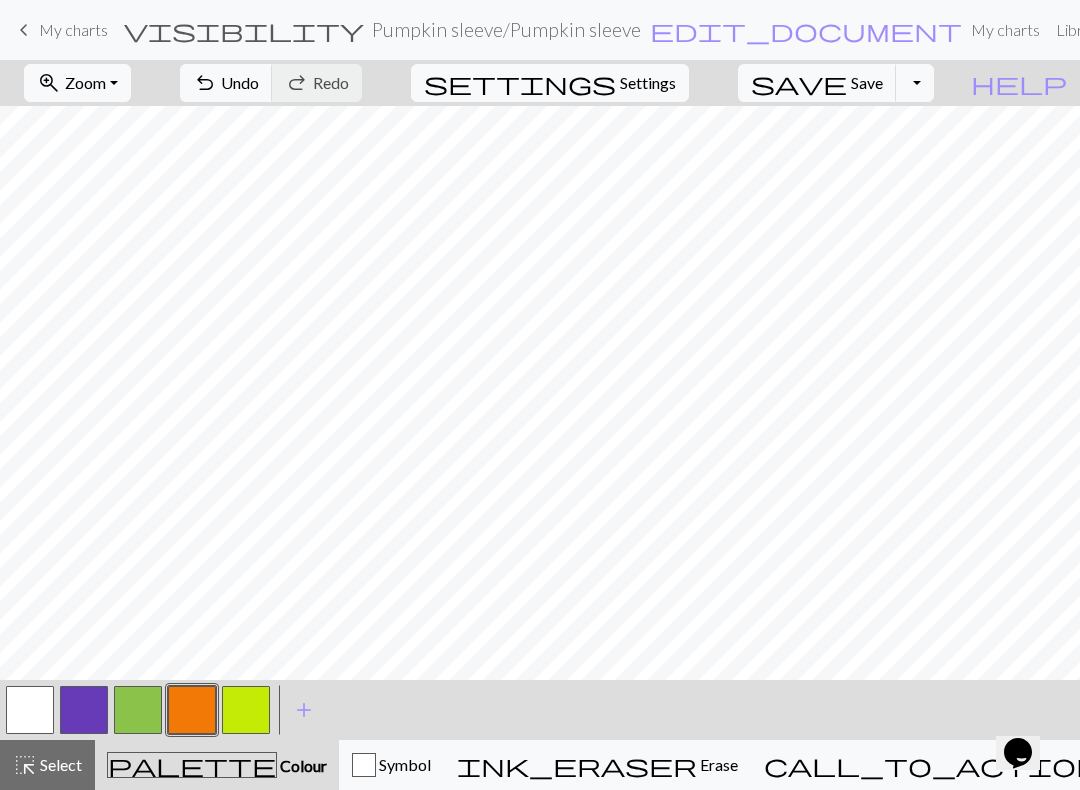 click at bounding box center (246, 710) 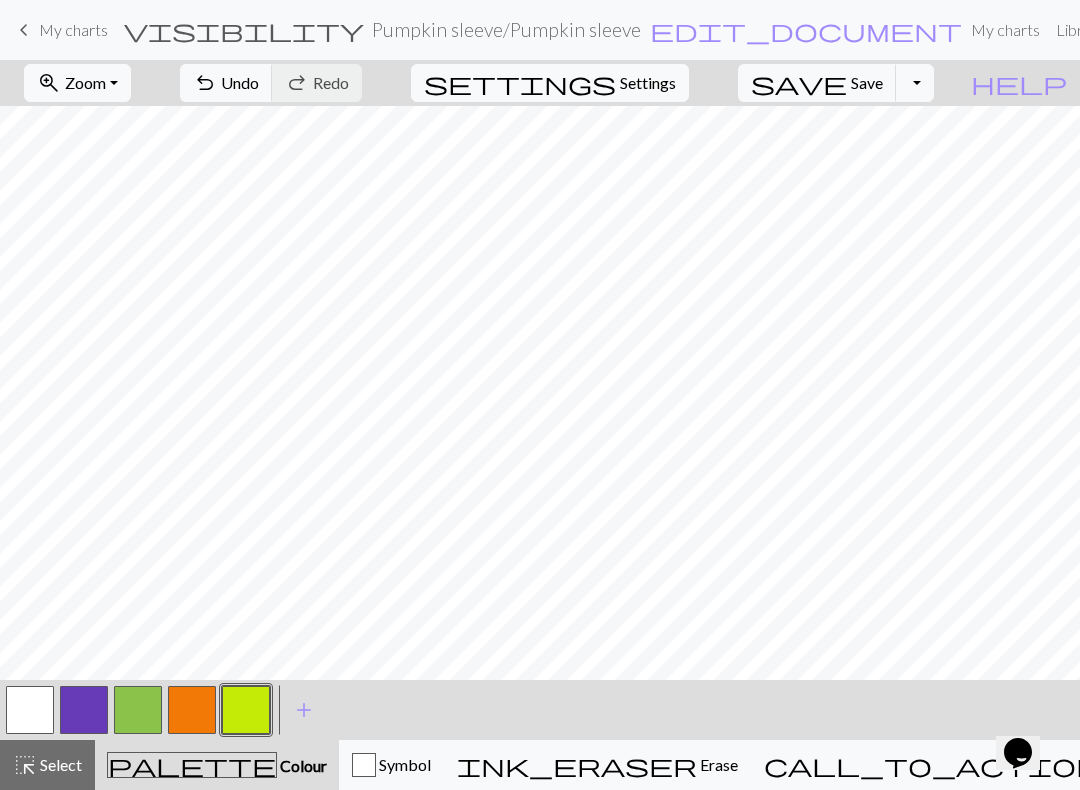 click at bounding box center [192, 710] 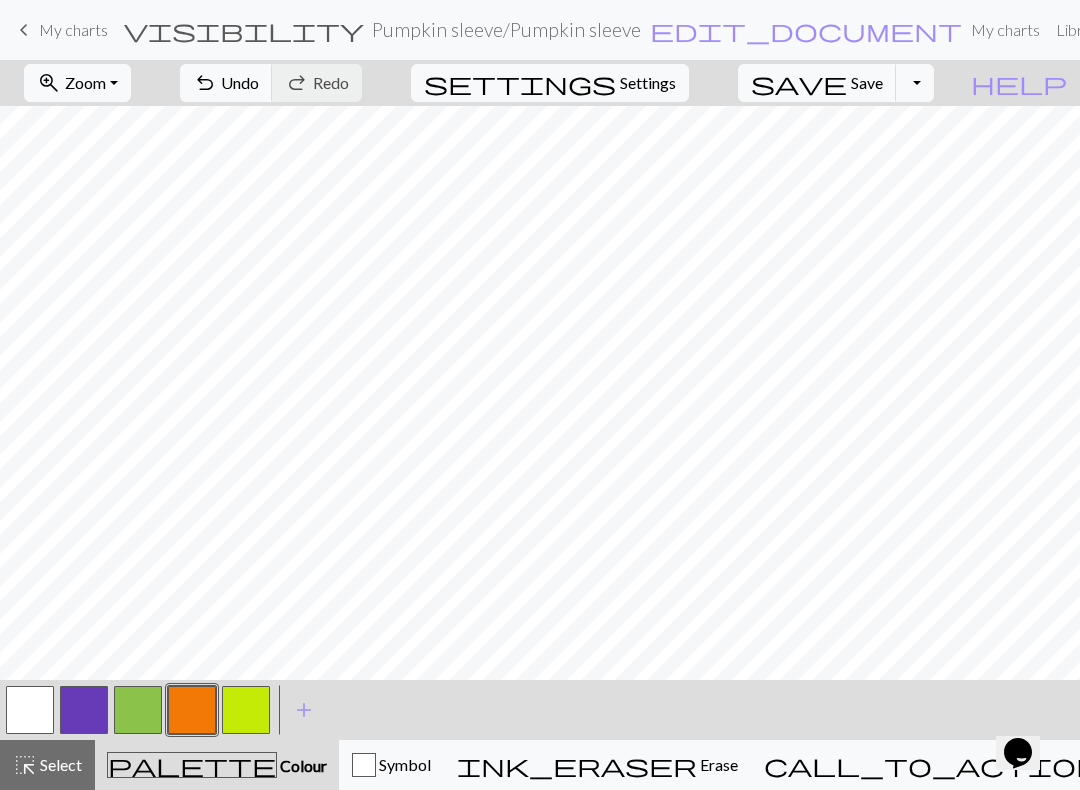 click at bounding box center [246, 710] 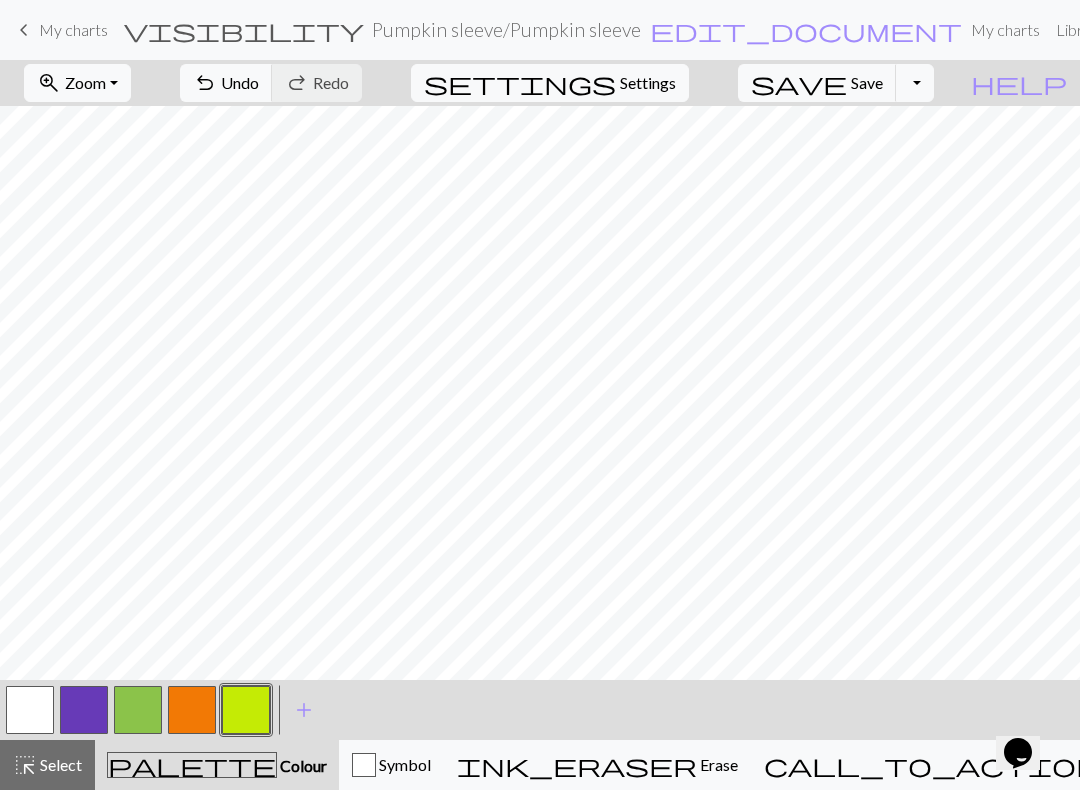 click at bounding box center (192, 710) 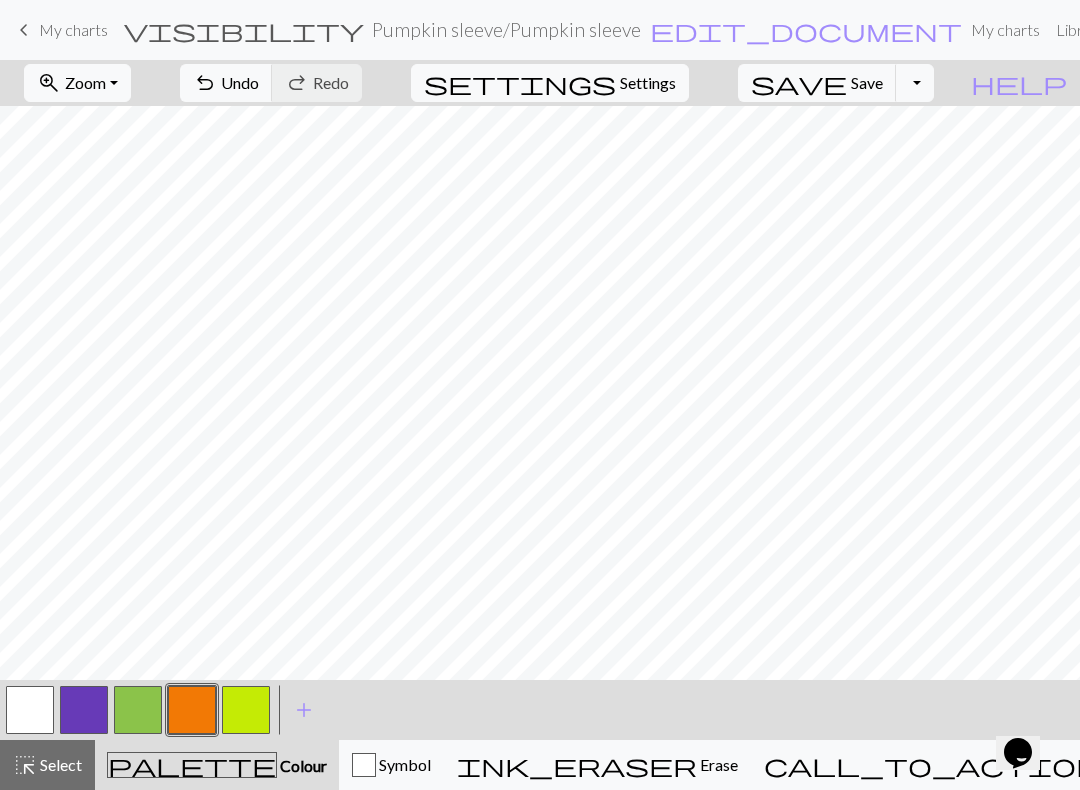 click on "undo Undo Undo" at bounding box center (226, 83) 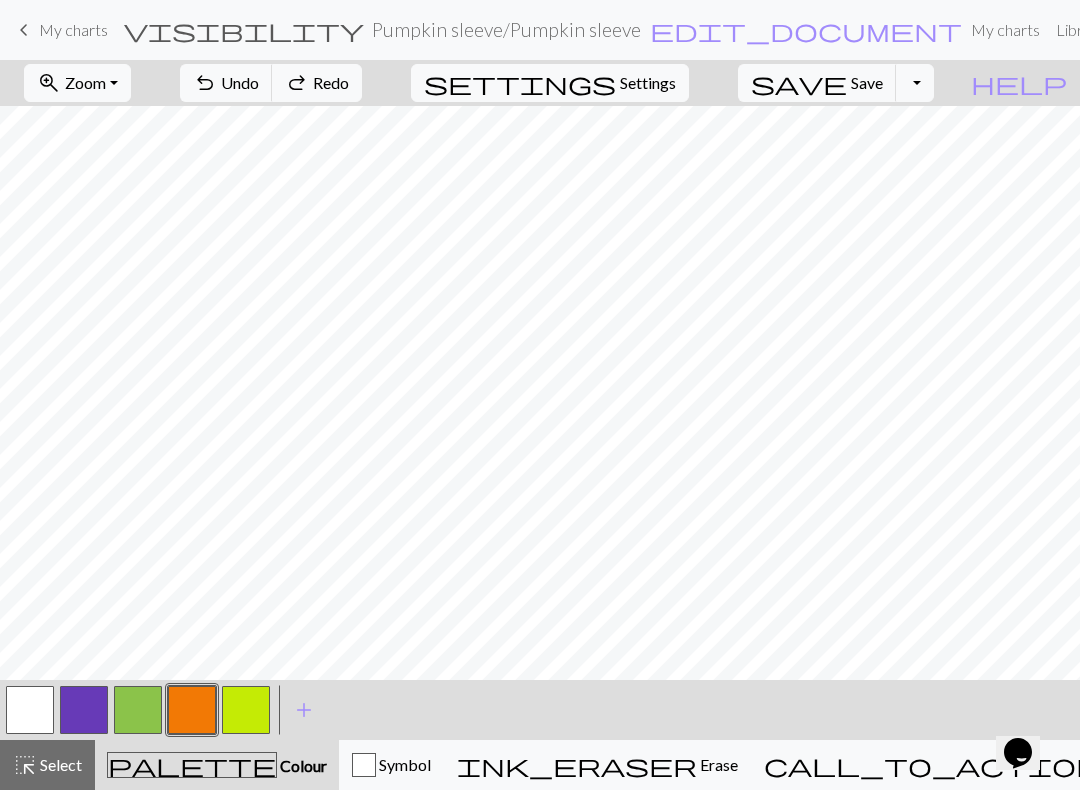 click on "undo Undo Undo" at bounding box center [226, 83] 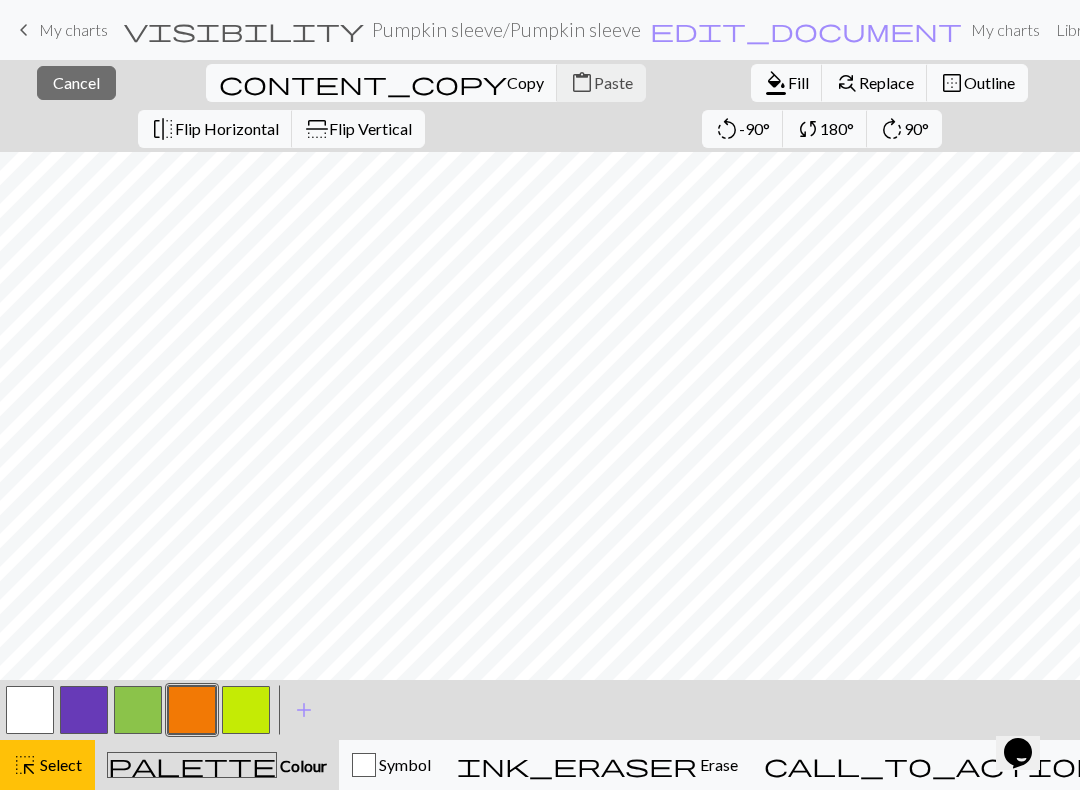 click on "Cancel" at bounding box center [76, 82] 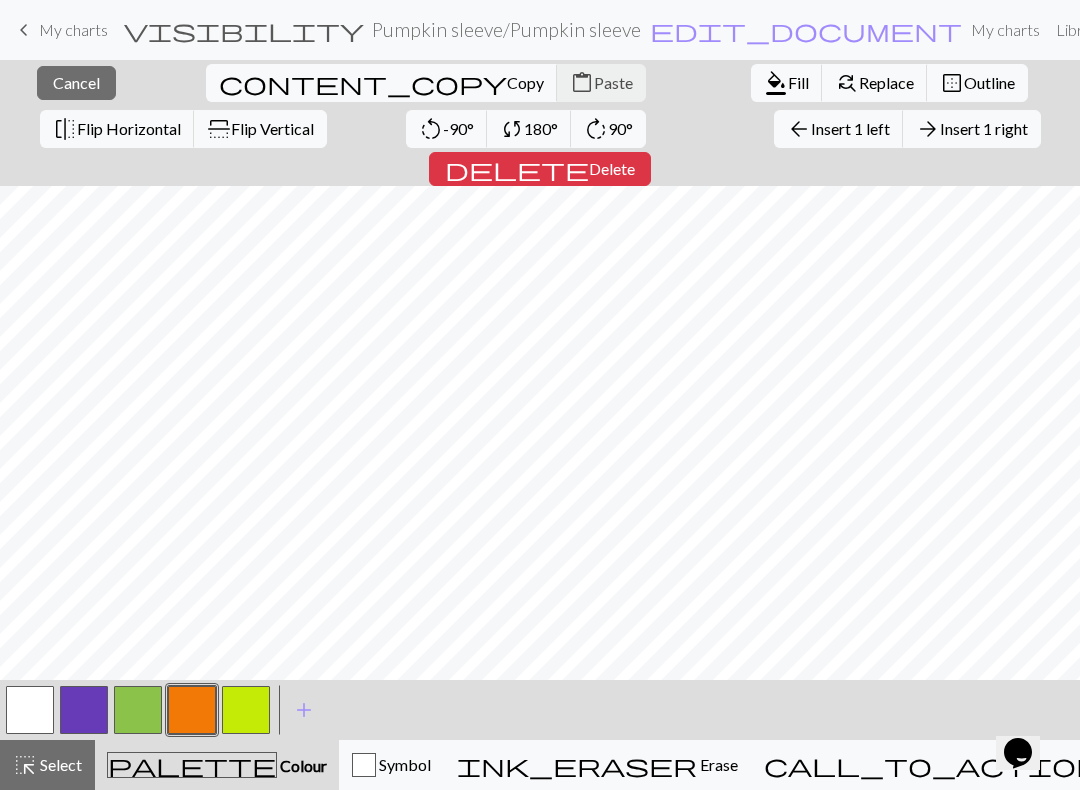 click on "close Cancel content_copy  Copy content_paste  Paste format_color_fill  Fill find_replace  Replace border_outer  Outline flip  Flip Horizontal flip  Flip Vertical rotate_left  -90° sync  180° rotate_right  90° arrow_back  Insert 1 left arrow_forward Insert 1 right delete  Delete" at bounding box center [540, 123] 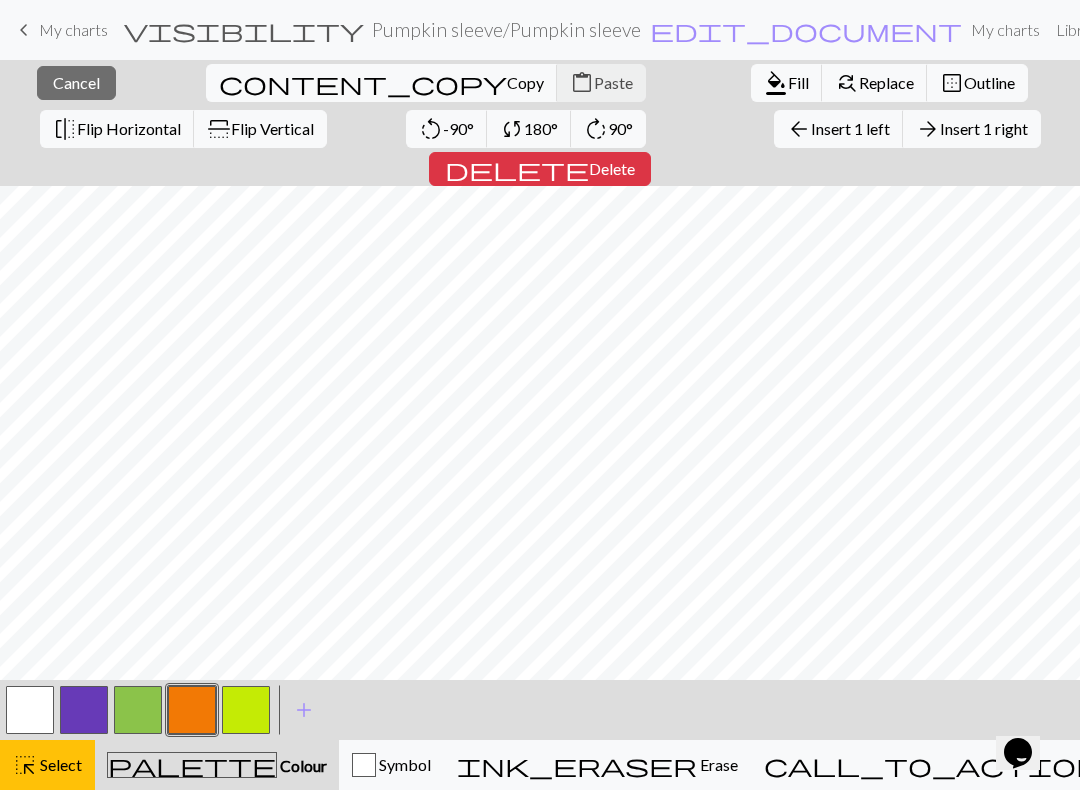 click on "close Cancel" at bounding box center [76, 83] 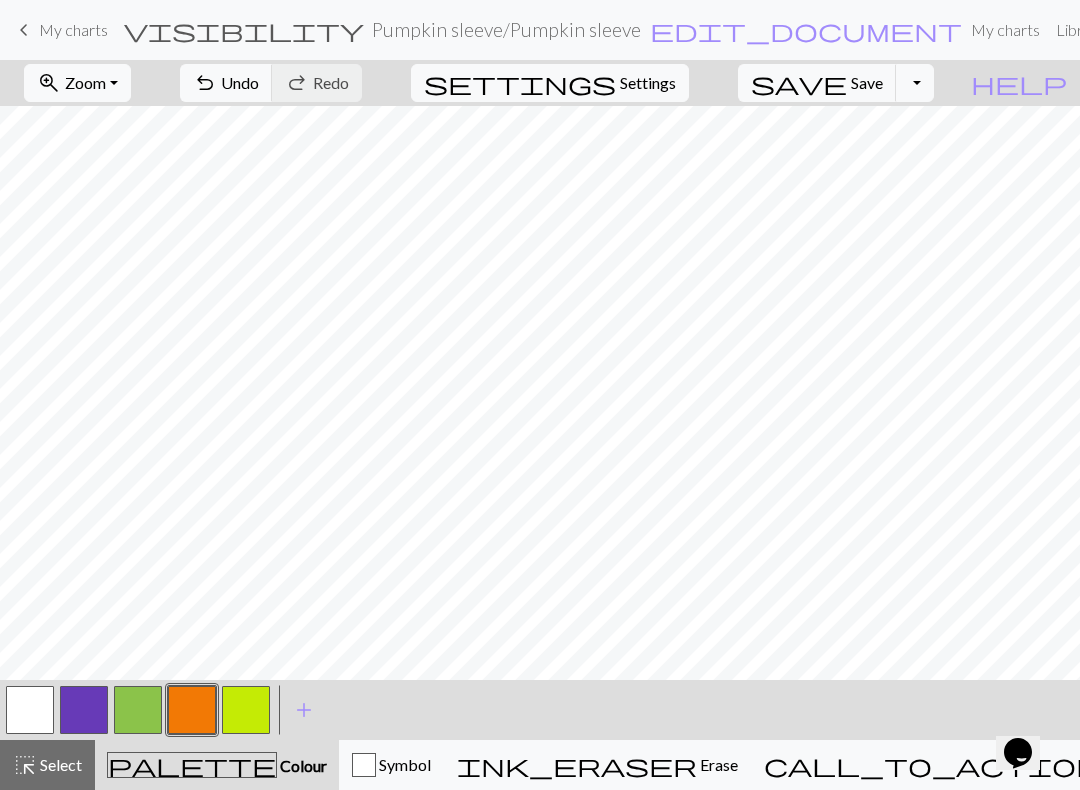 click on "add" at bounding box center [304, 710] 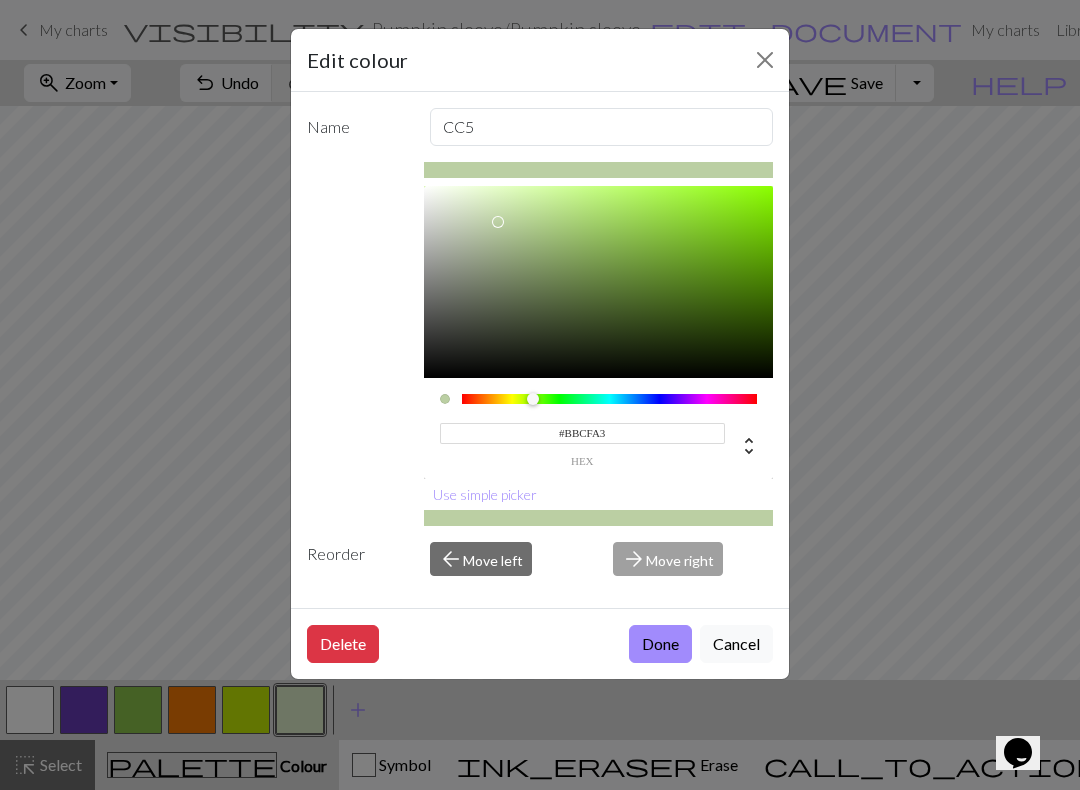 click at bounding box center [498, 222] 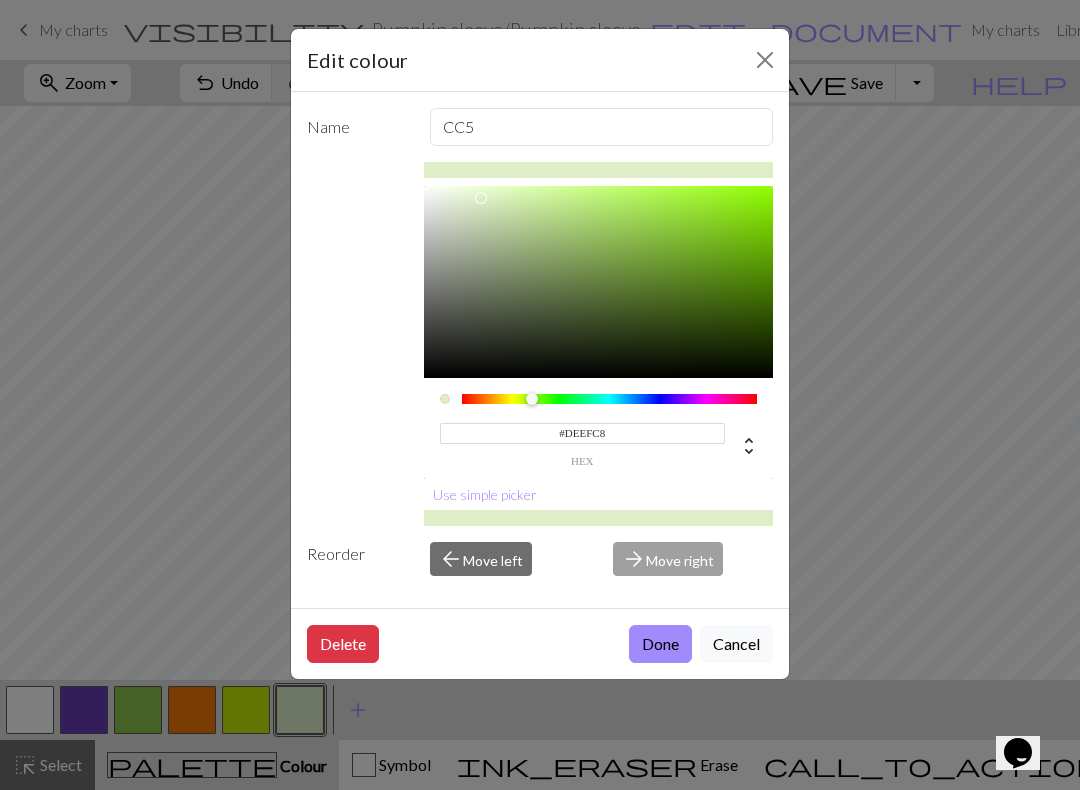 click at bounding box center [481, 198] 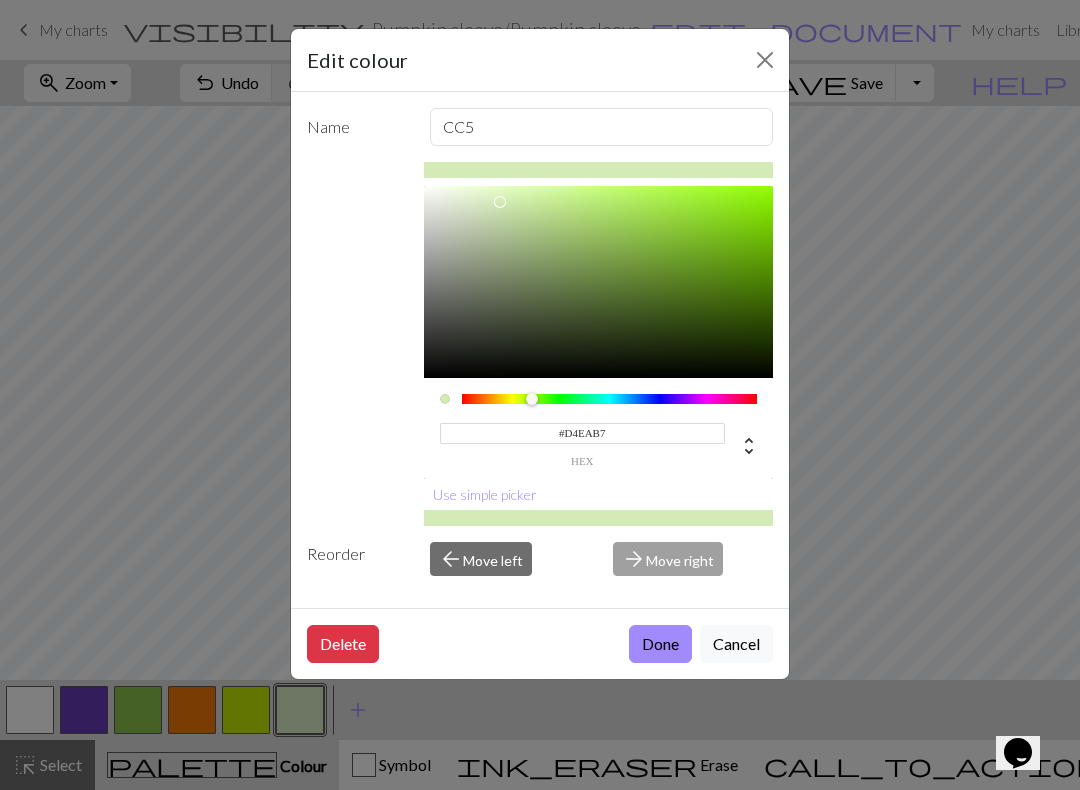 click at bounding box center (500, 202) 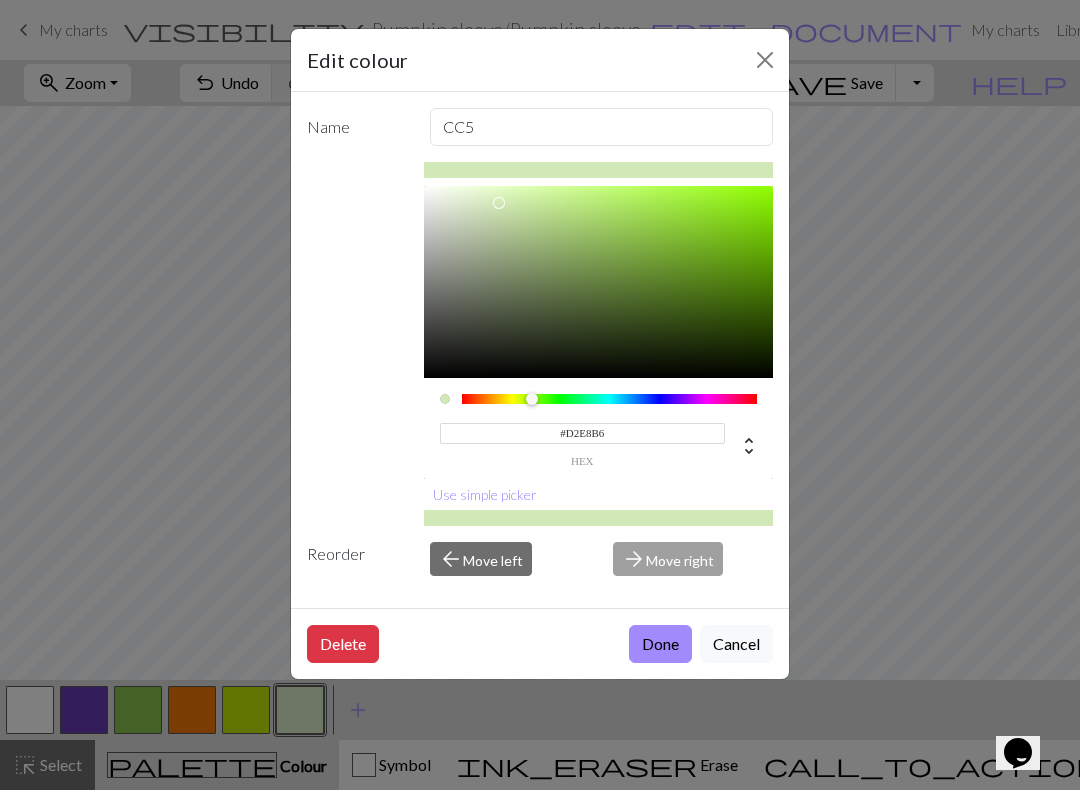 click on "Done" at bounding box center [660, 644] 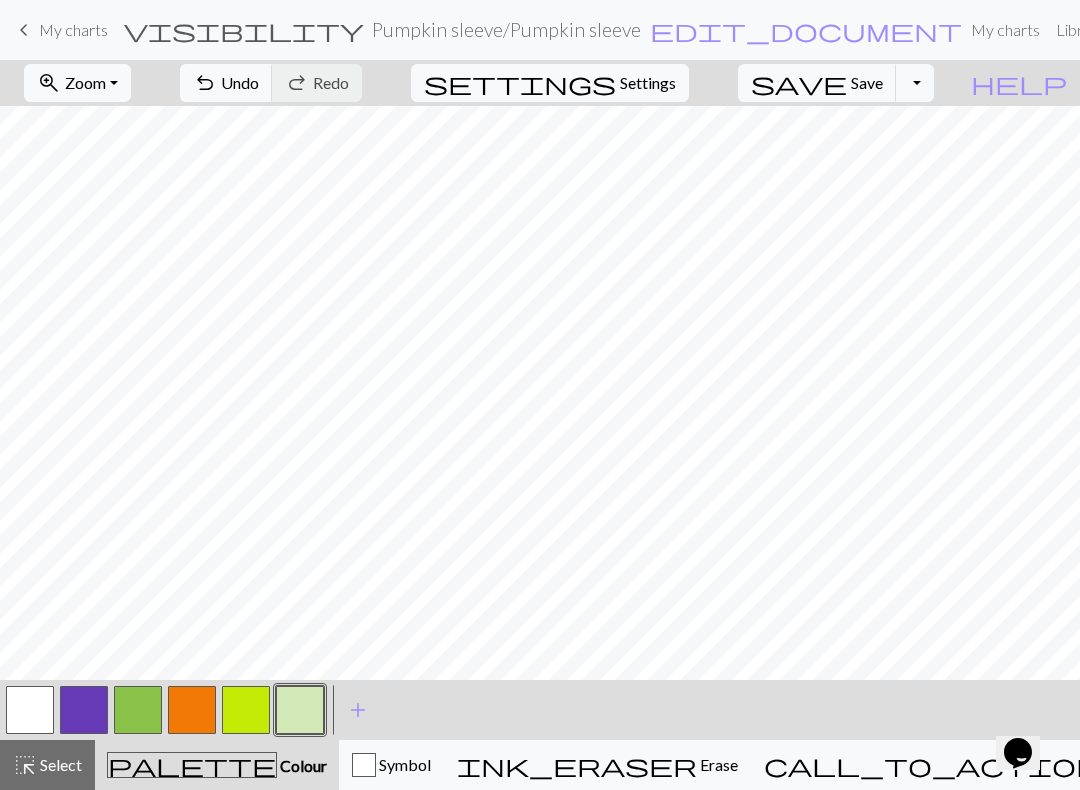 click at bounding box center (84, 710) 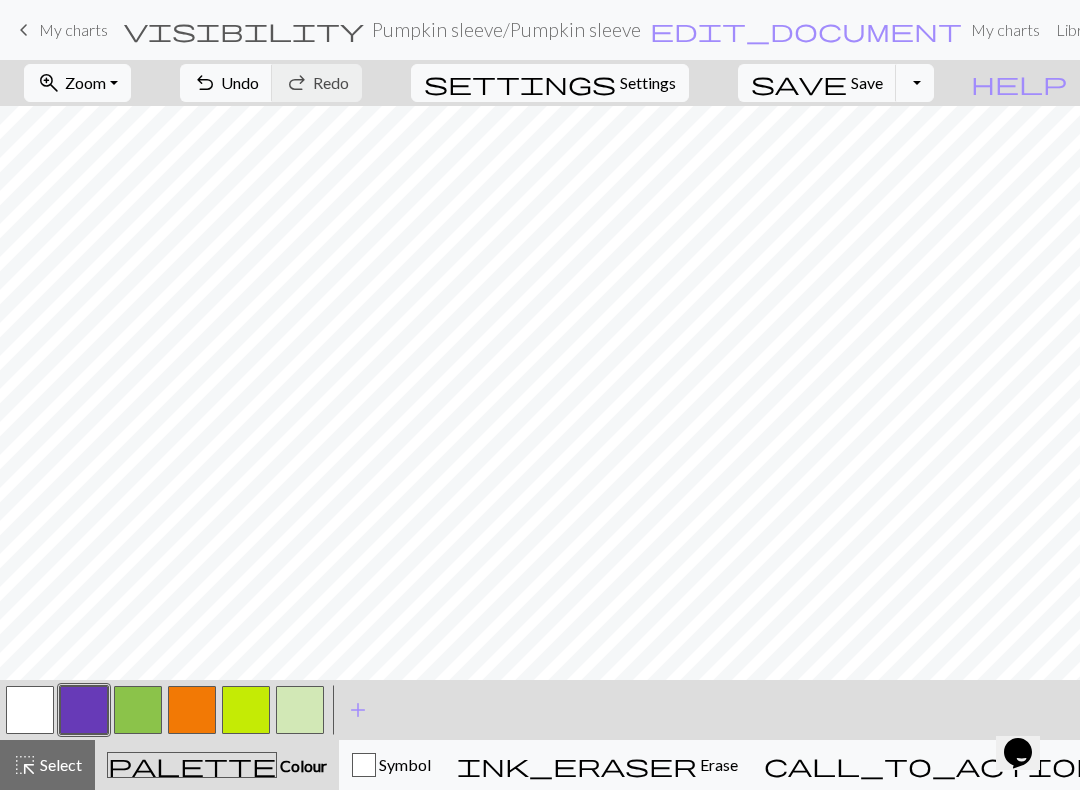 click at bounding box center (84, 710) 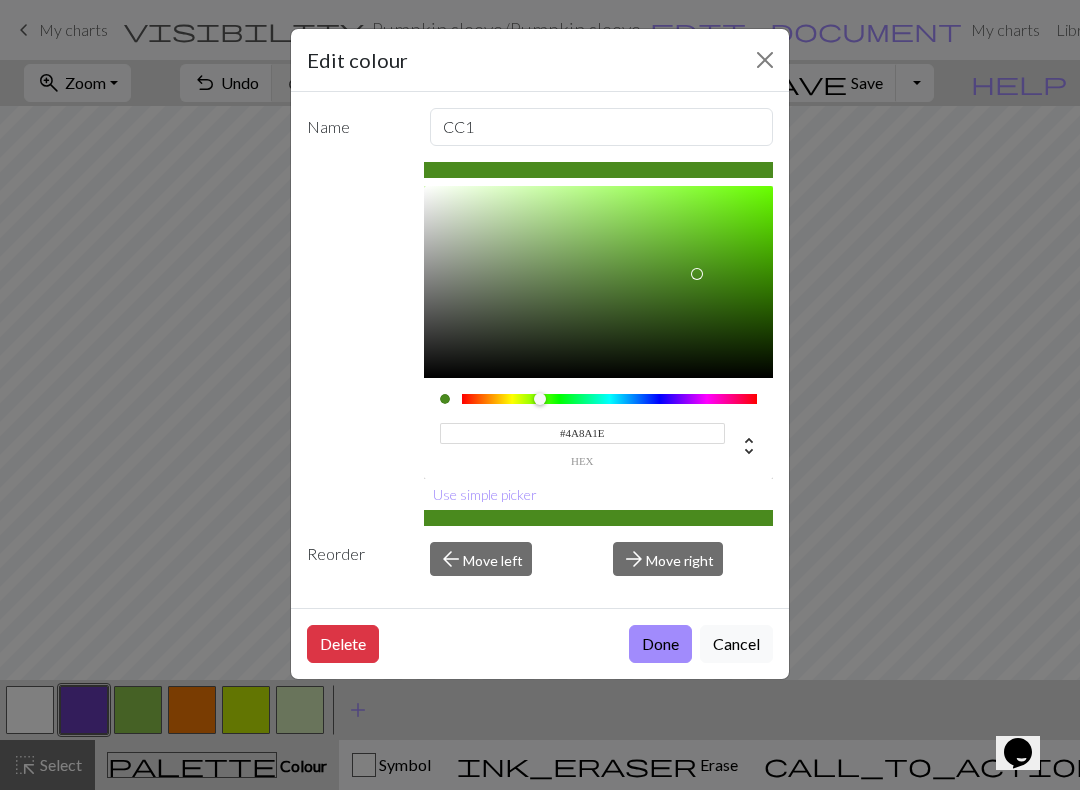 click at bounding box center (697, 274) 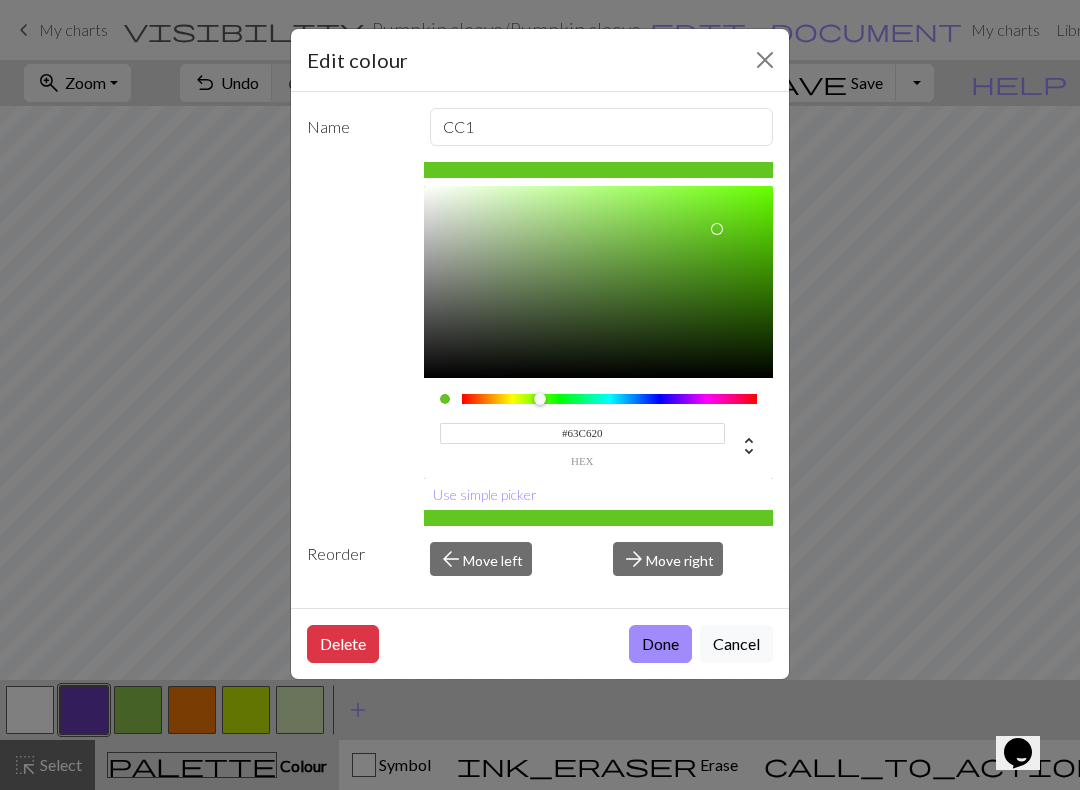 click at bounding box center (717, 229) 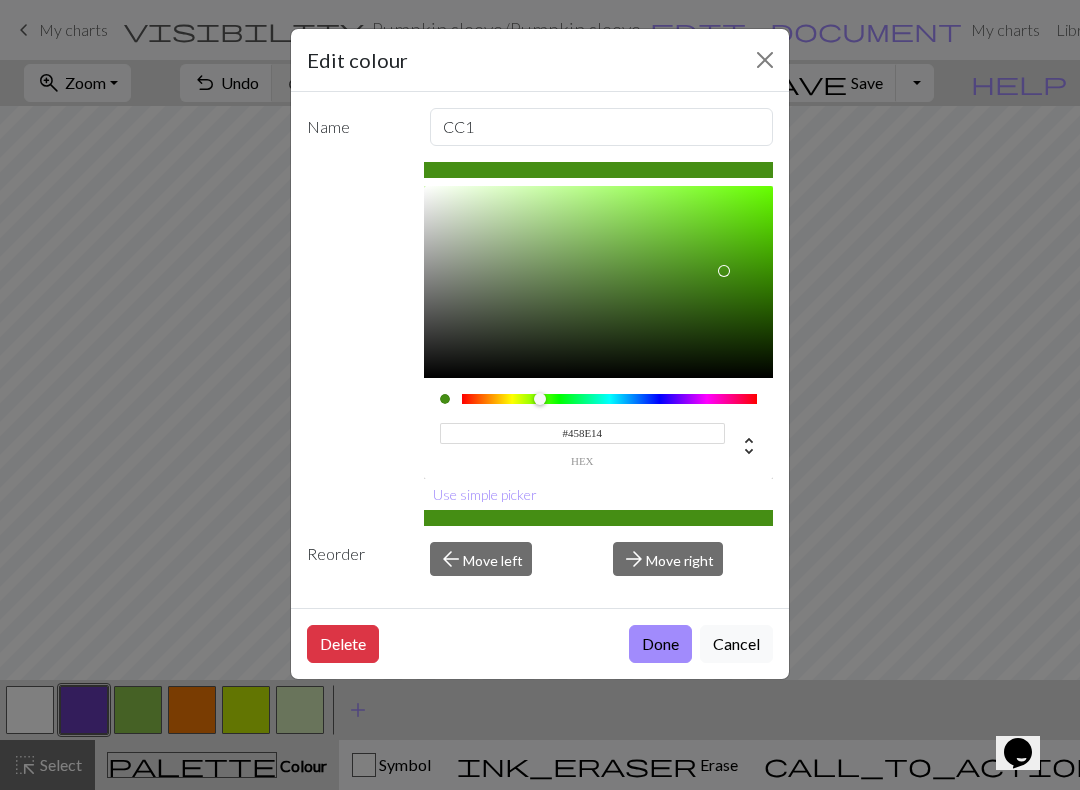 click at bounding box center (724, 271) 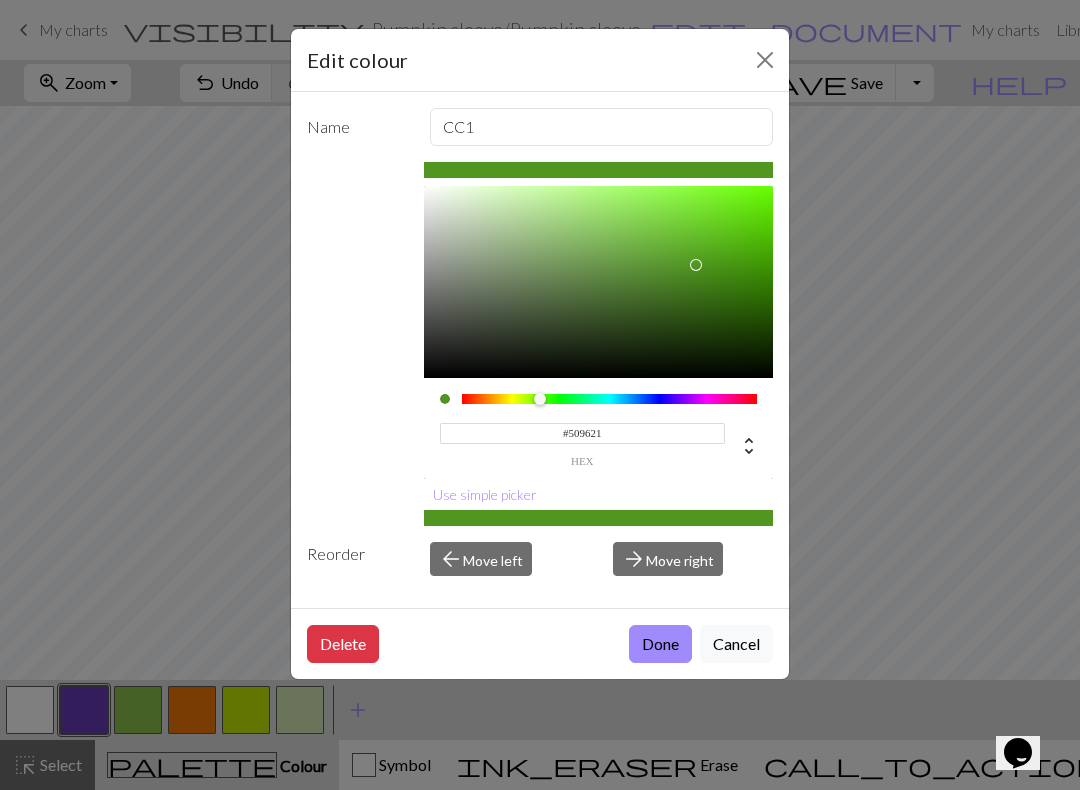 click at bounding box center (696, 265) 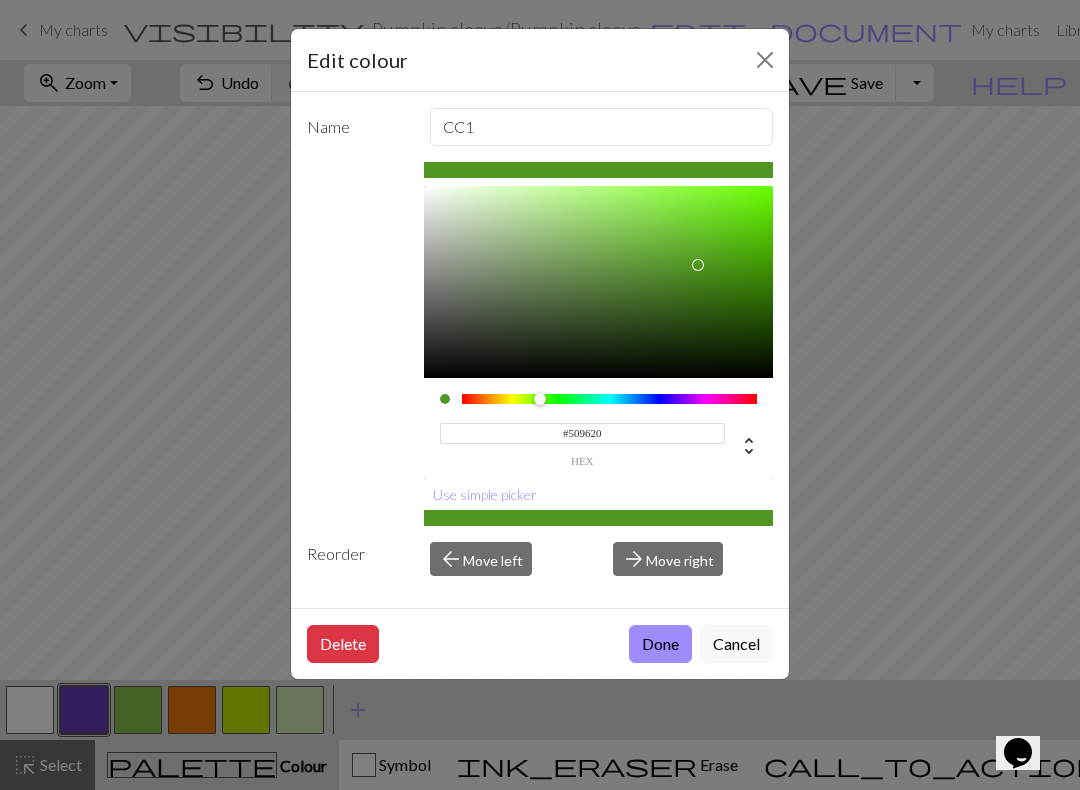 type on "#61A532" 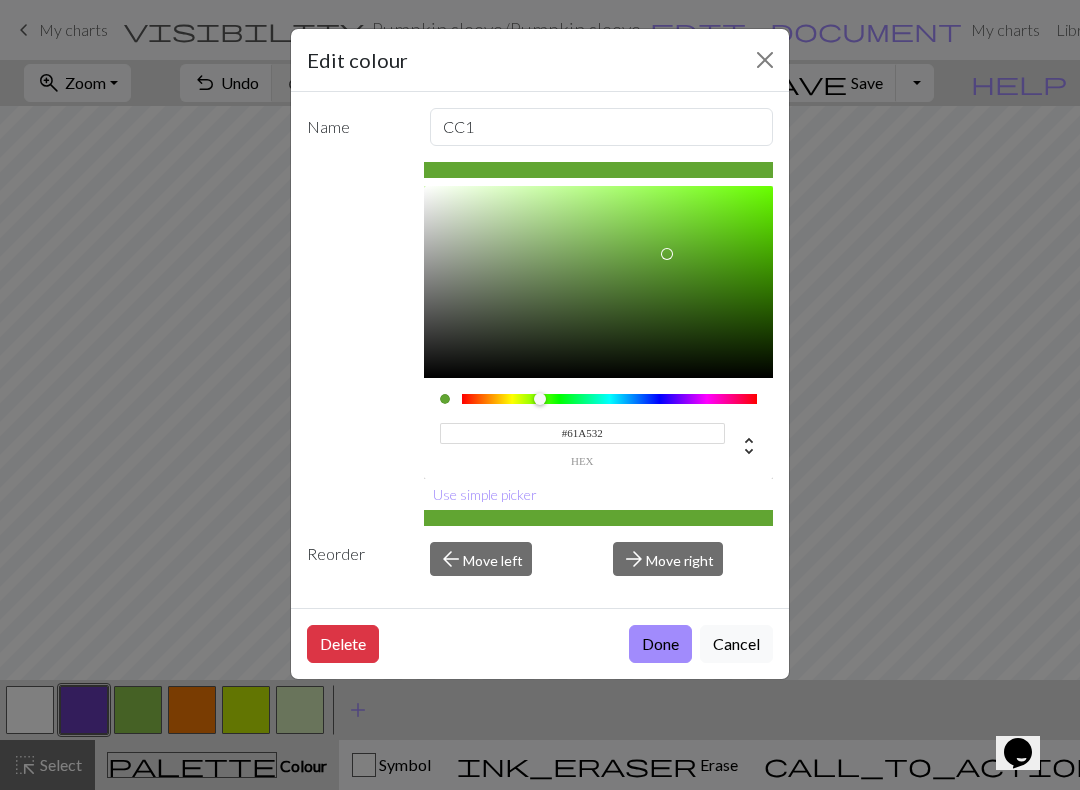 click at bounding box center [667, 254] 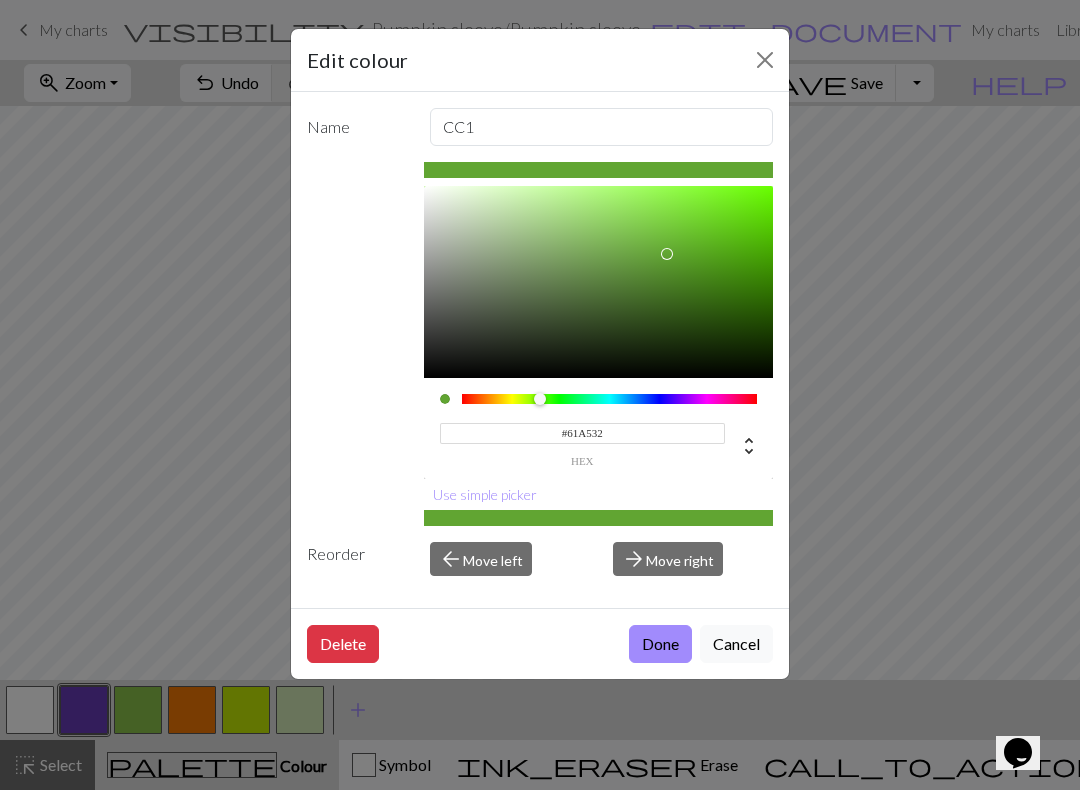 click on "Done" at bounding box center [660, 644] 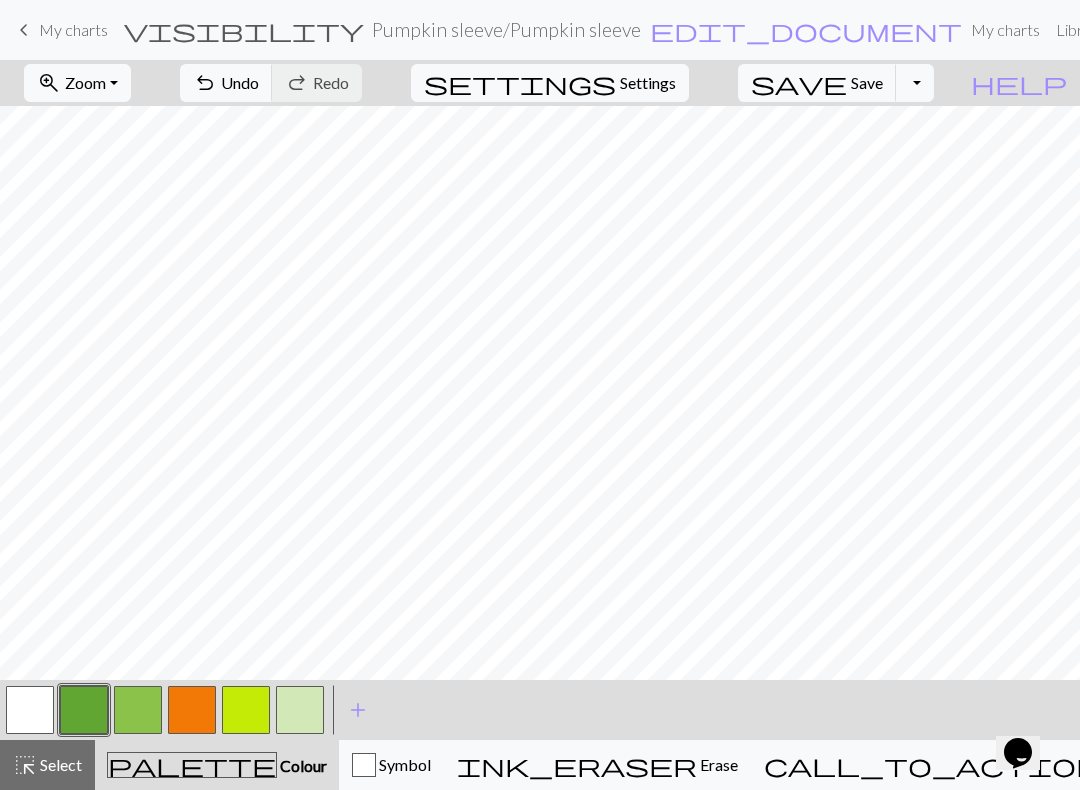click on "add" at bounding box center (358, 710) 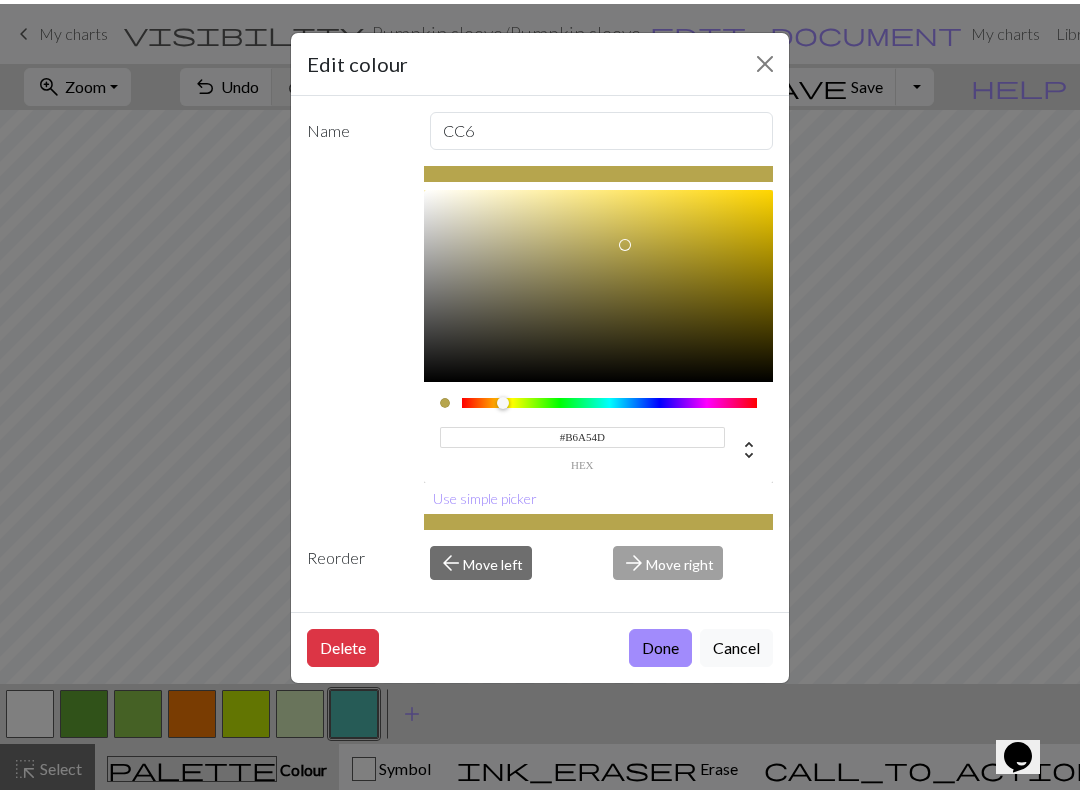 type on "#B6A34D" 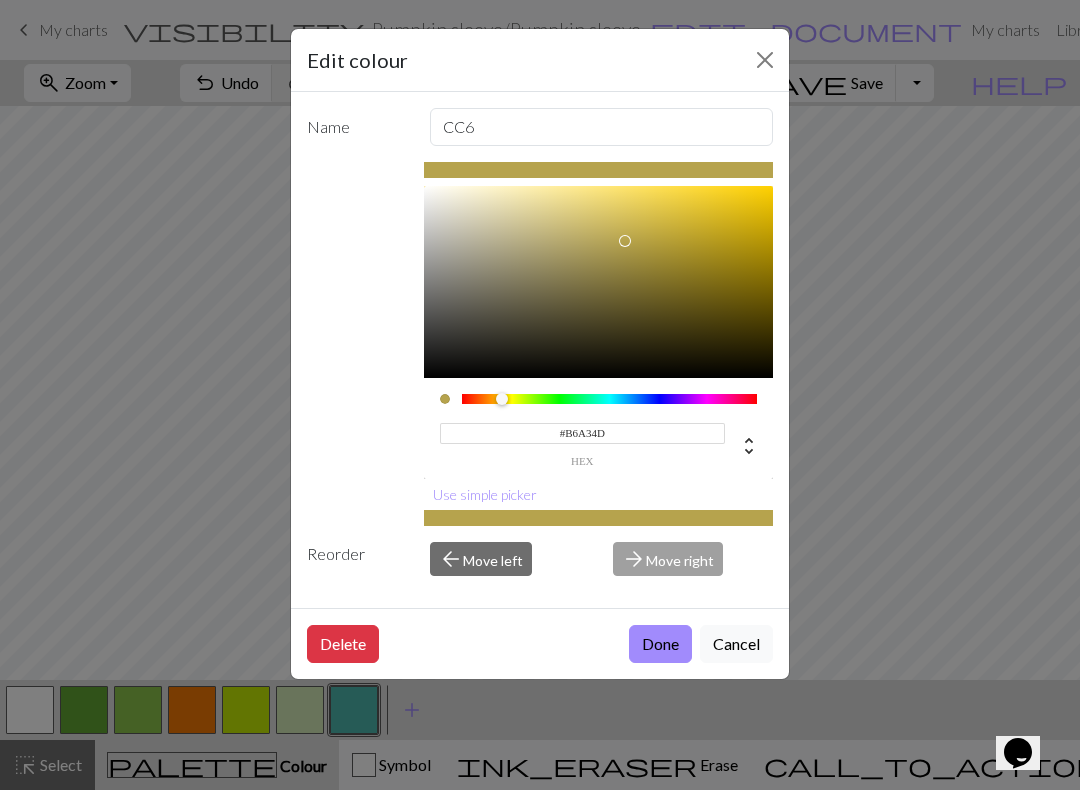 click on "Done" at bounding box center [660, 644] 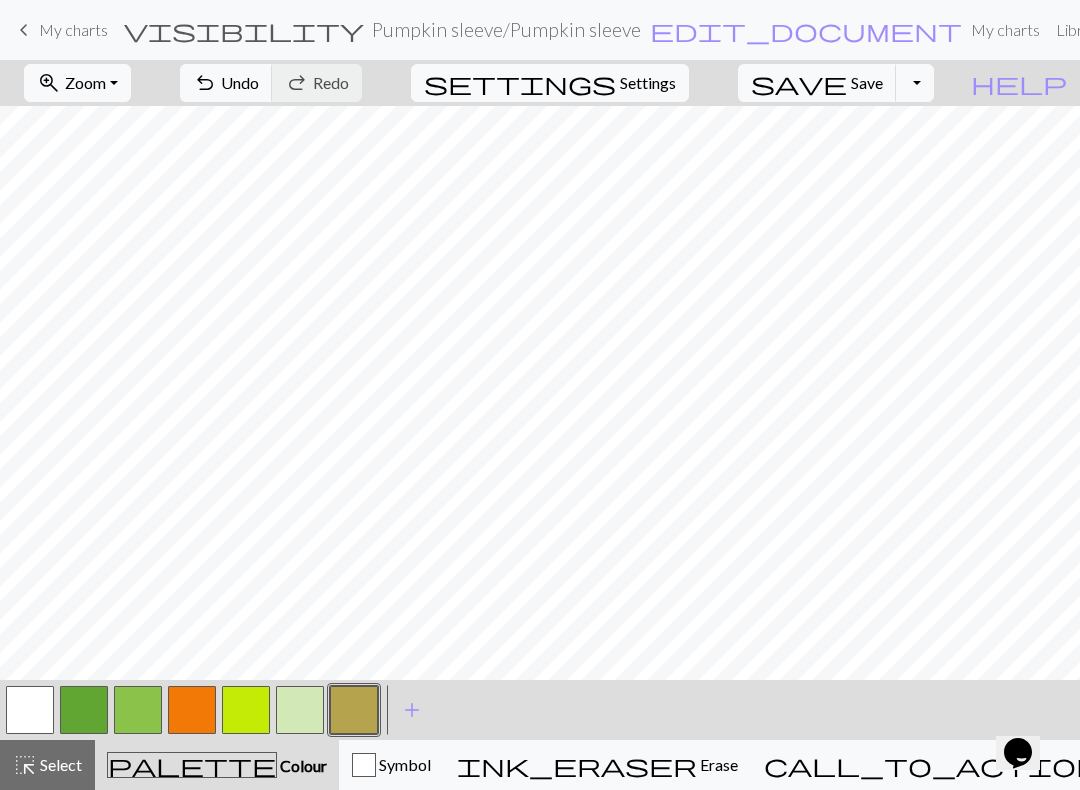 click at bounding box center [138, 710] 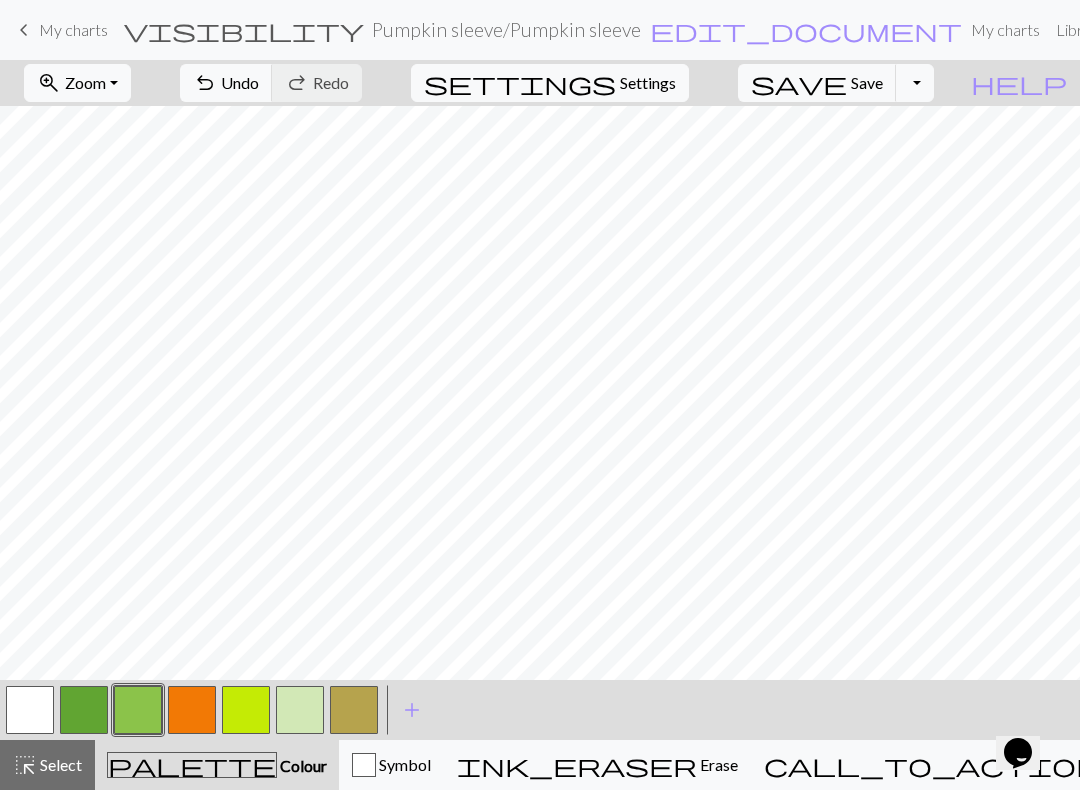 click at bounding box center (138, 710) 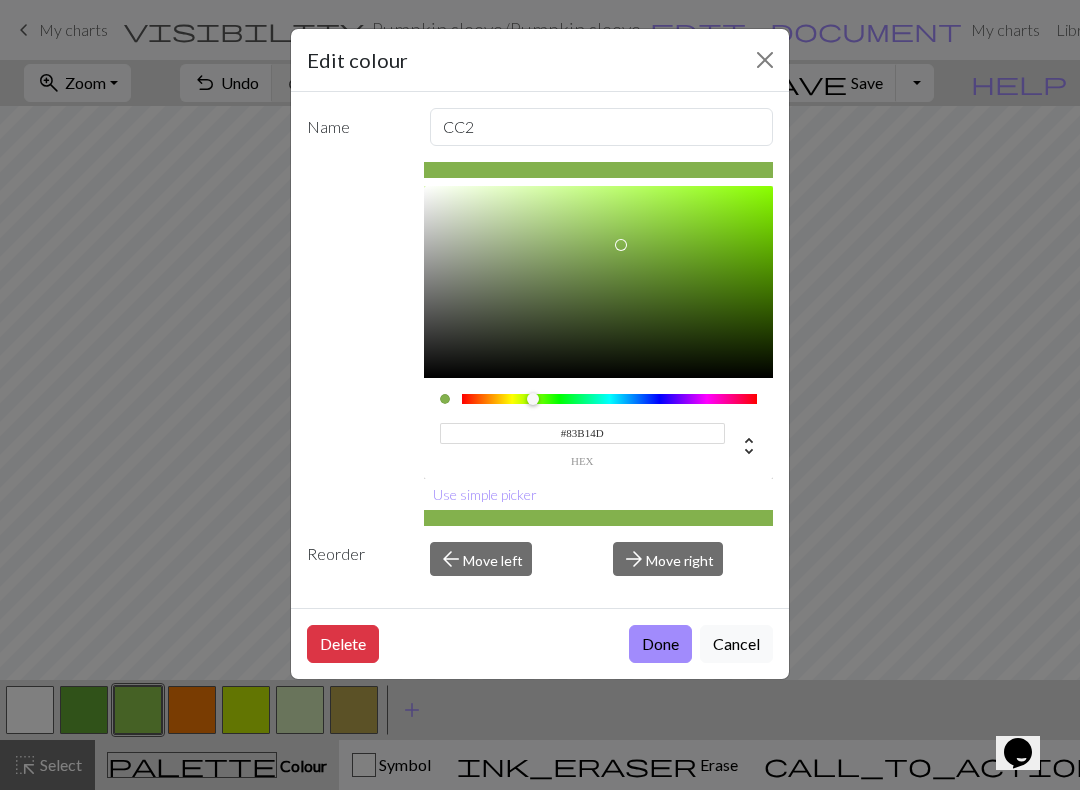 click at bounding box center [621, 245] 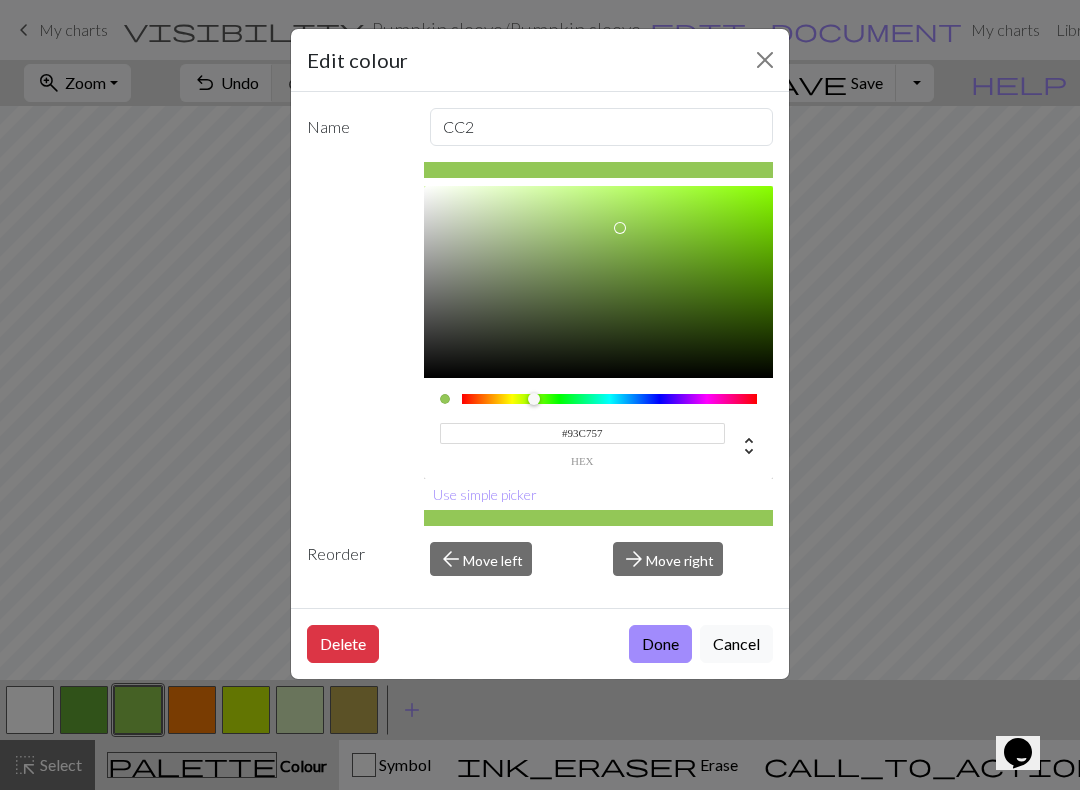 click at bounding box center (620, 228) 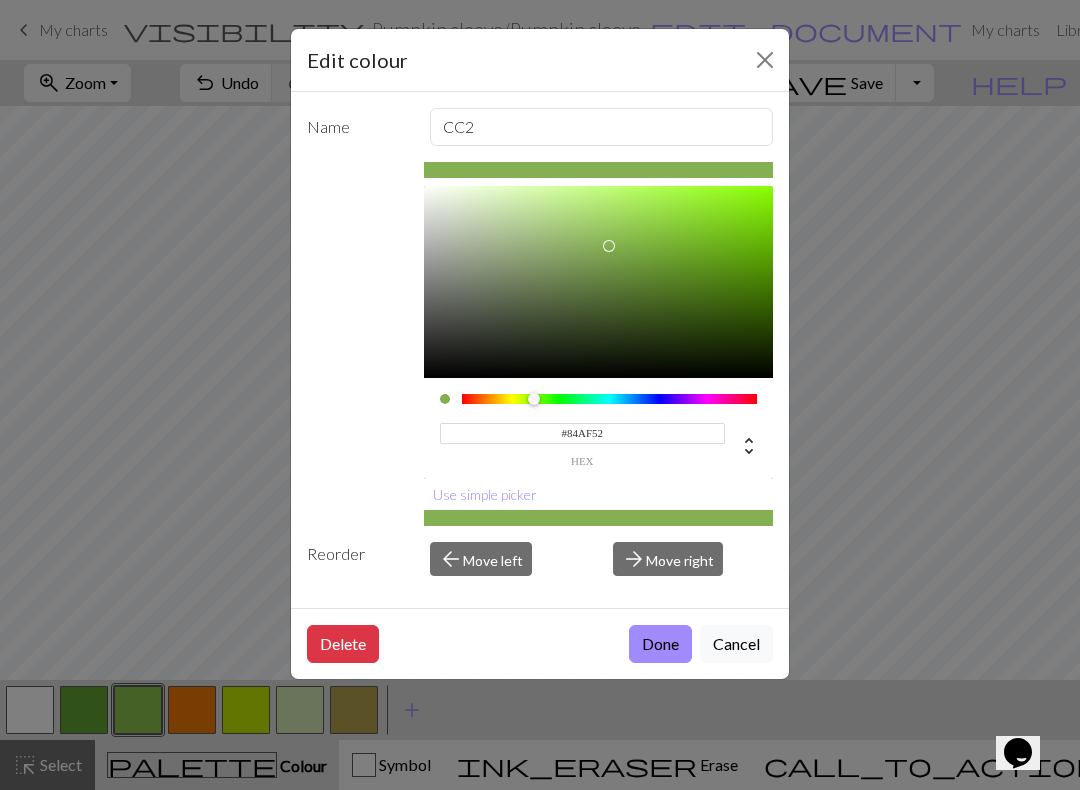 click at bounding box center (609, 246) 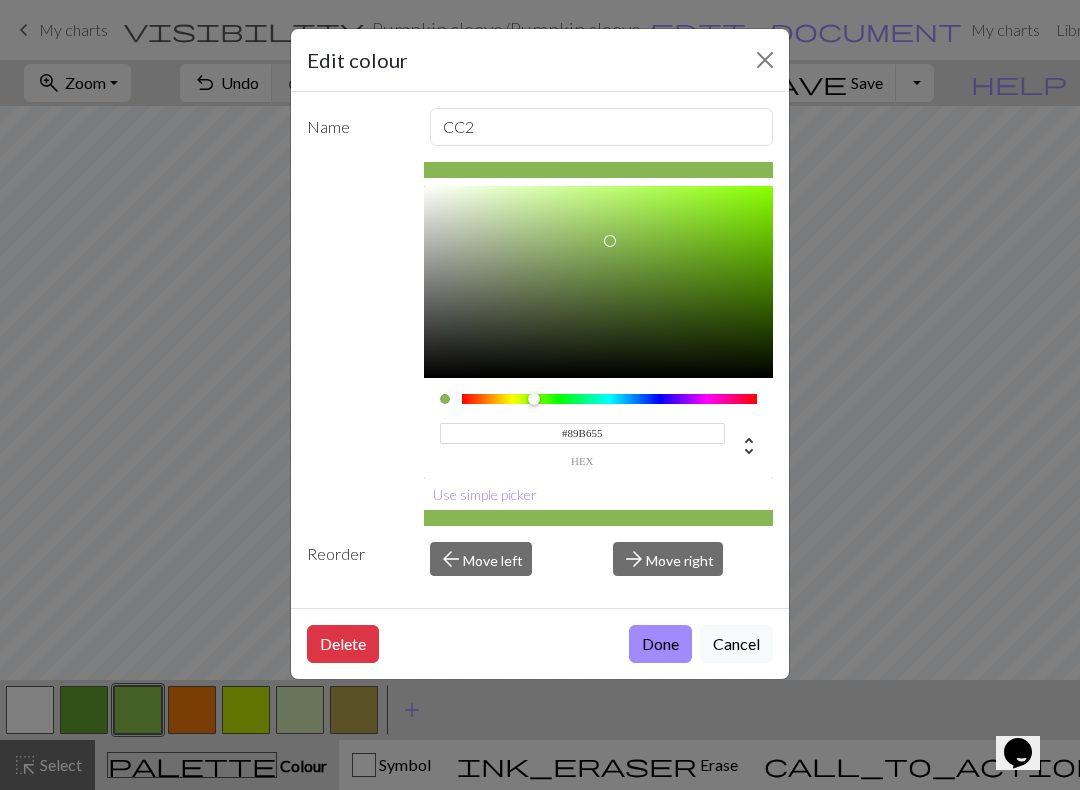 click at bounding box center (610, 241) 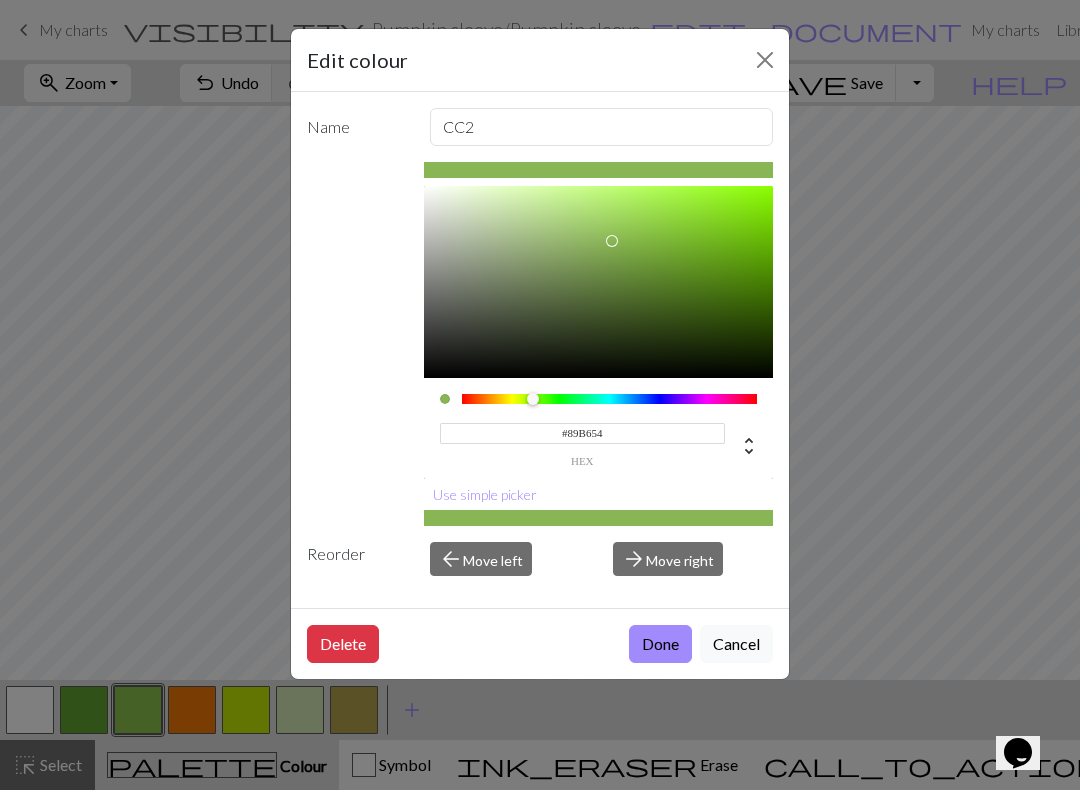 type on "#8EBD57" 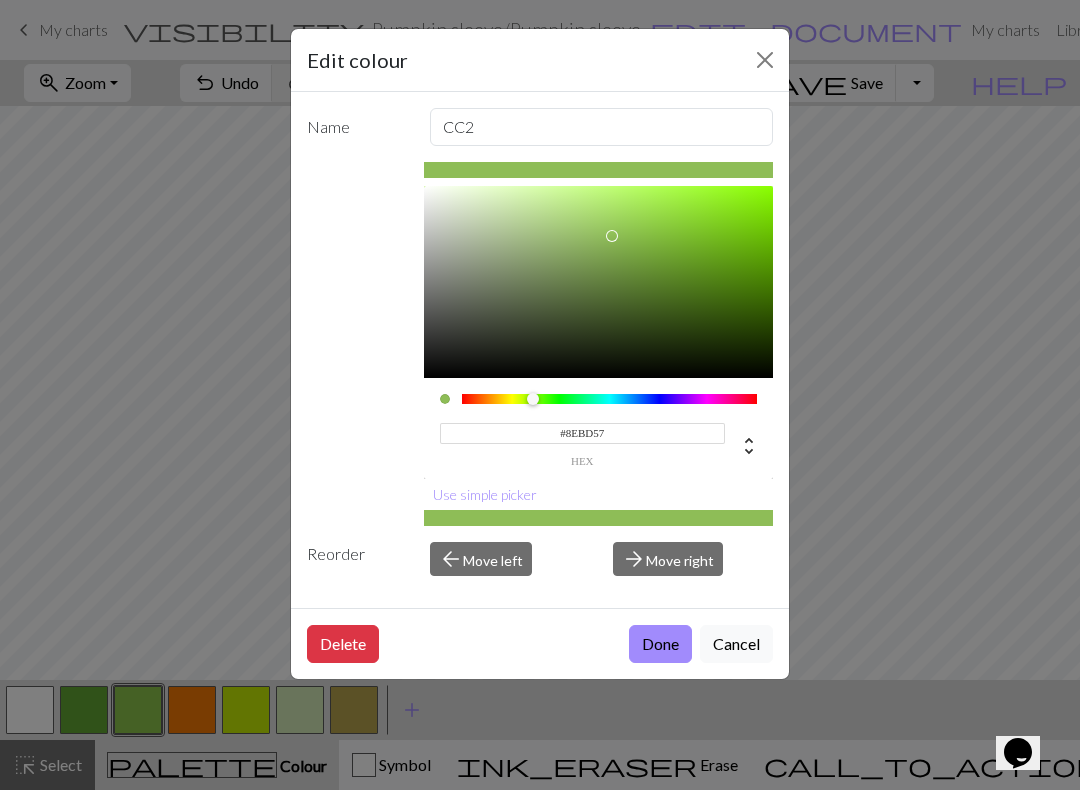 click at bounding box center (612, 236) 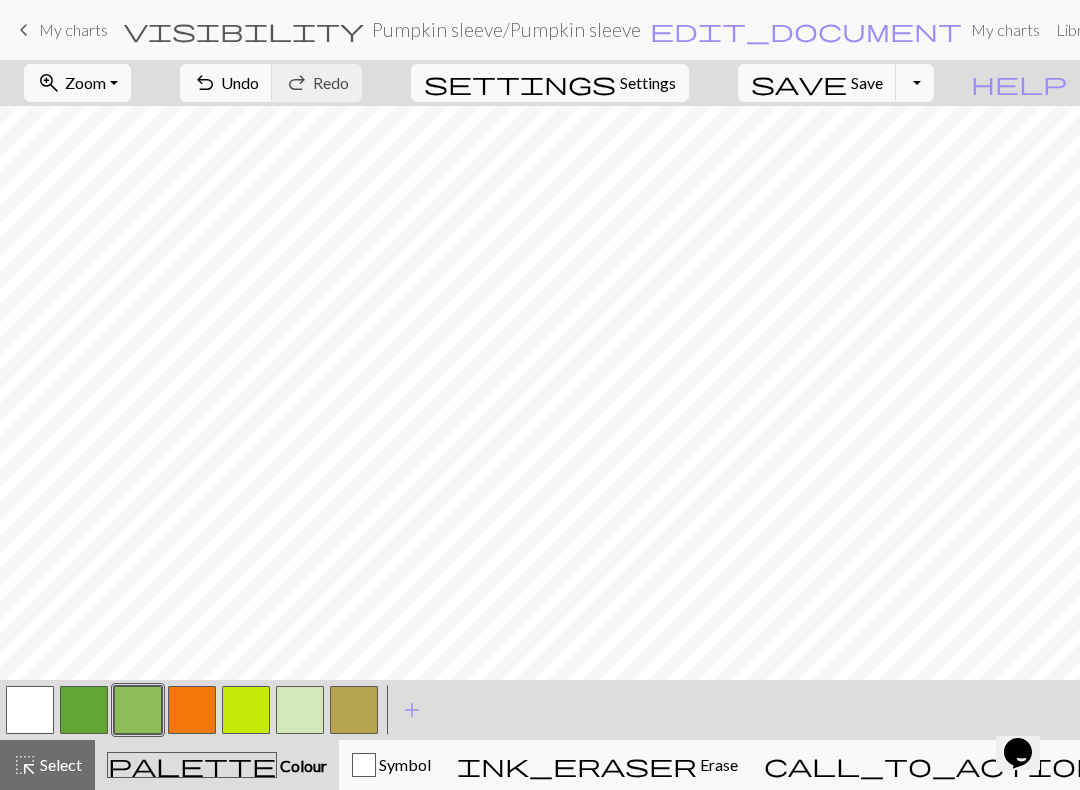 click at bounding box center [84, 710] 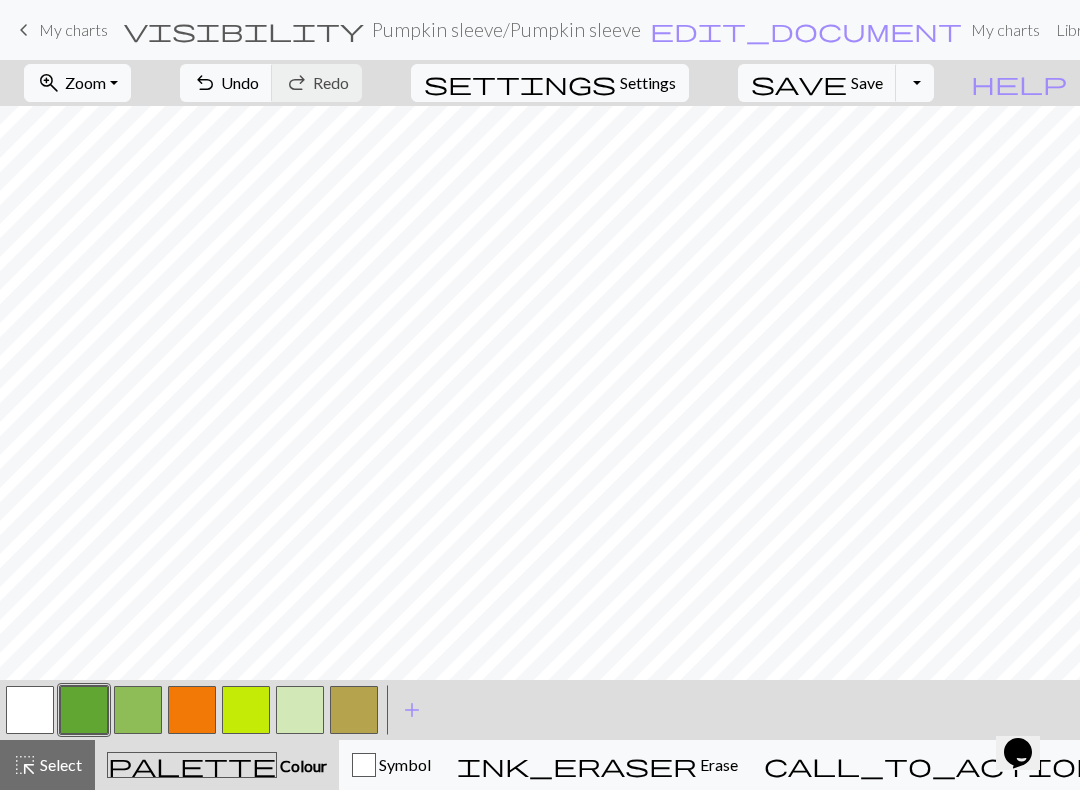 click at bounding box center [84, 710] 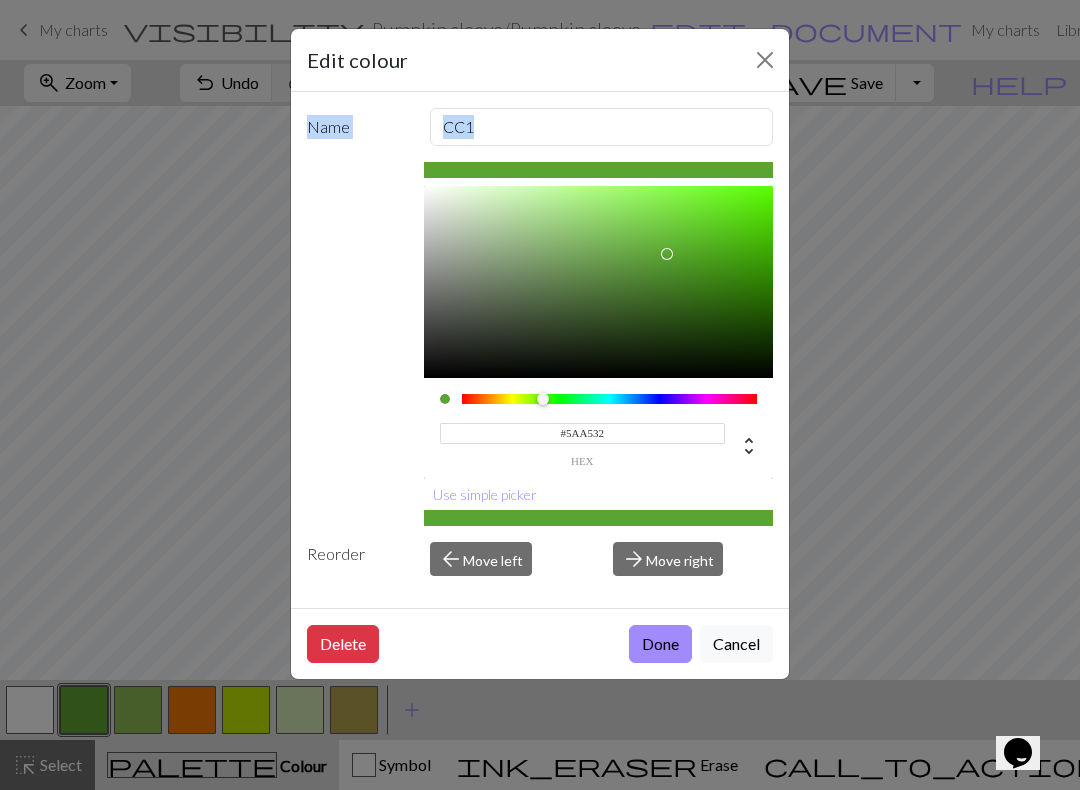 click at bounding box center [549, 400] 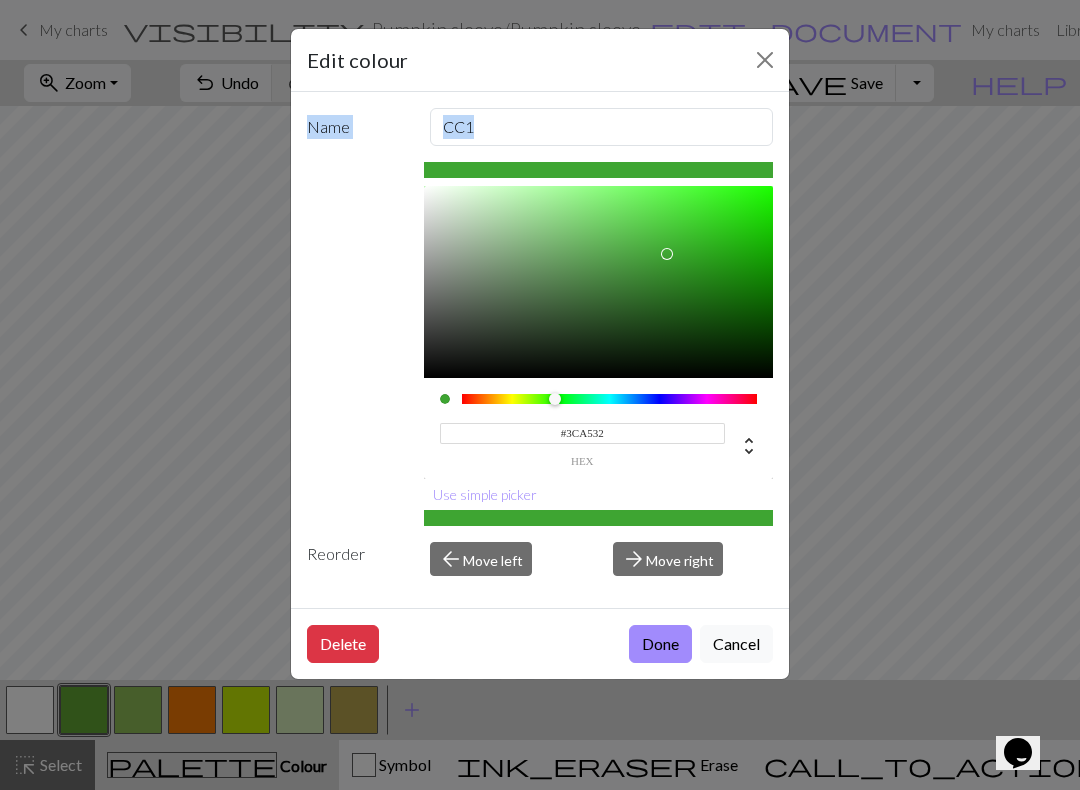 click at bounding box center (555, 399) 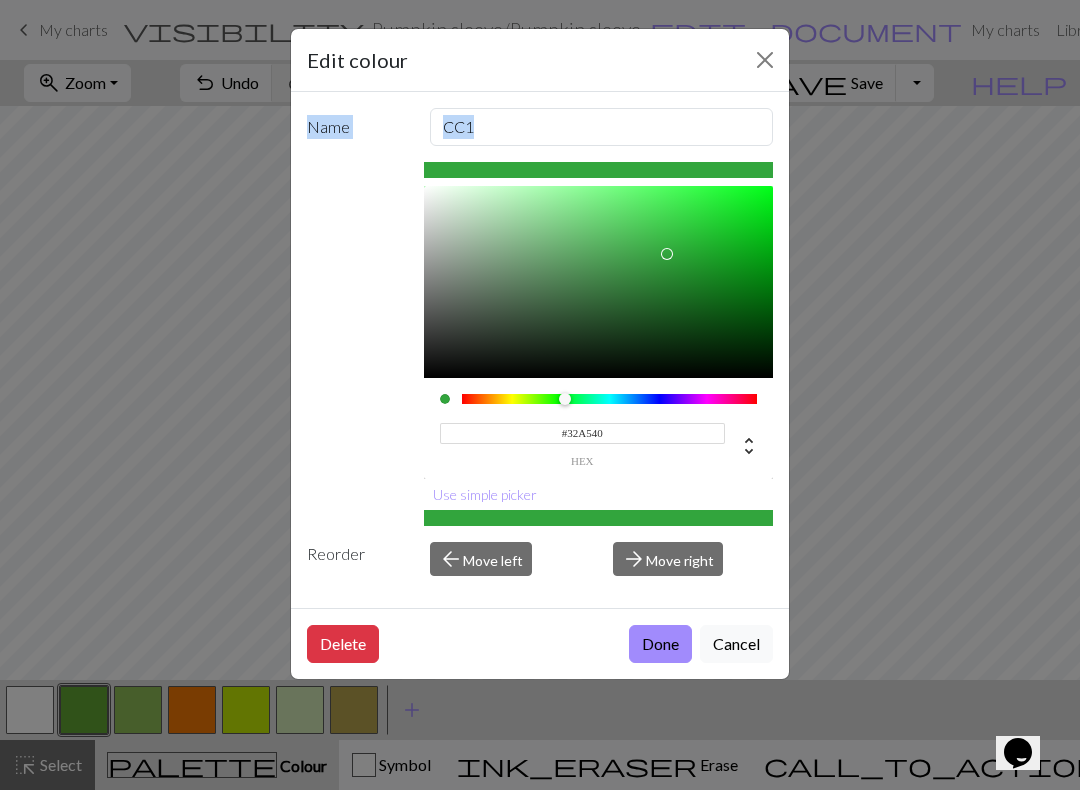 click at bounding box center (565, 399) 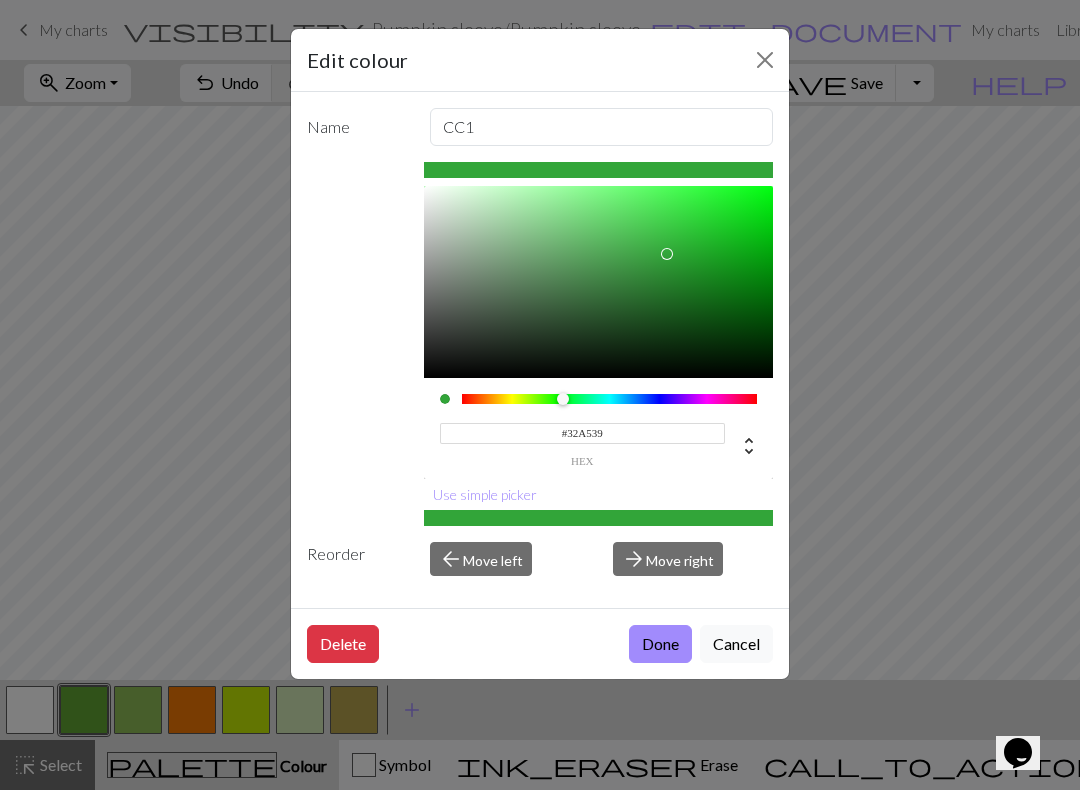 click on "arrow_forward Move right" at bounding box center [668, 559] 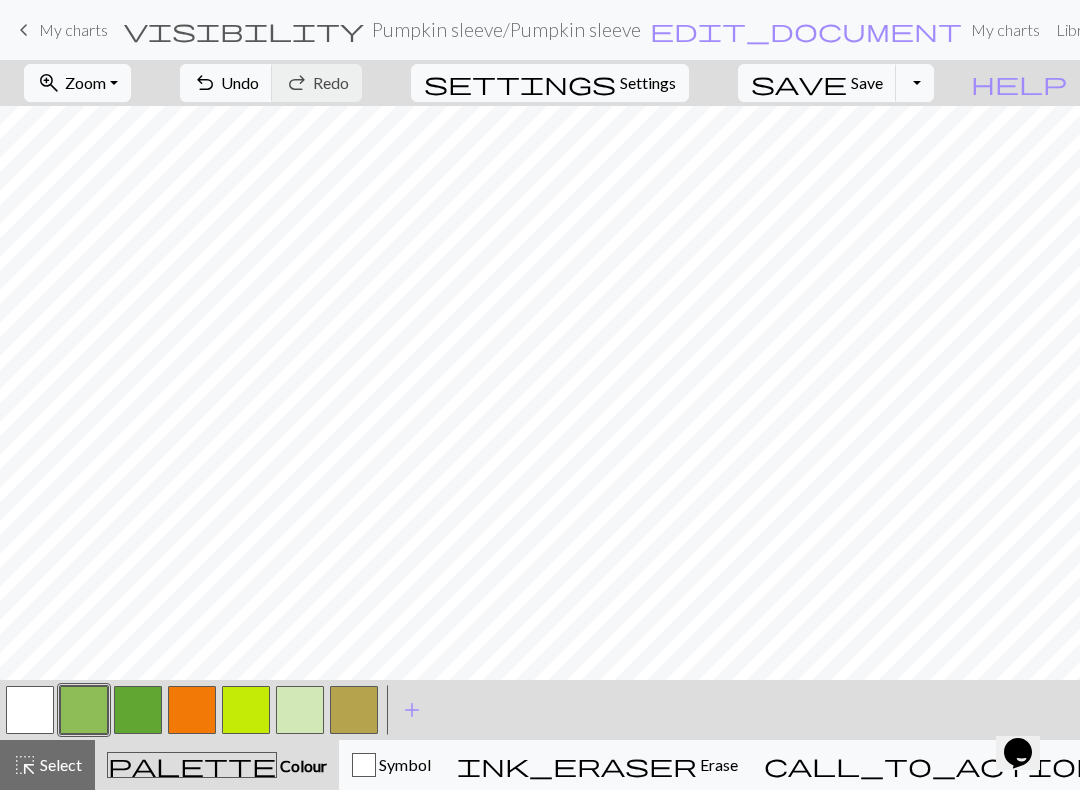 click at bounding box center [138, 710] 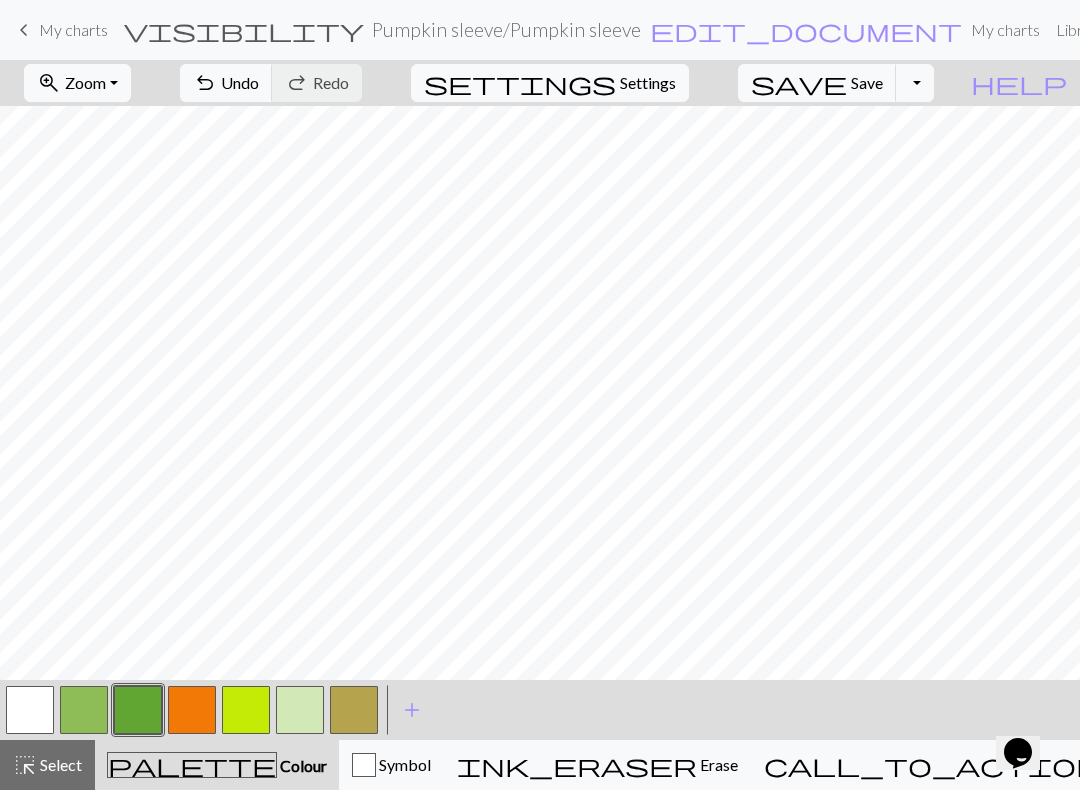 click at bounding box center [138, 710] 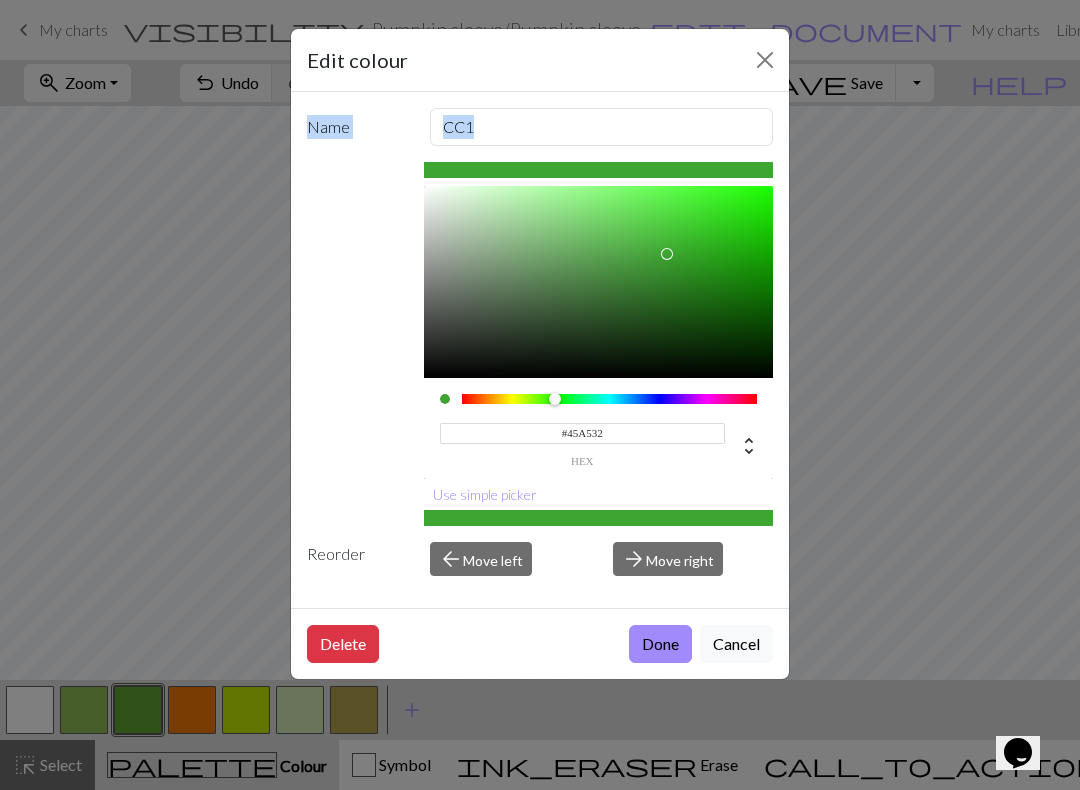 click at bounding box center [555, 399] 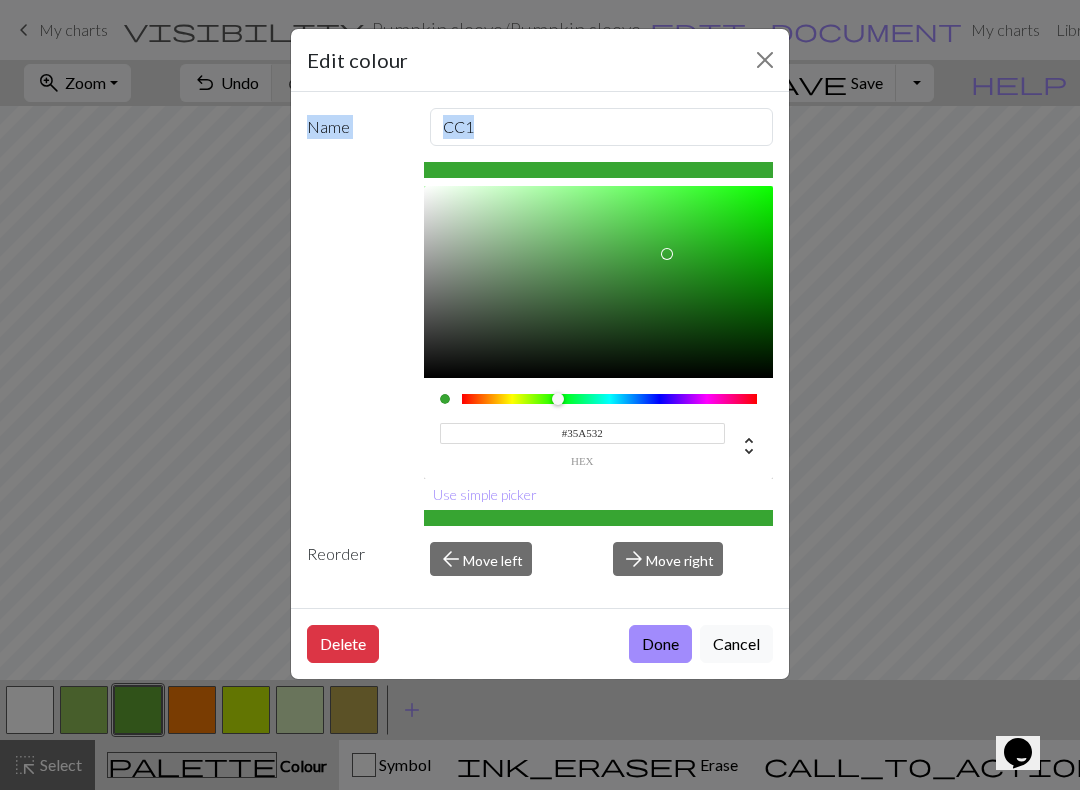 click at bounding box center [610, 399] 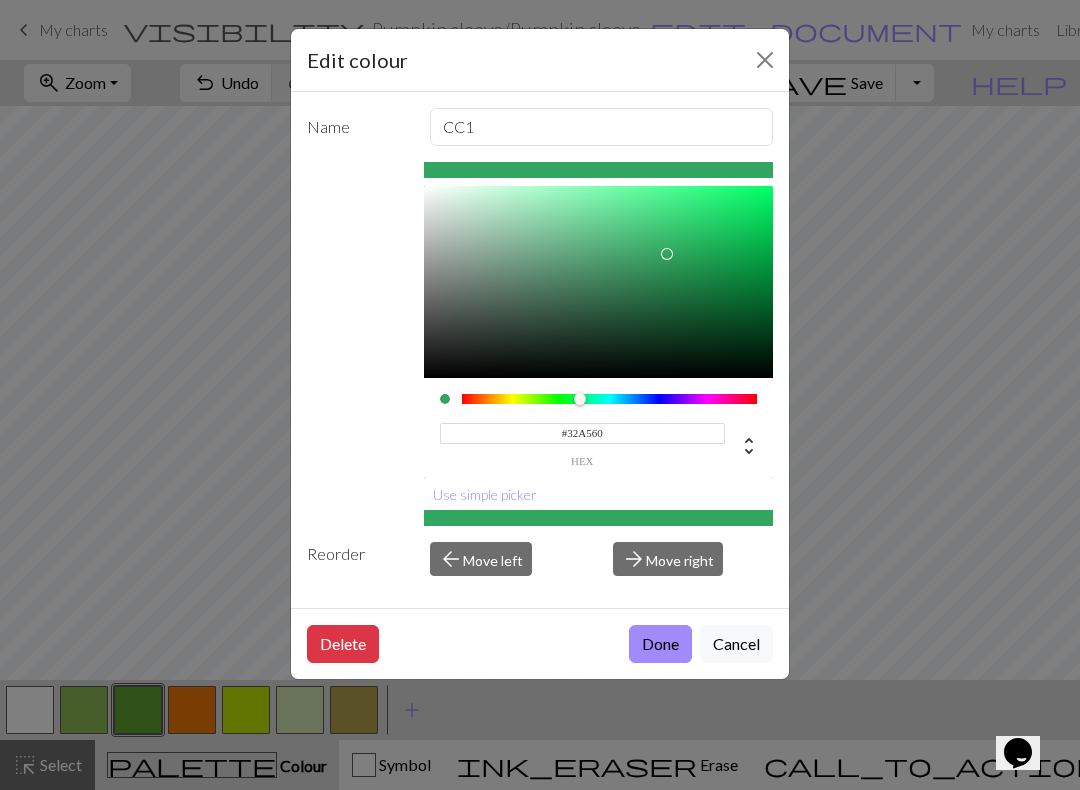click at bounding box center [610, 399] 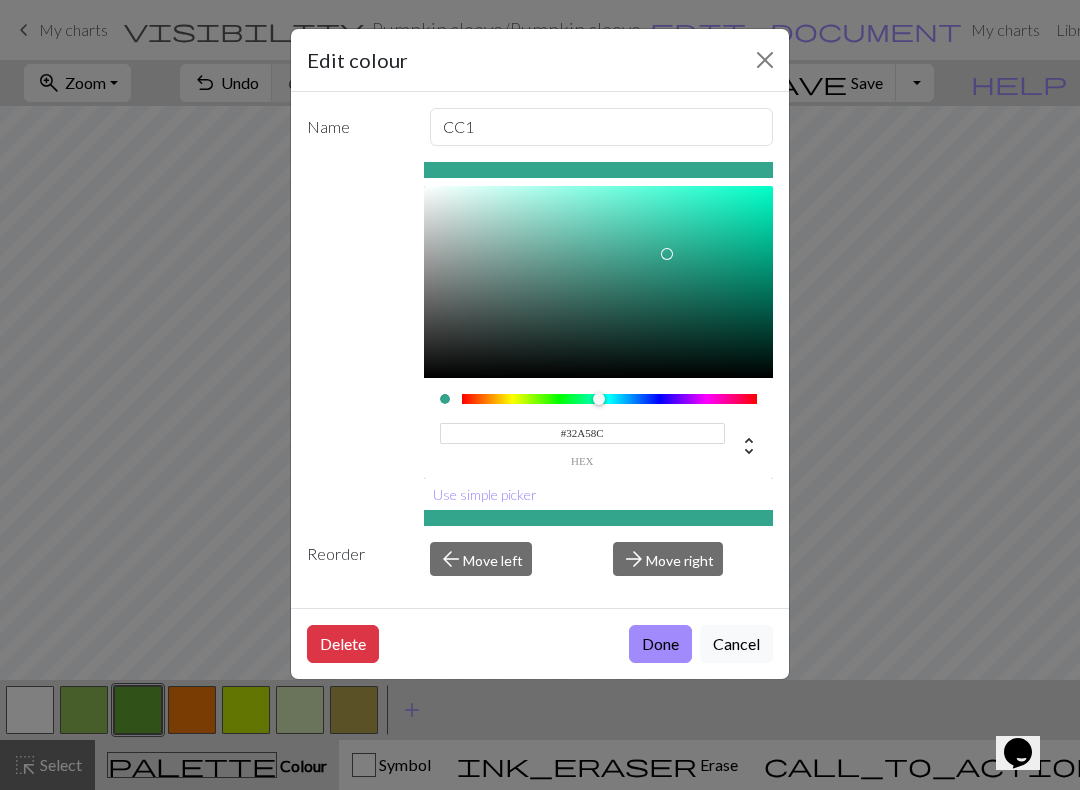 click at bounding box center [610, 399] 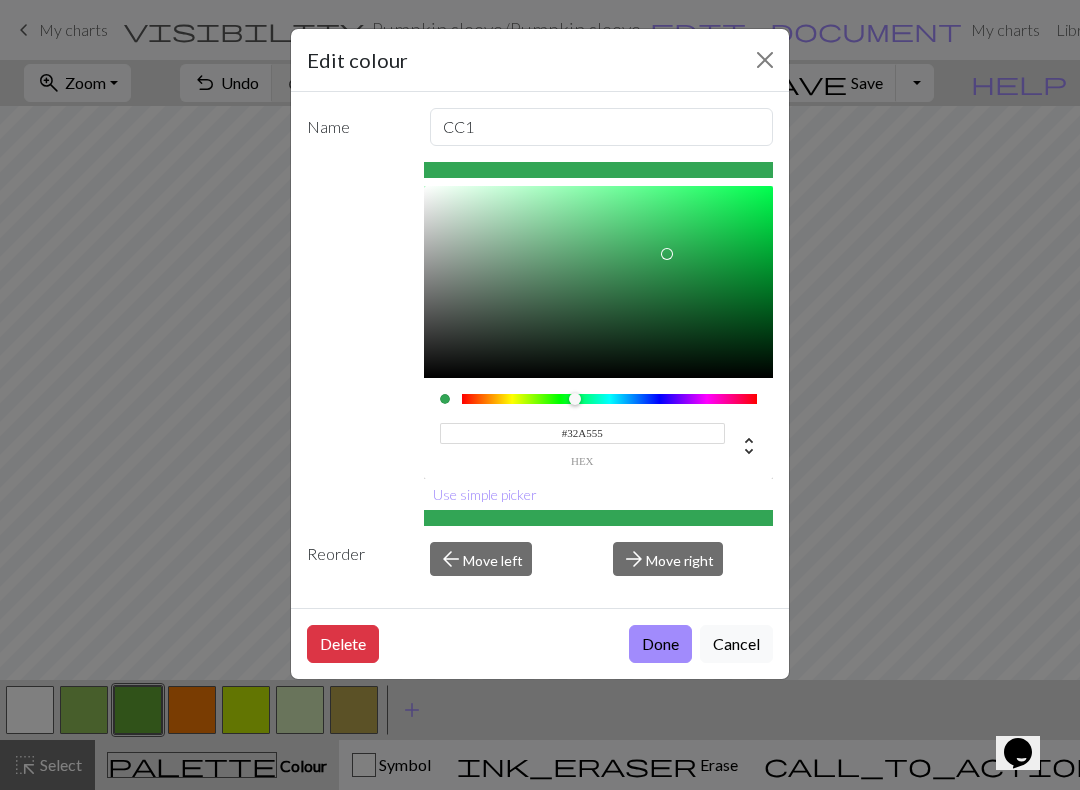 click on "Done" at bounding box center (660, 644) 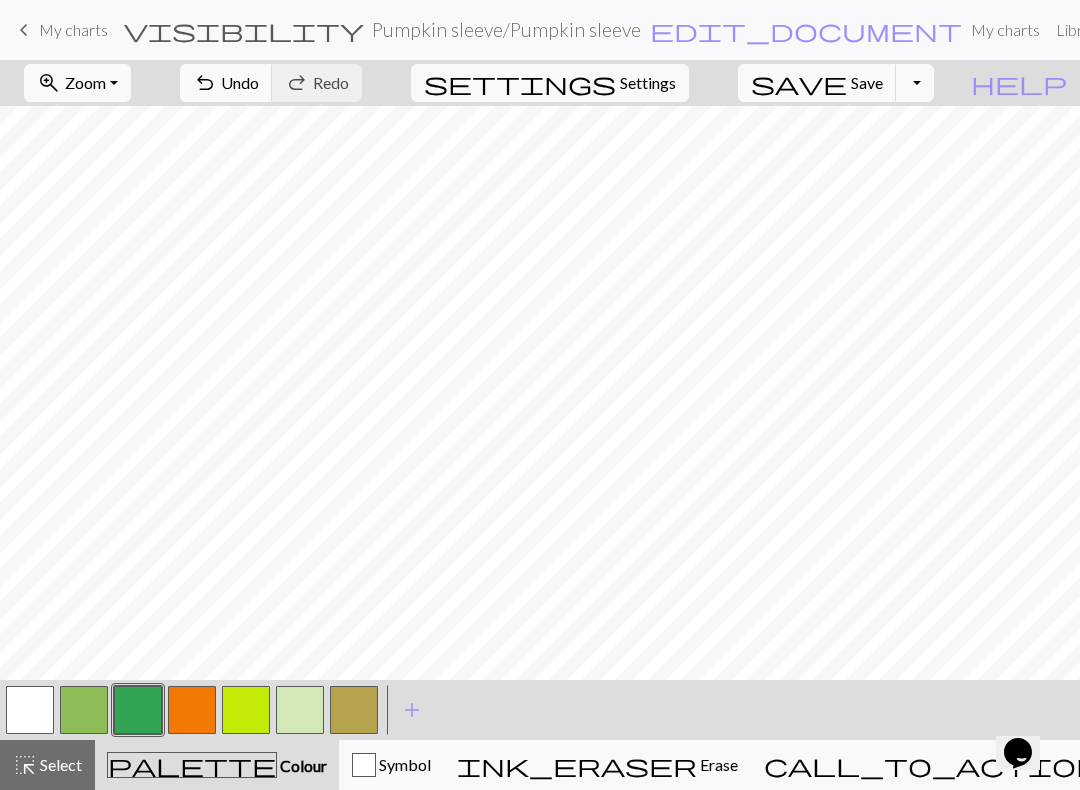 click on "zoom_in Zoom Zoom" at bounding box center (77, 83) 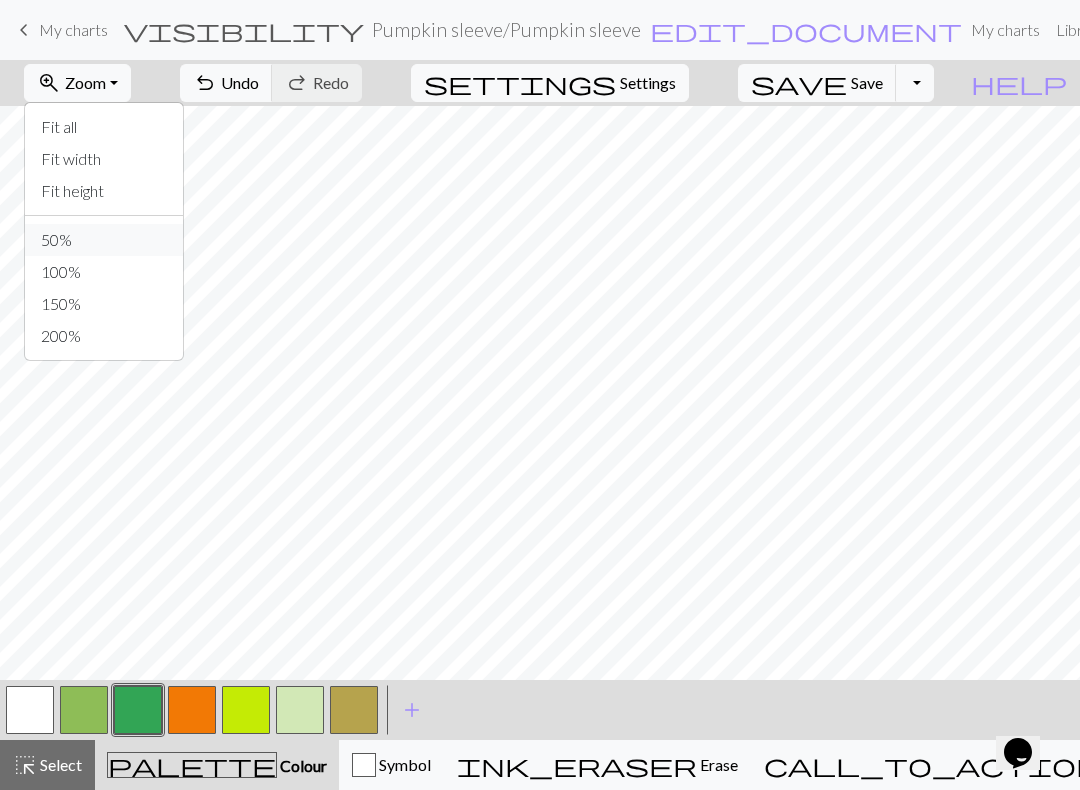 click on "50%" at bounding box center [104, 240] 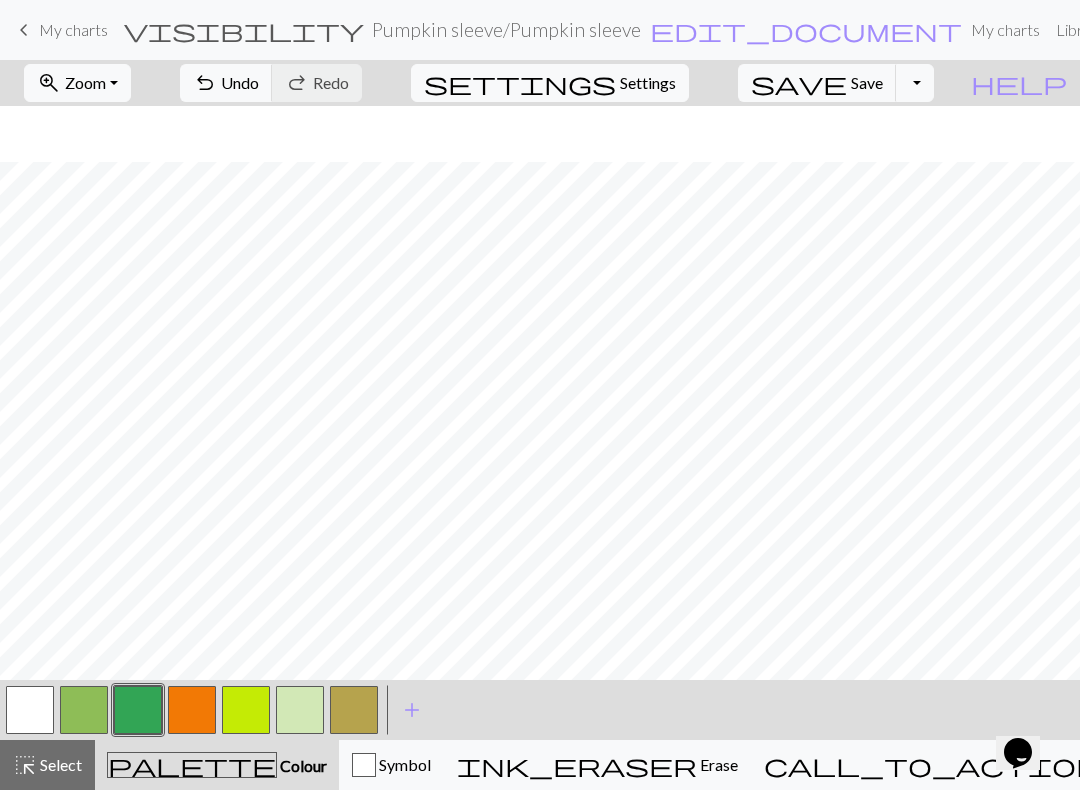 scroll, scrollTop: 134, scrollLeft: 0, axis: vertical 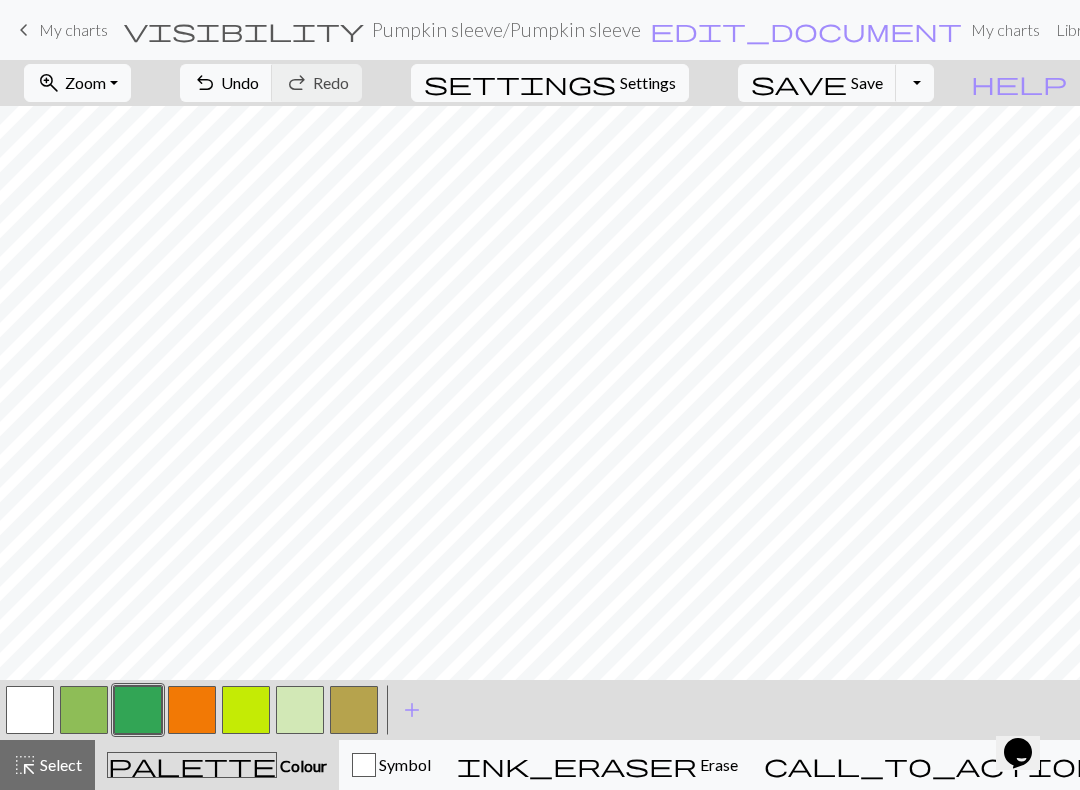 click on "undo Undo Undo" at bounding box center [226, 83] 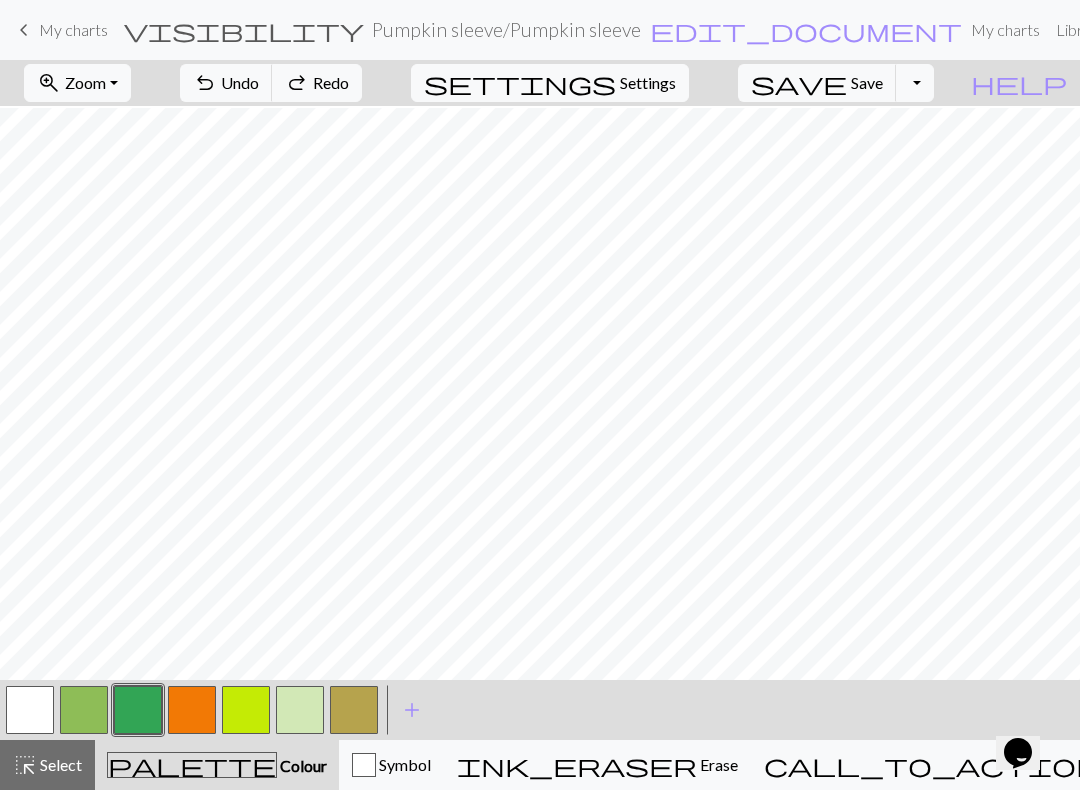 scroll, scrollTop: 2, scrollLeft: 0, axis: vertical 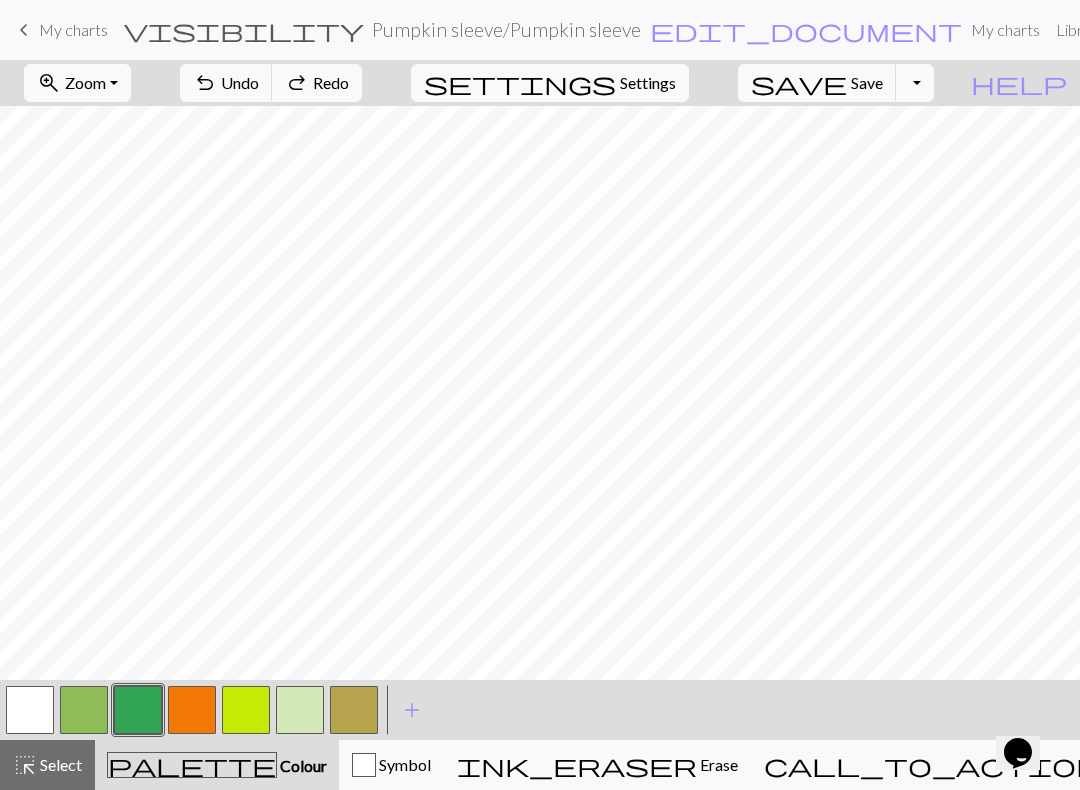 click at bounding box center [246, 710] 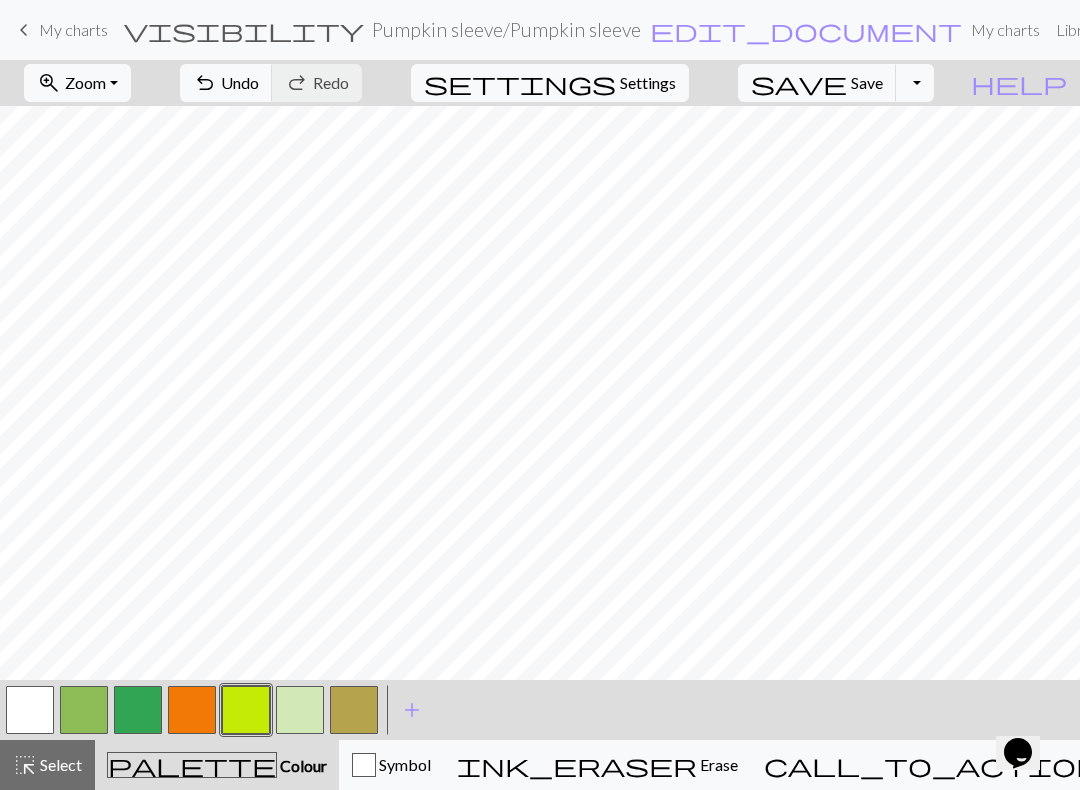 click on "Undo" at bounding box center (240, 82) 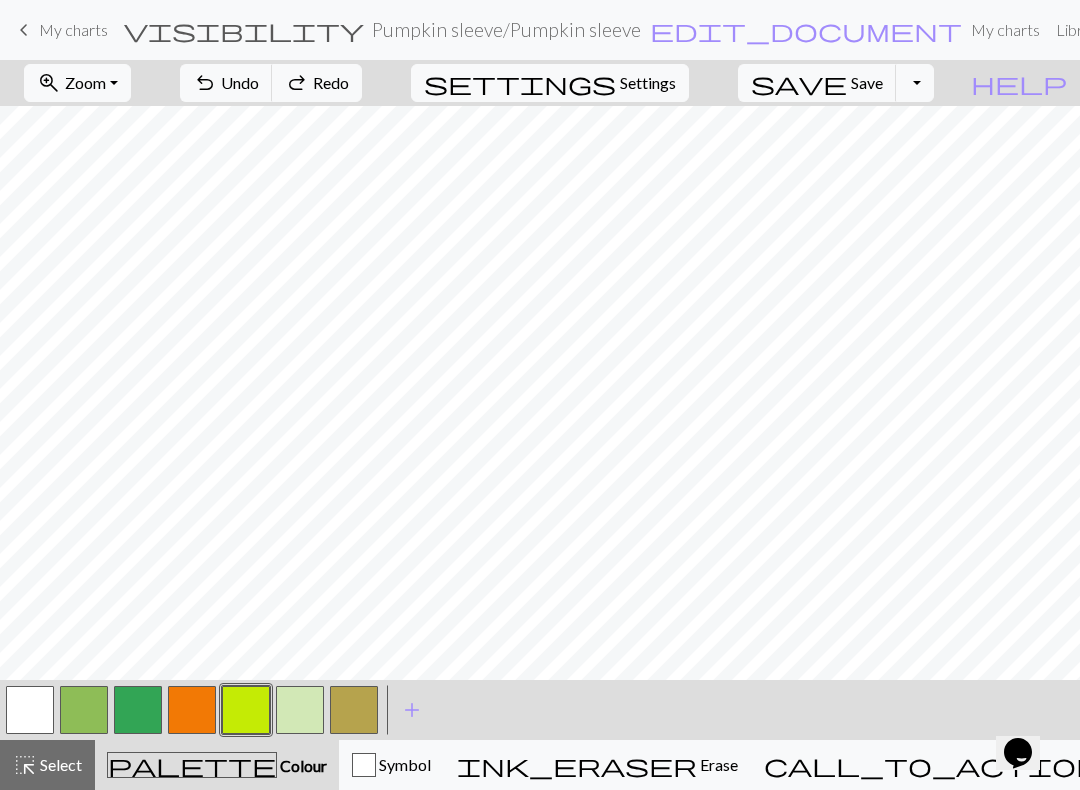 click on "undo Undo Undo" at bounding box center [226, 83] 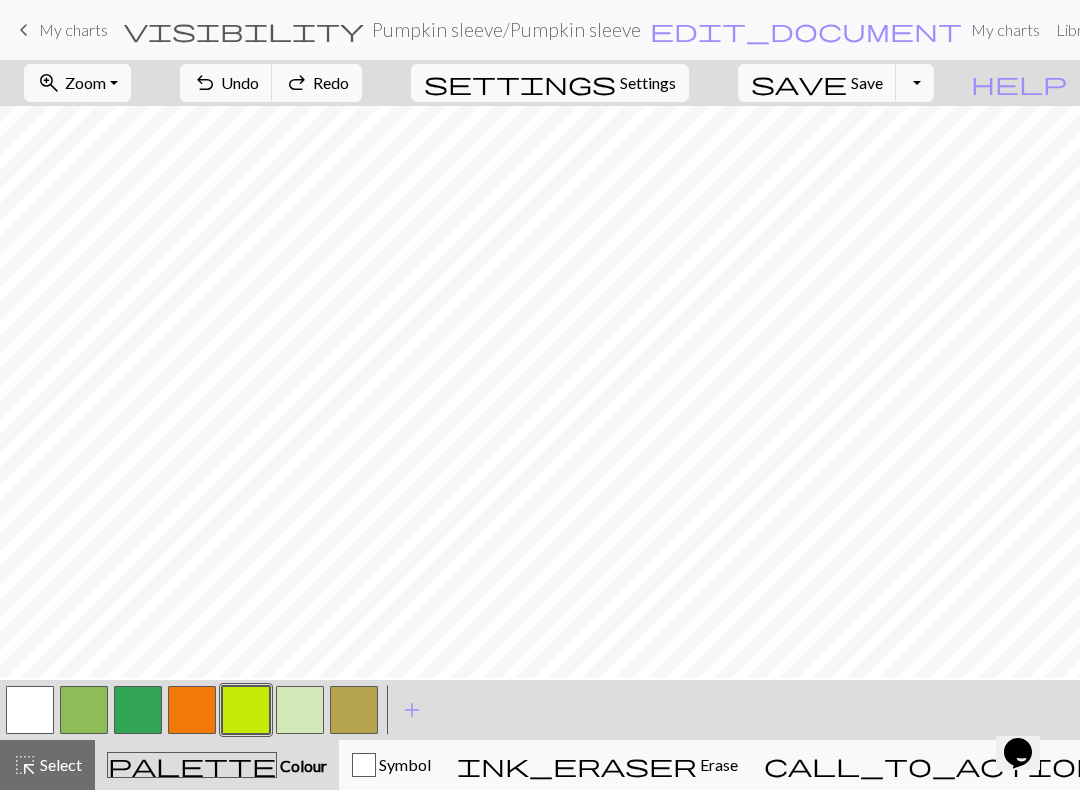 scroll, scrollTop: 456, scrollLeft: 0, axis: vertical 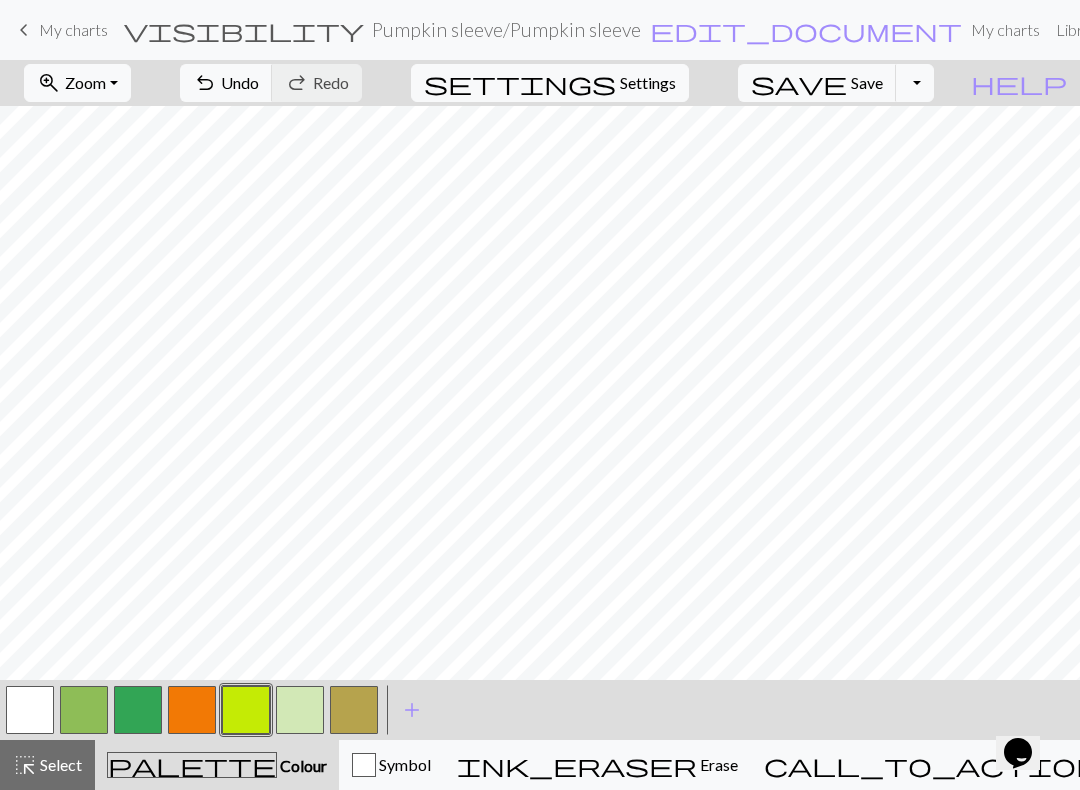 click on "Undo" at bounding box center [240, 82] 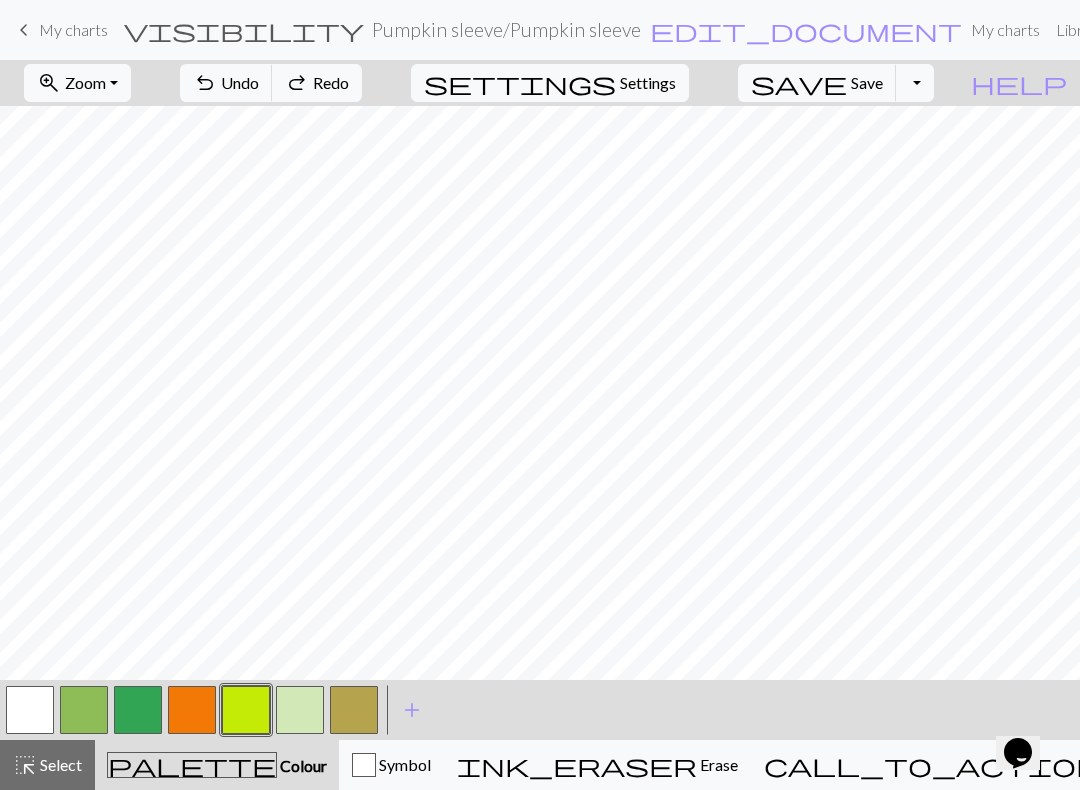 click on "Undo" at bounding box center (240, 82) 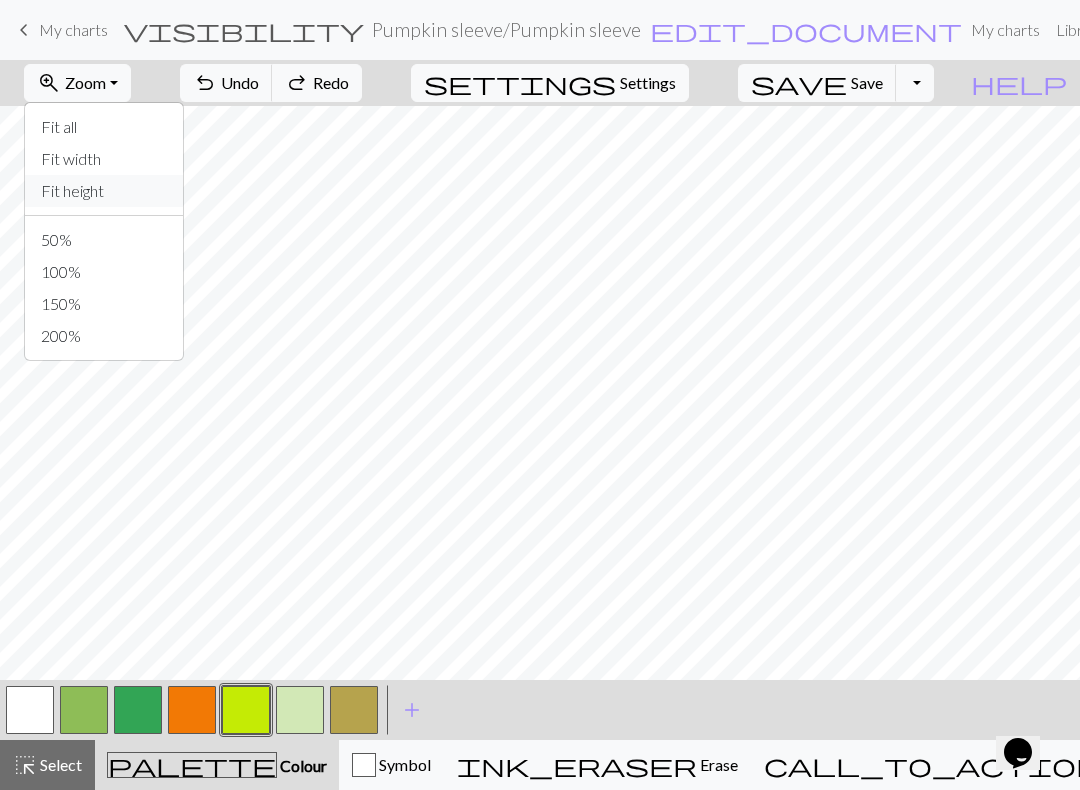 click on "Fit height" at bounding box center [104, 191] 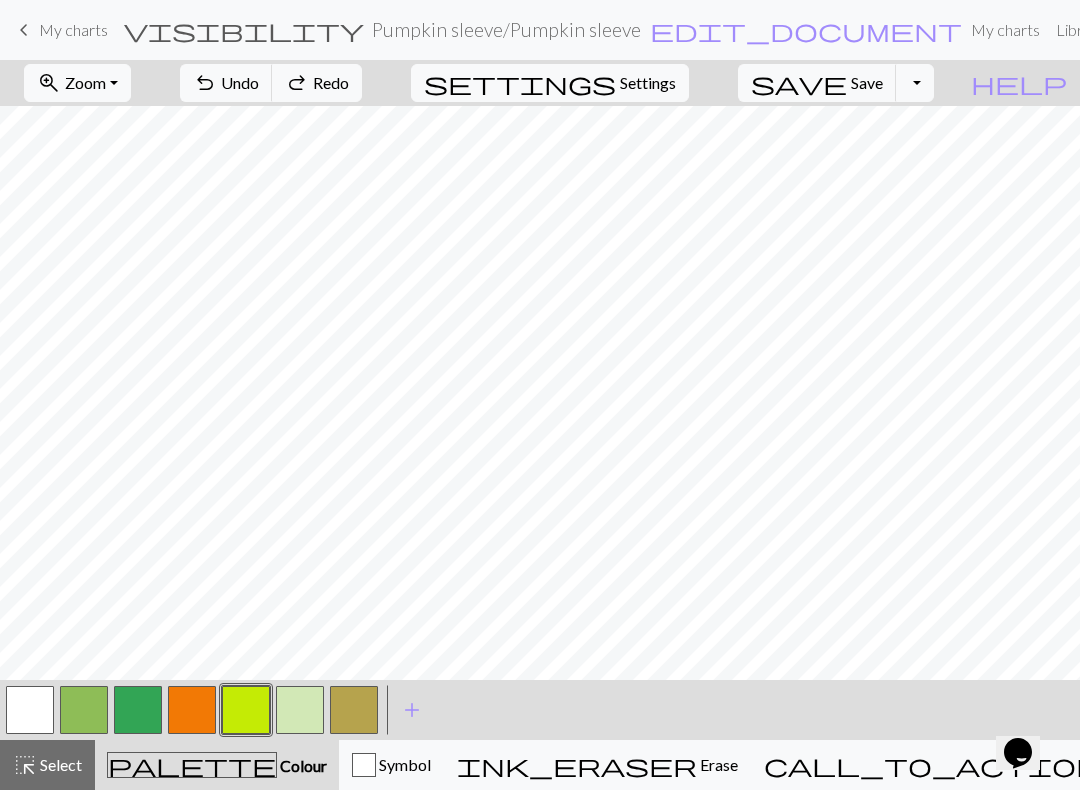 scroll, scrollTop: 0, scrollLeft: 0, axis: both 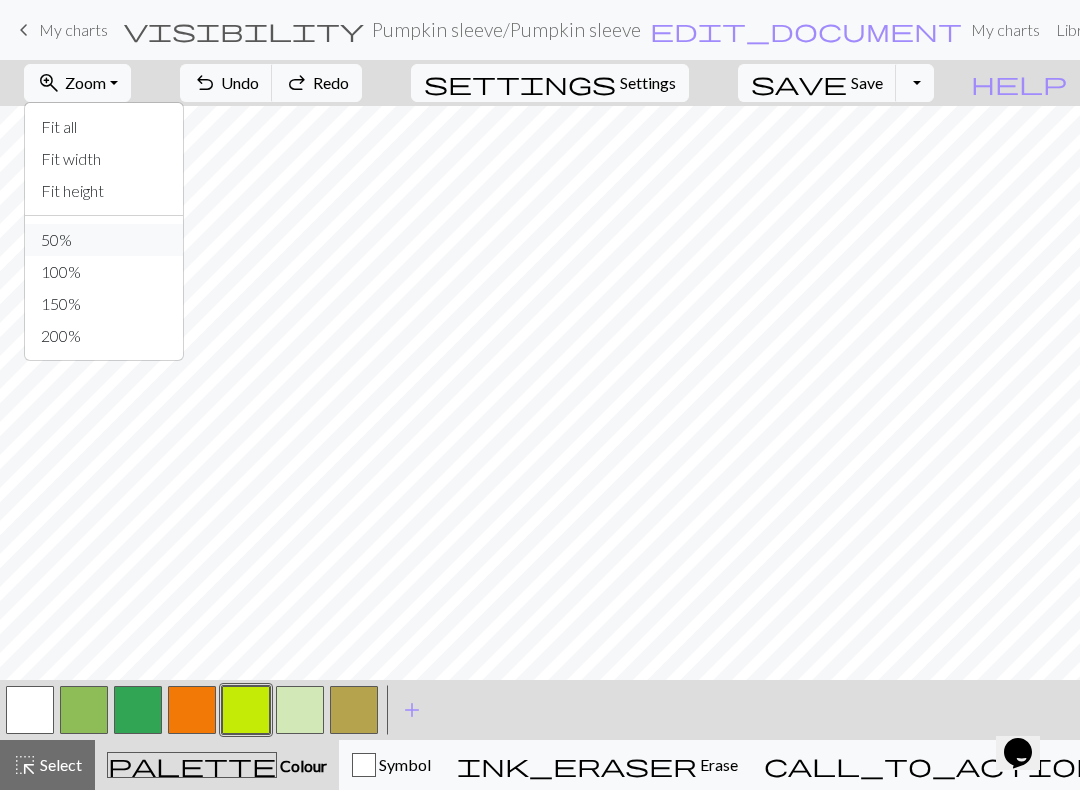 click on "50%" at bounding box center [104, 240] 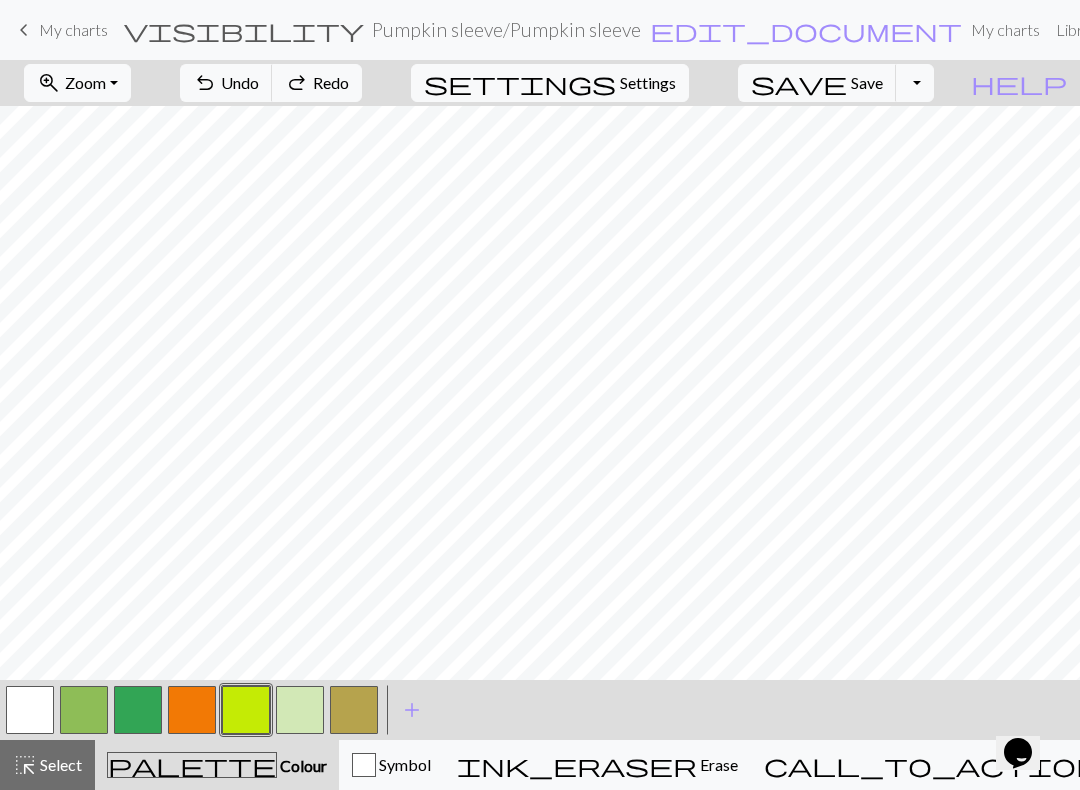 click on "zoom_in Zoom Zoom" at bounding box center [77, 83] 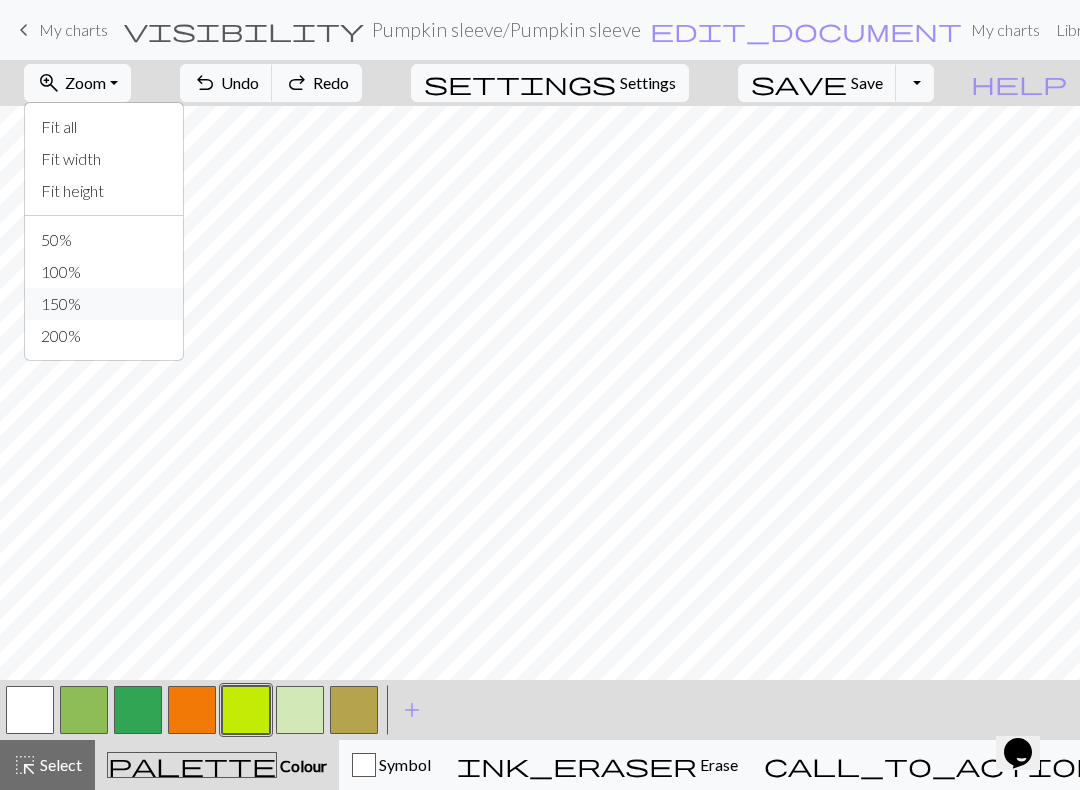 click on "150%" at bounding box center [104, 304] 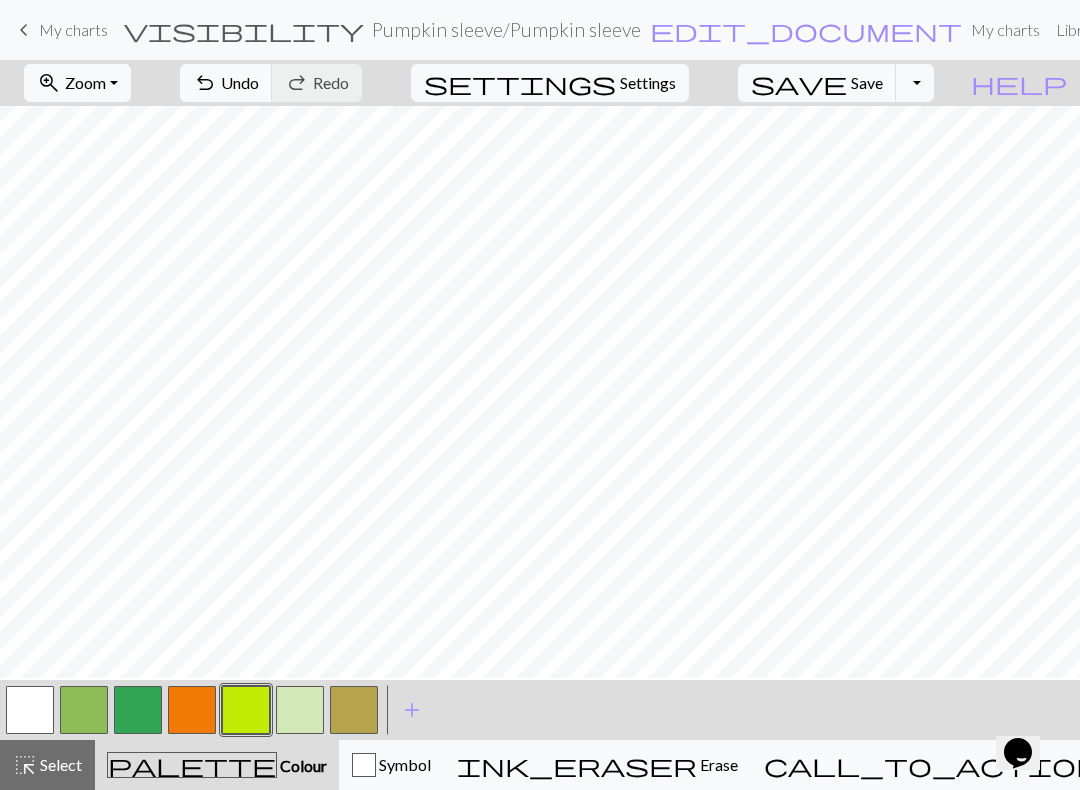 scroll, scrollTop: 300, scrollLeft: 0, axis: vertical 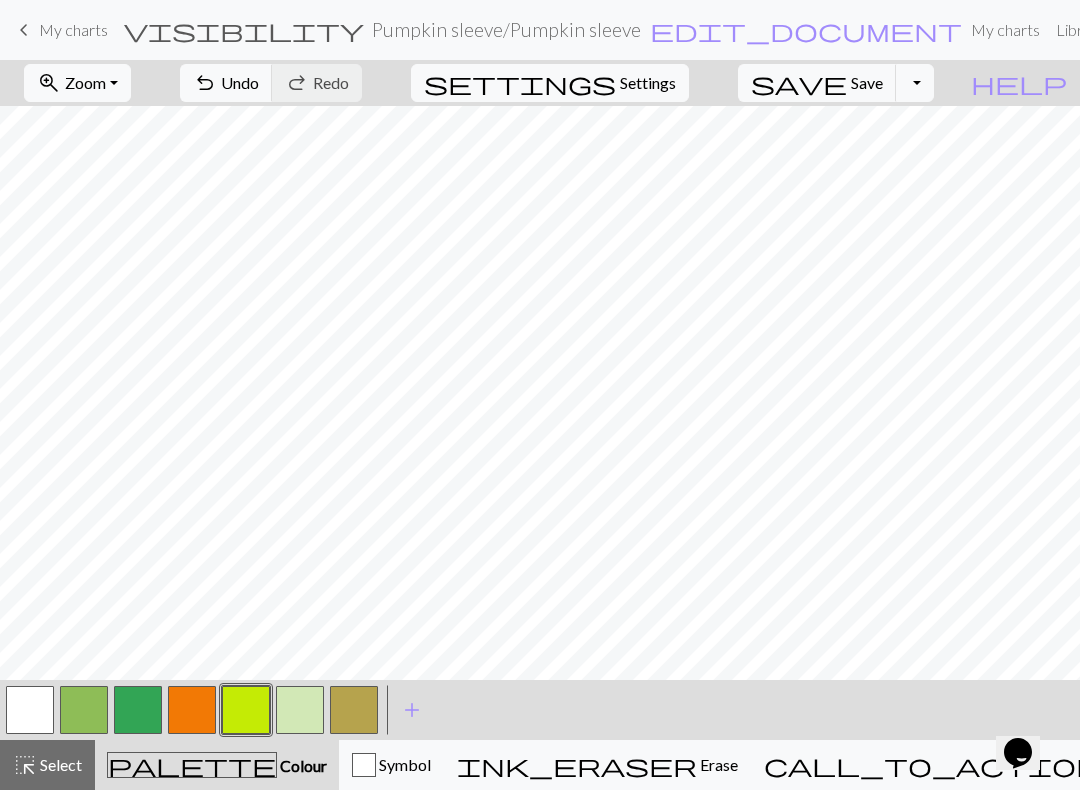 click at bounding box center (192, 710) 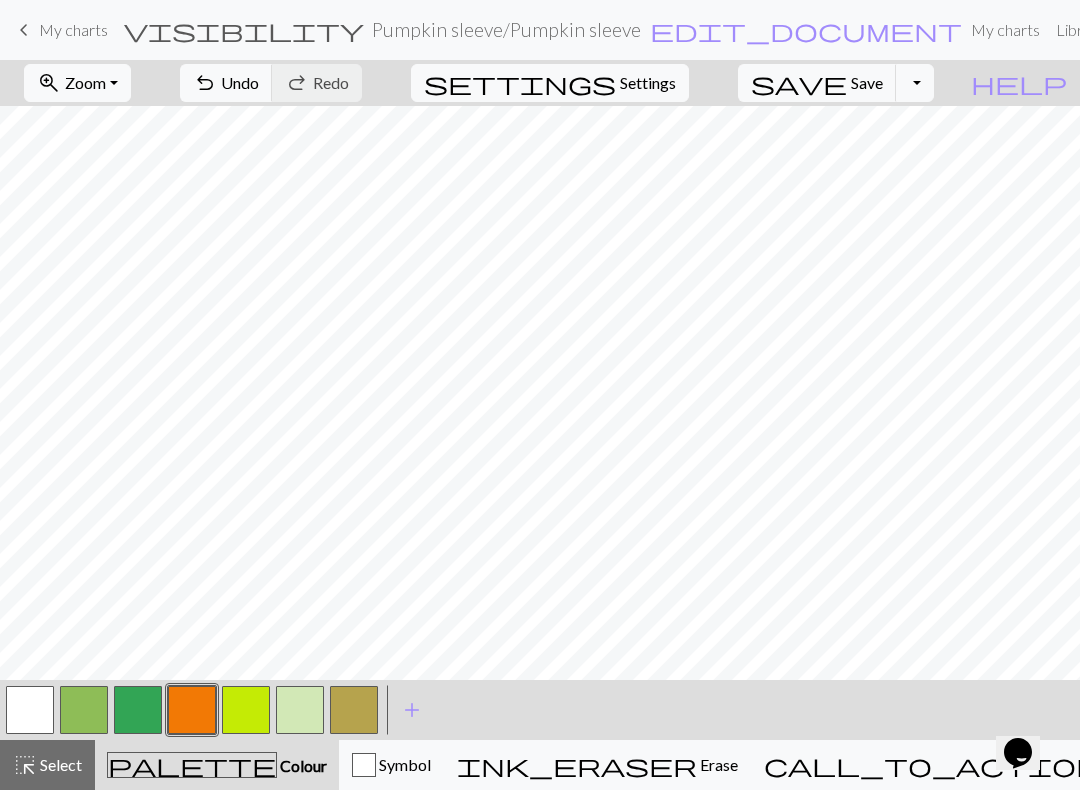 click at bounding box center (192, 710) 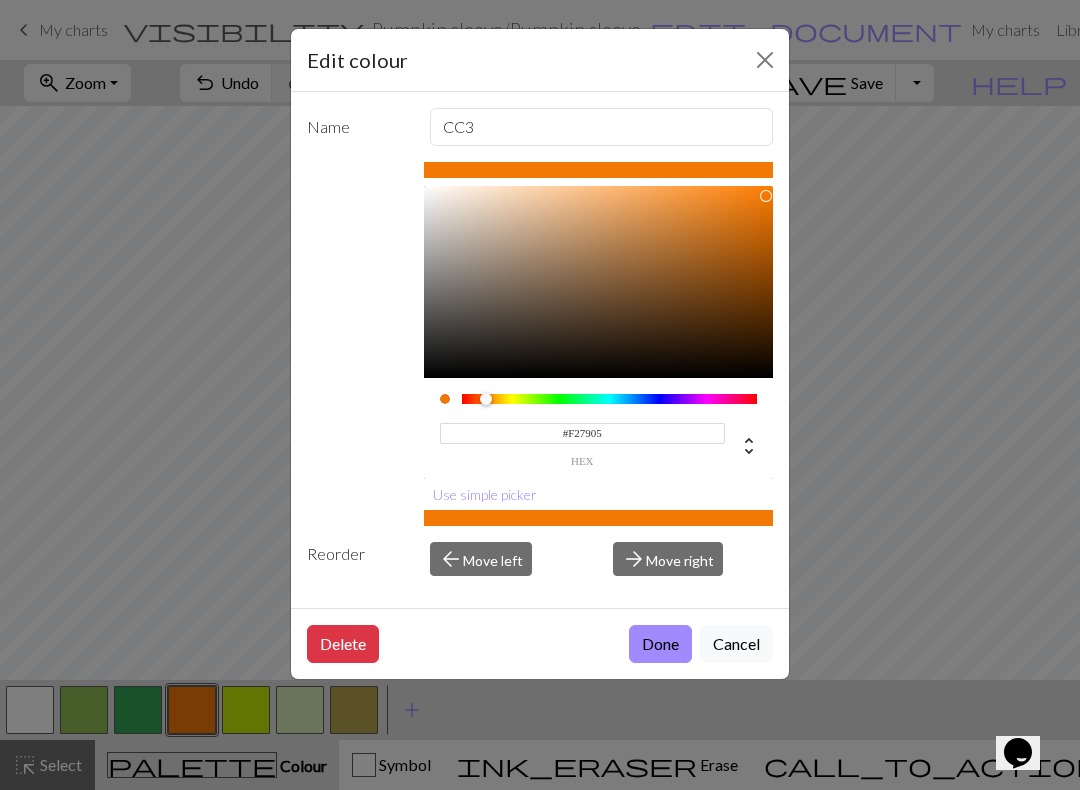 click on "Cancel" at bounding box center (736, 644) 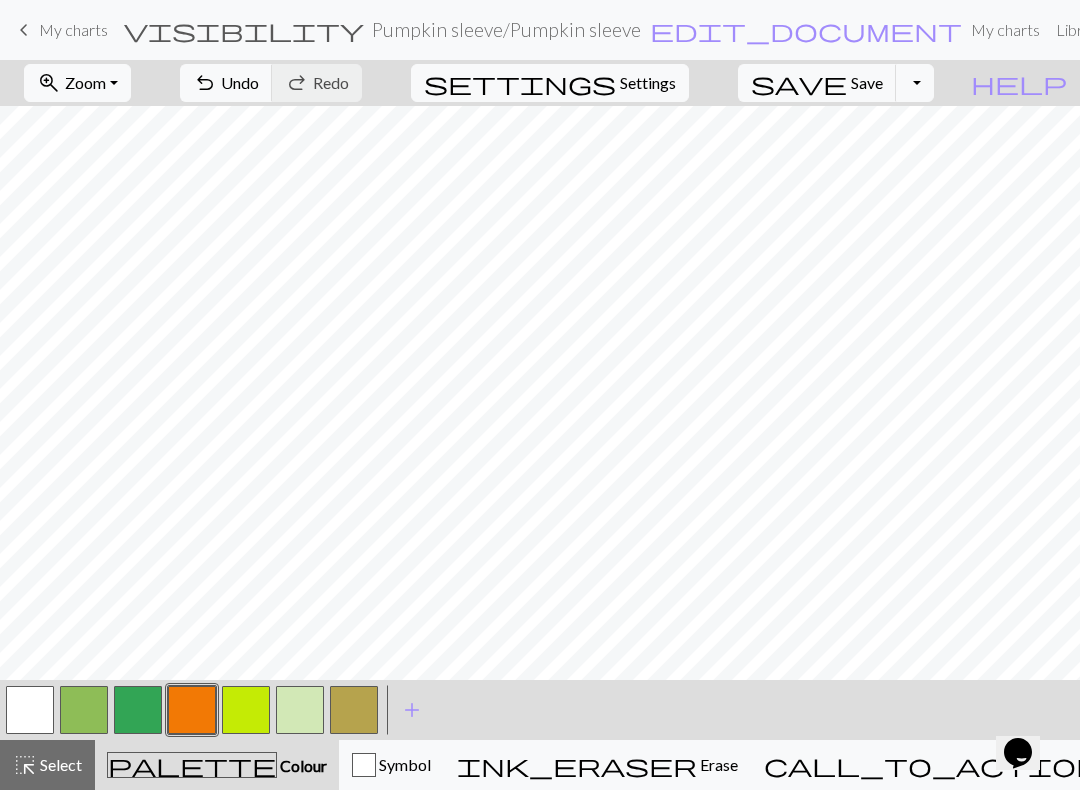 click on "Toggle Dropdown" at bounding box center (915, 83) 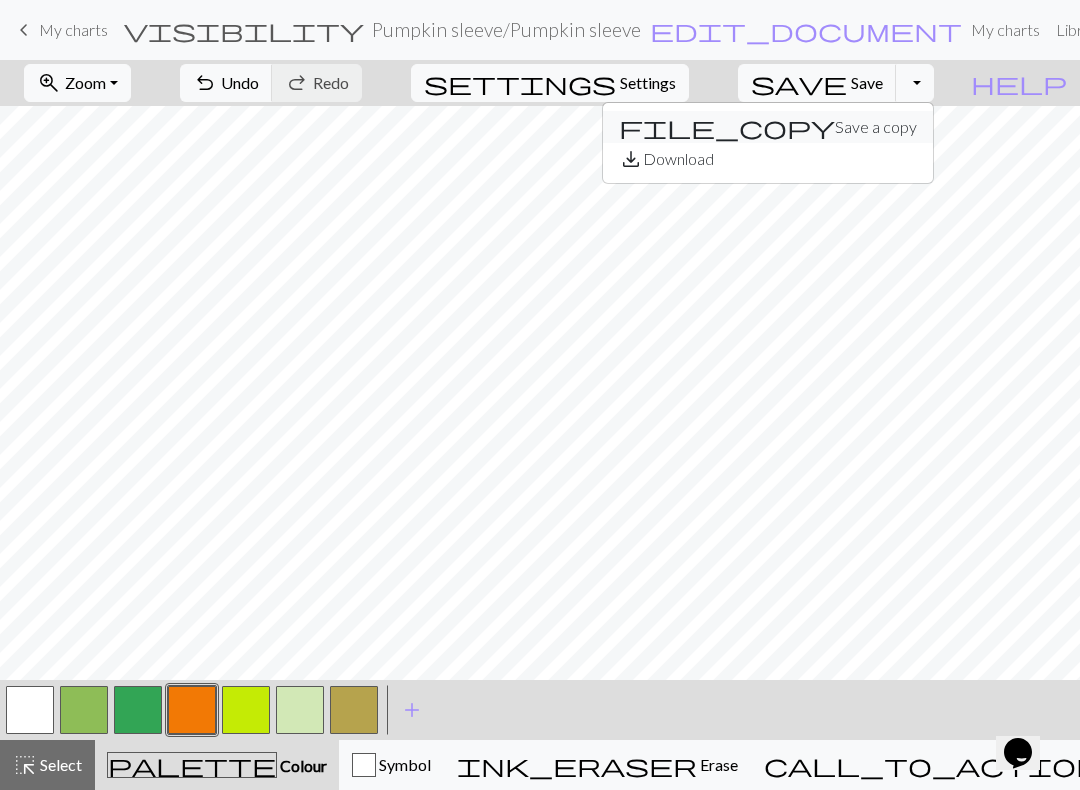 click on "file_copy  Save a copy" at bounding box center [768, 127] 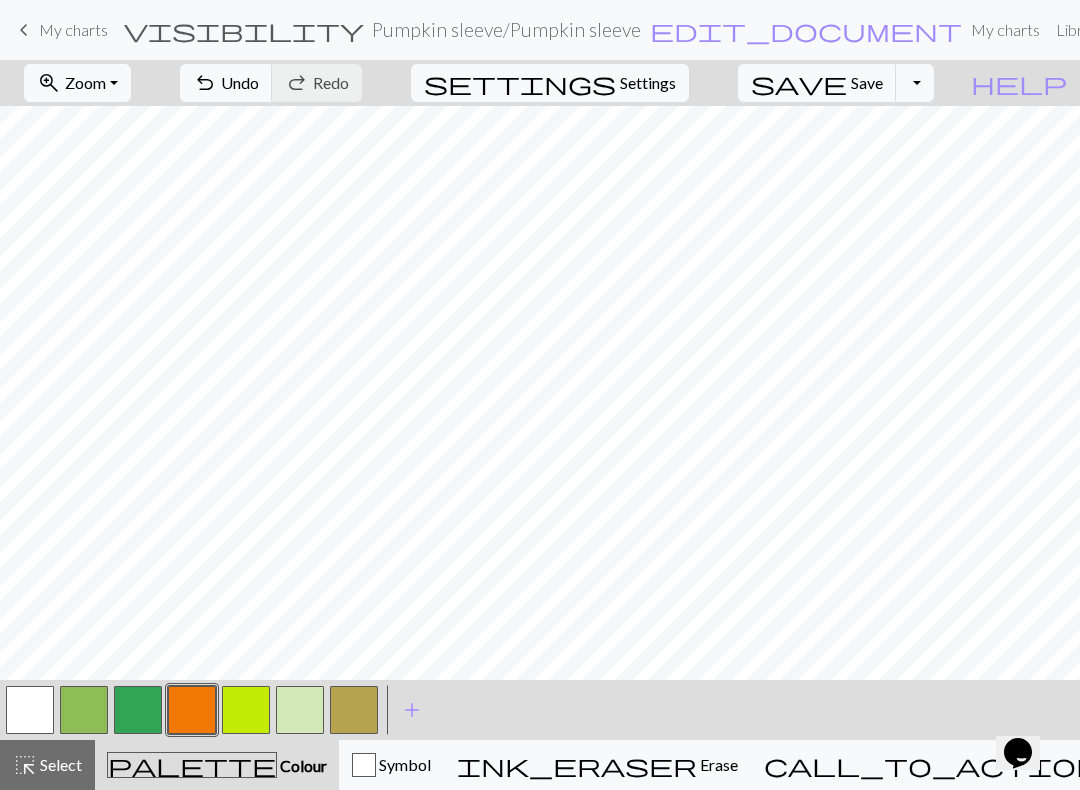 click at bounding box center (354, 710) 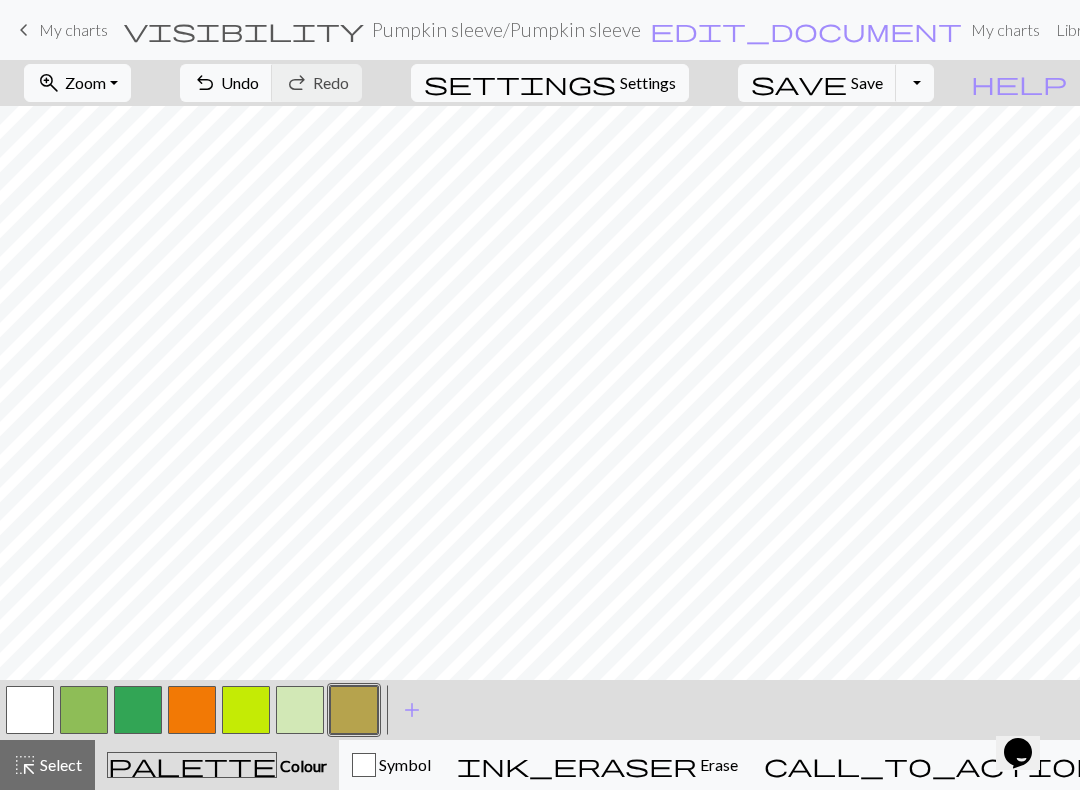 click at bounding box center (138, 710) 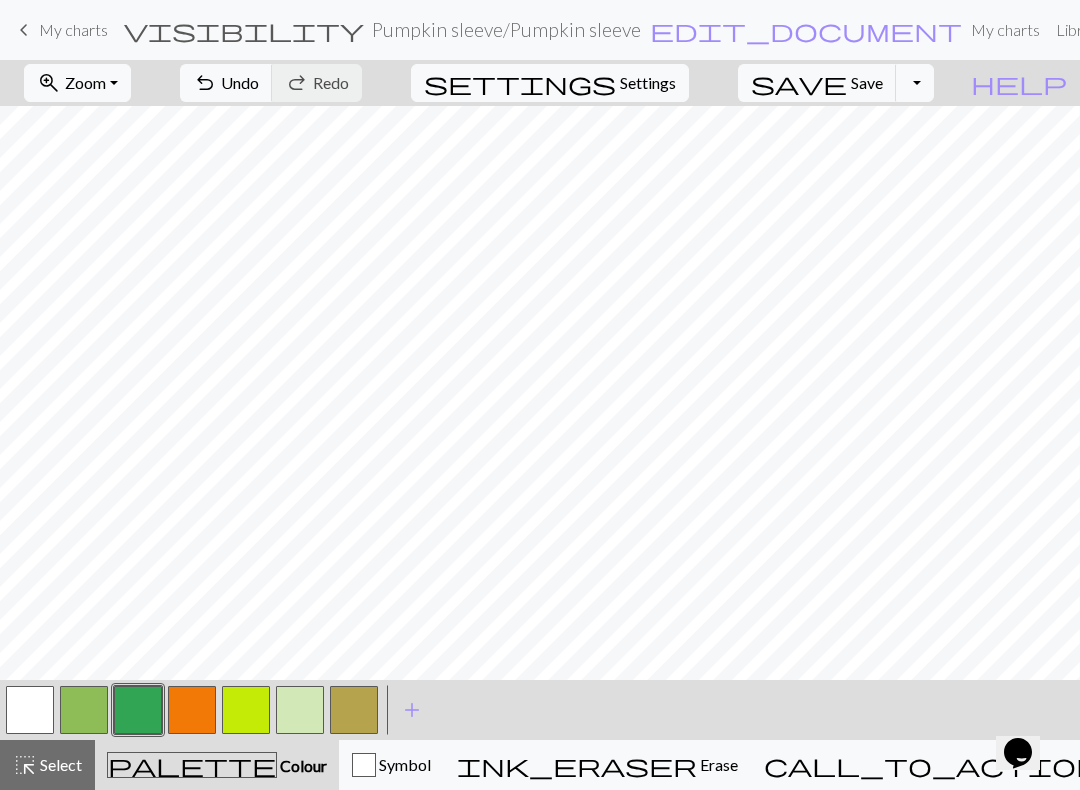 click at bounding box center (84, 710) 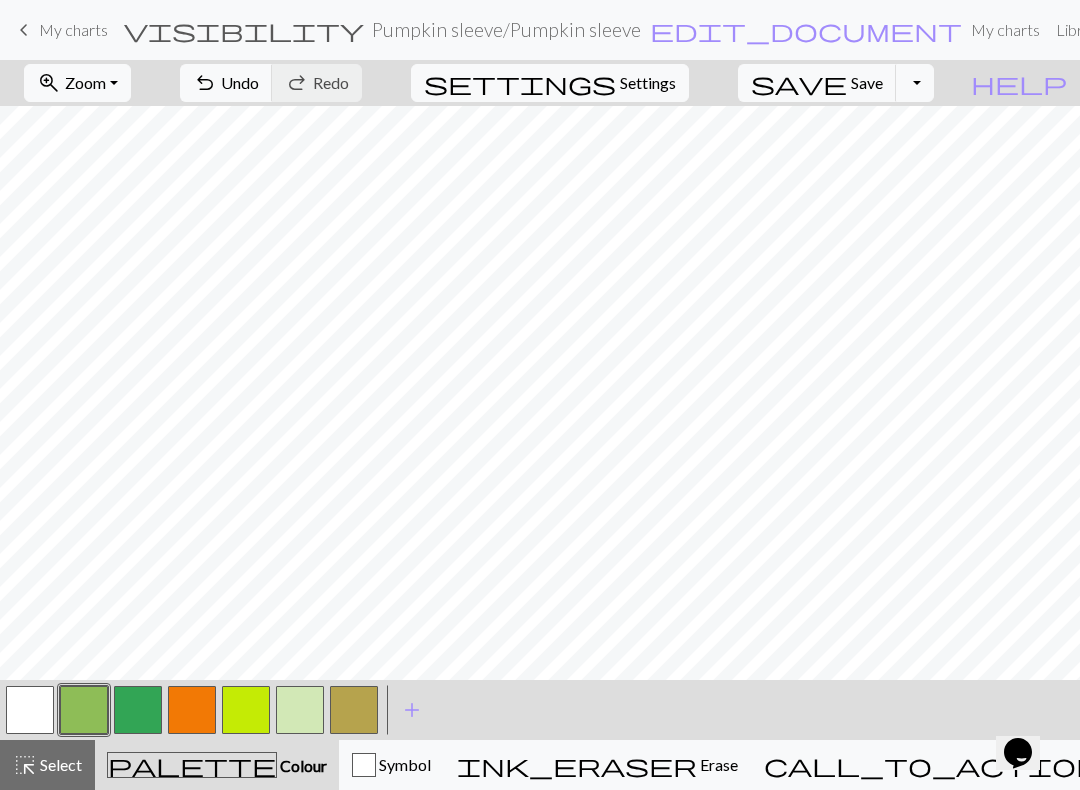 click on "undo Undo Undo" at bounding box center [226, 83] 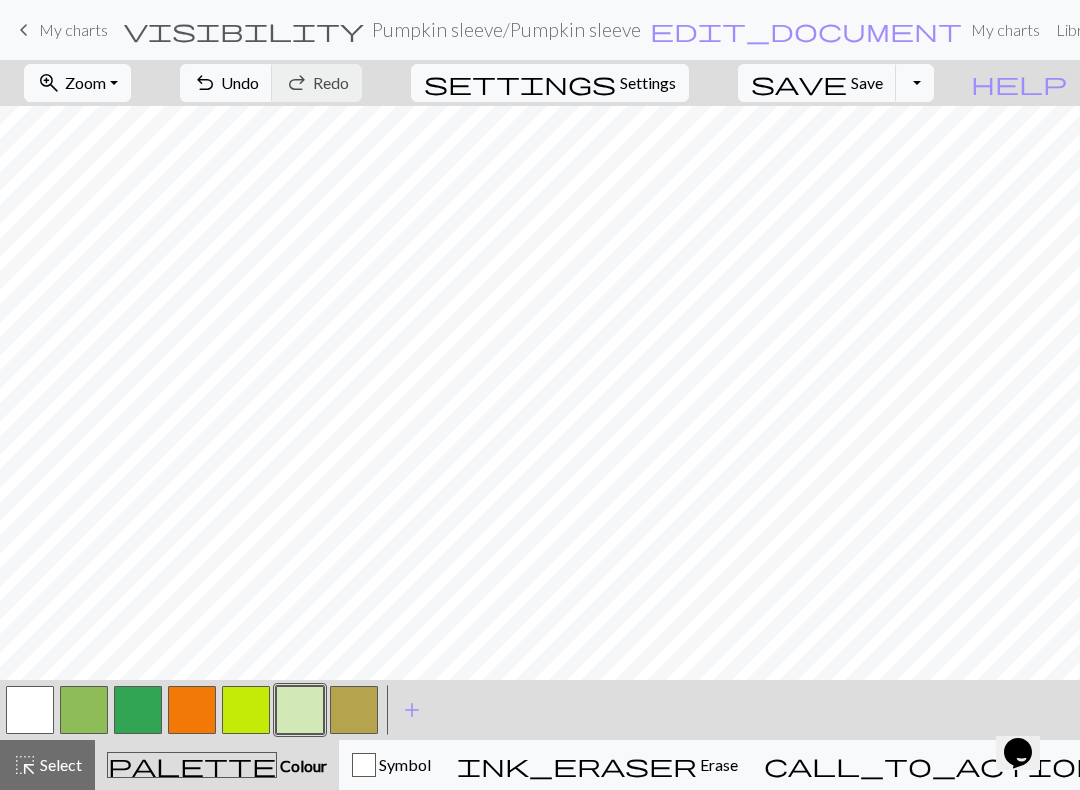 click at bounding box center (300, 710) 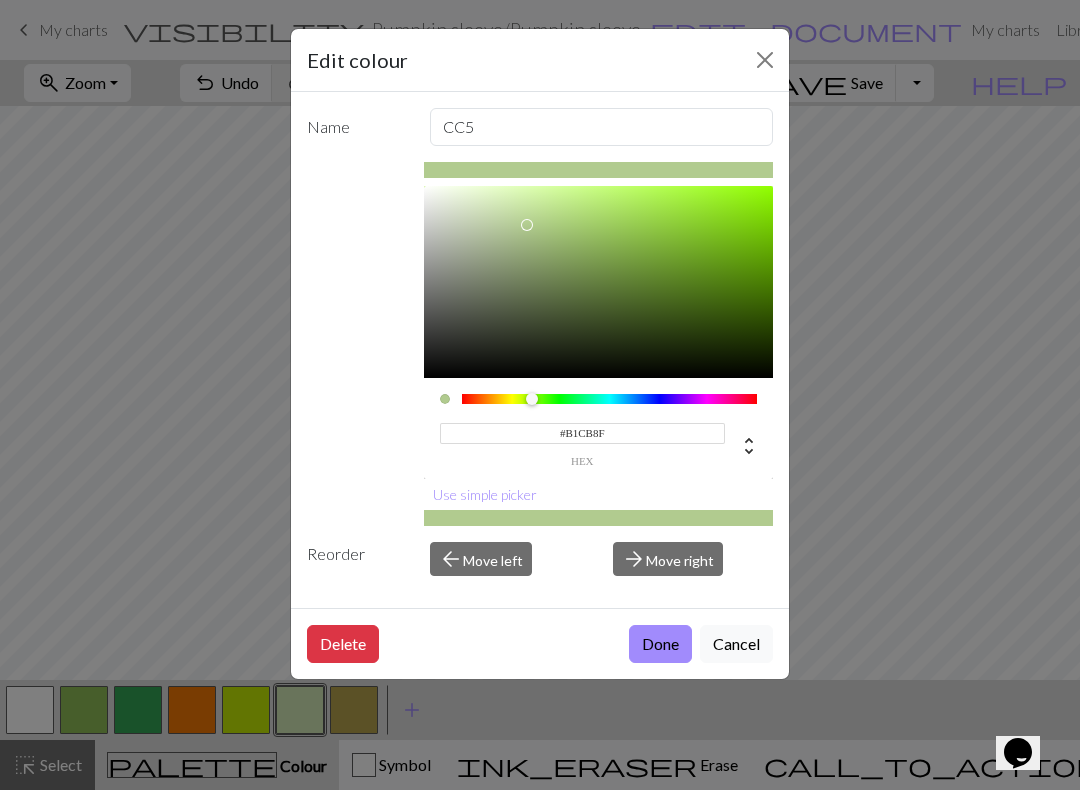 click at bounding box center [527, 225] 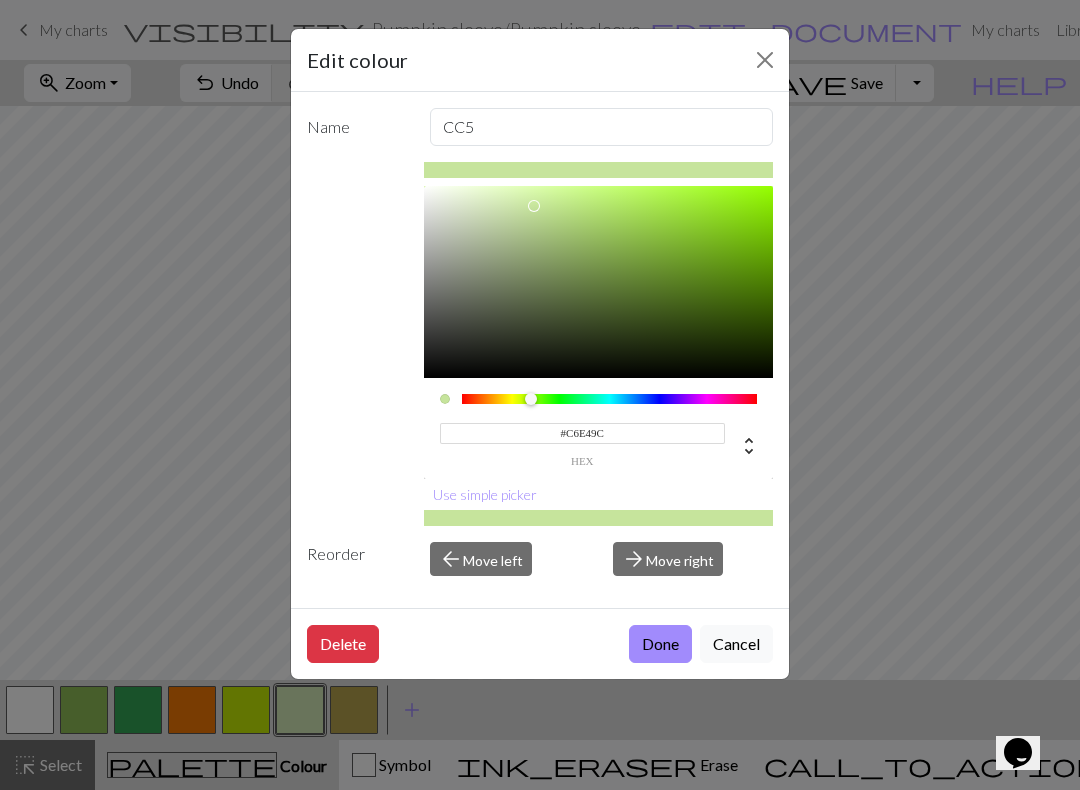 click at bounding box center [534, 206] 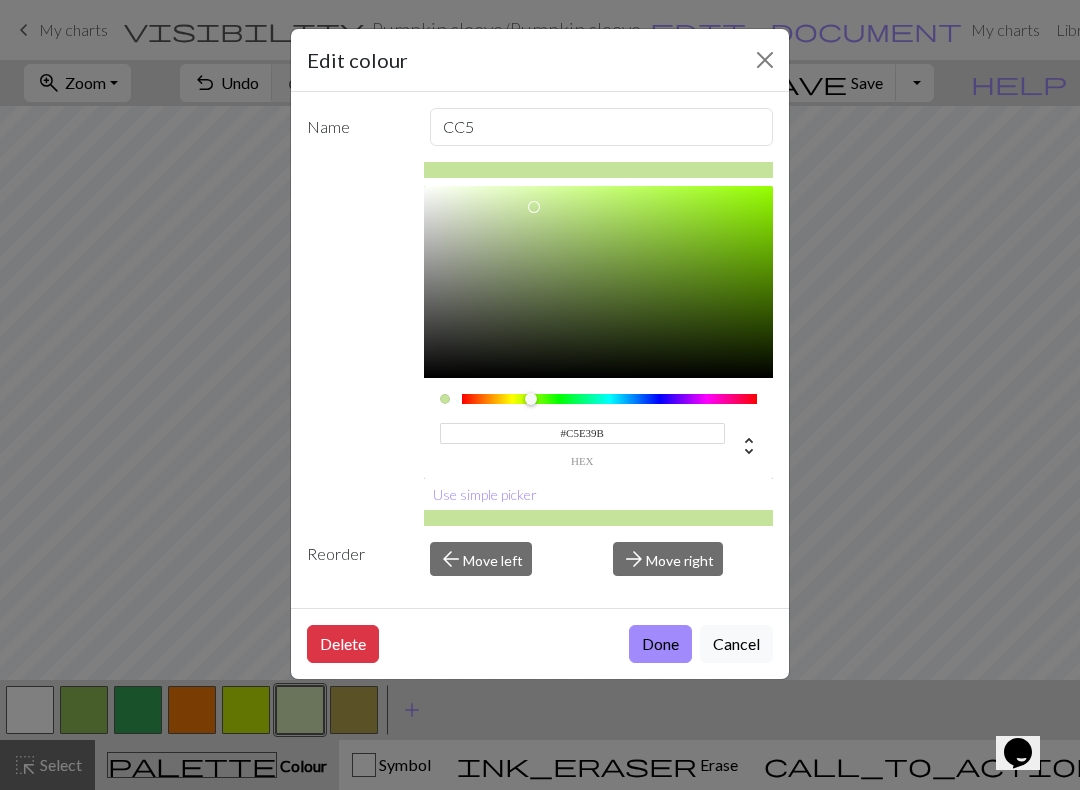 click on "Done" at bounding box center [660, 644] 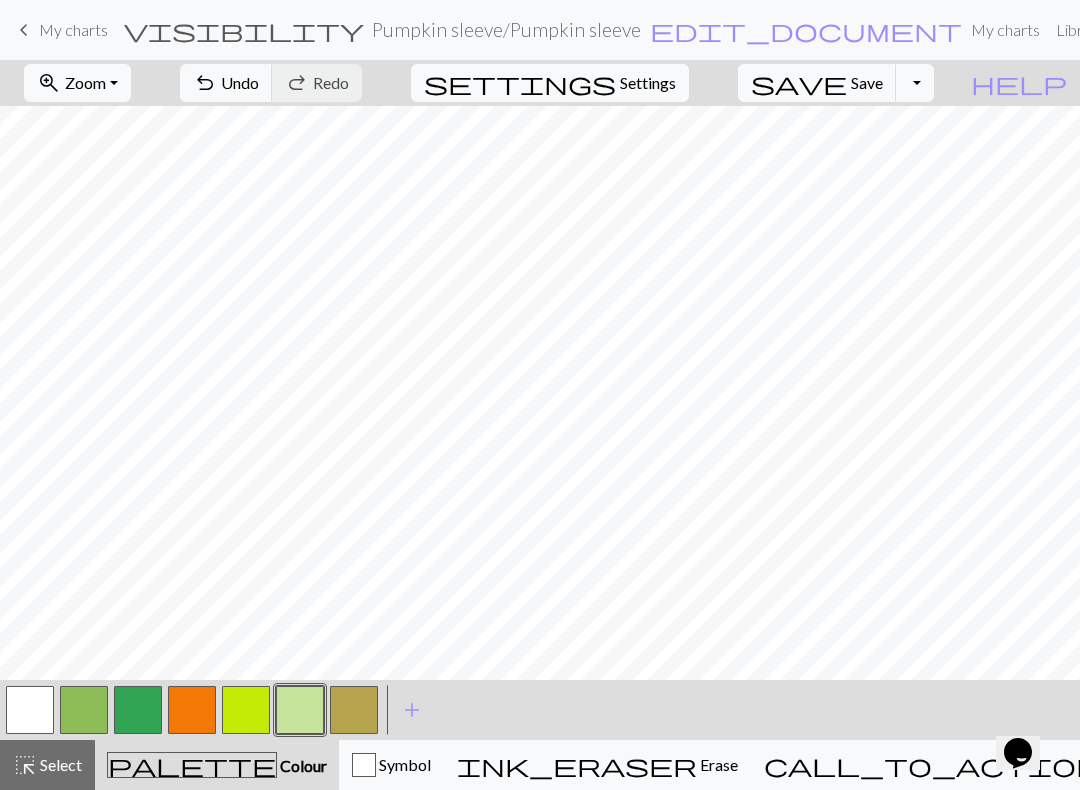 click on "undo" at bounding box center [205, 83] 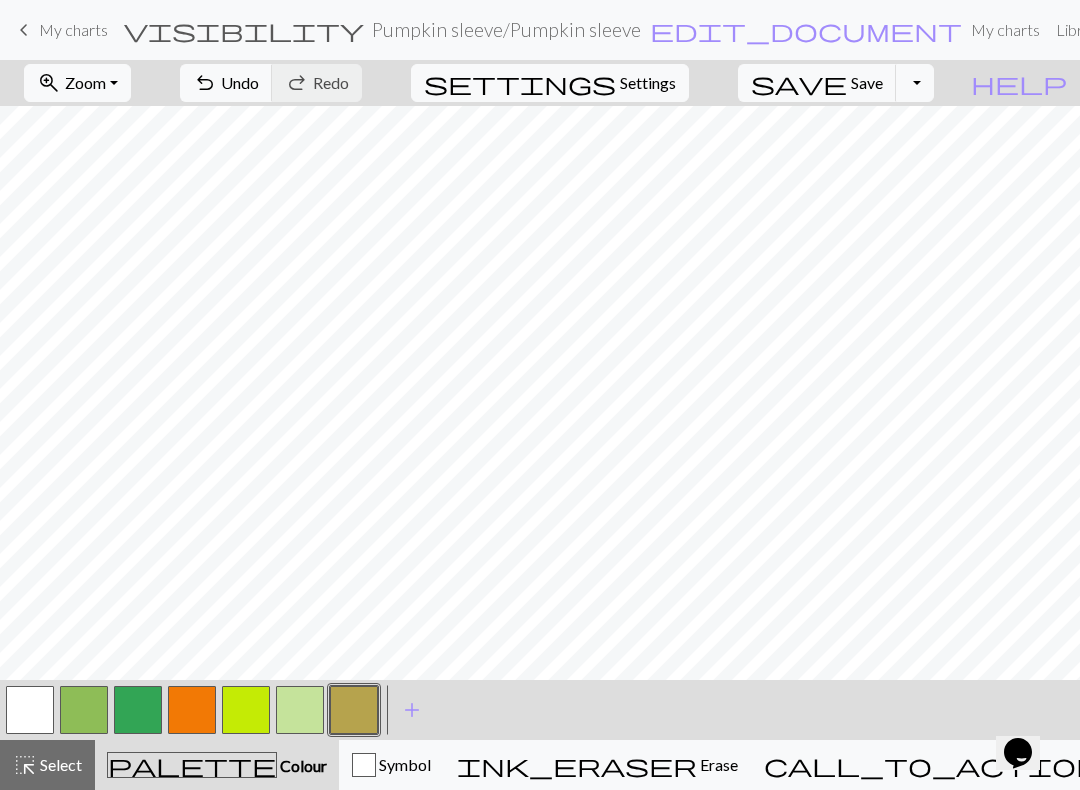 click at bounding box center [300, 710] 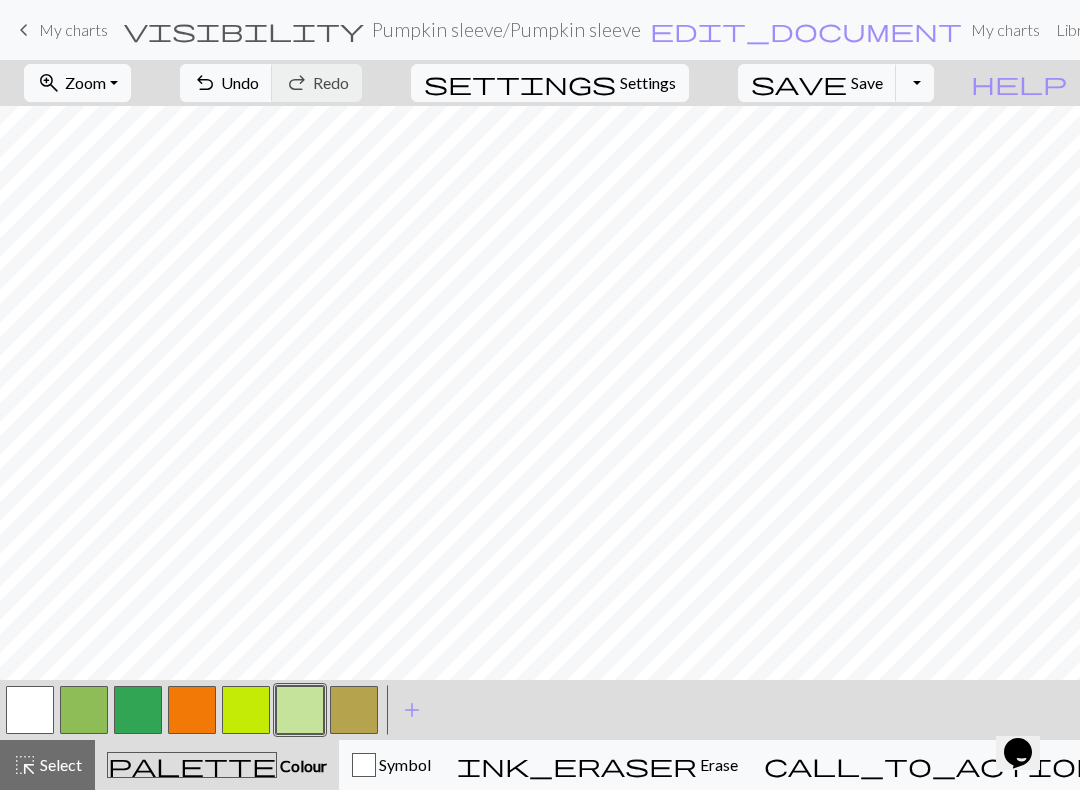 click on "Knitting mode" at bounding box center [1150, 764] 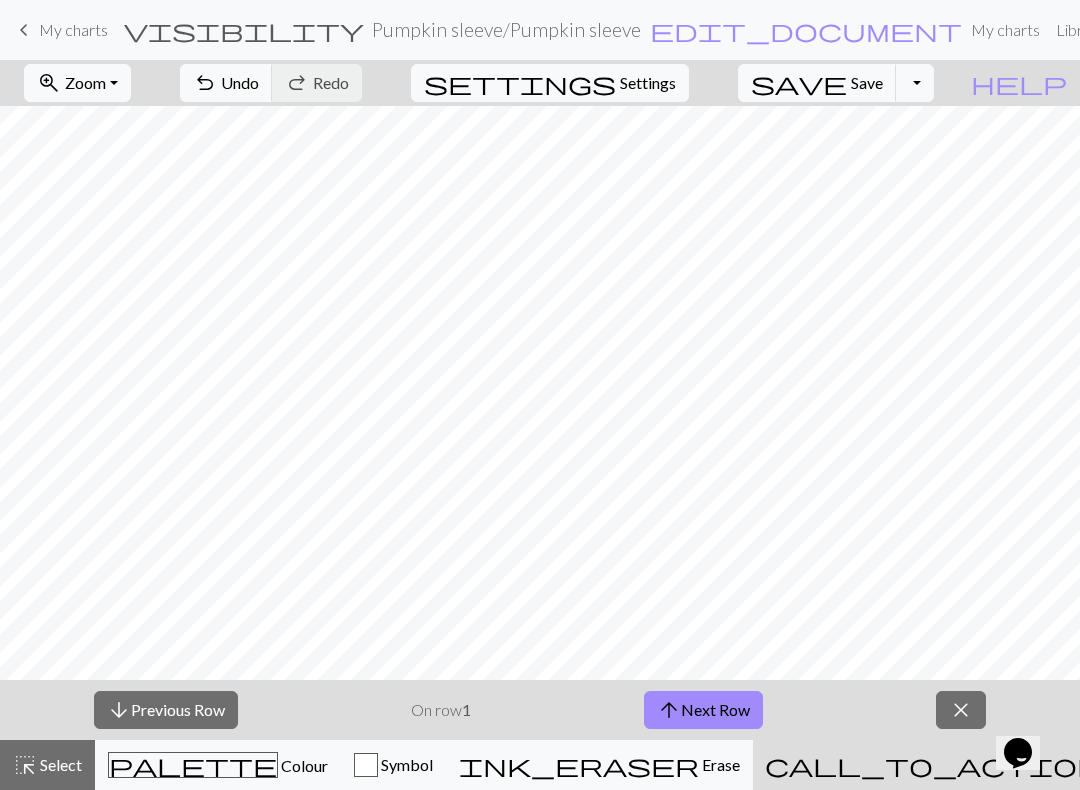click on "Knitting mode" at bounding box center (1151, 764) 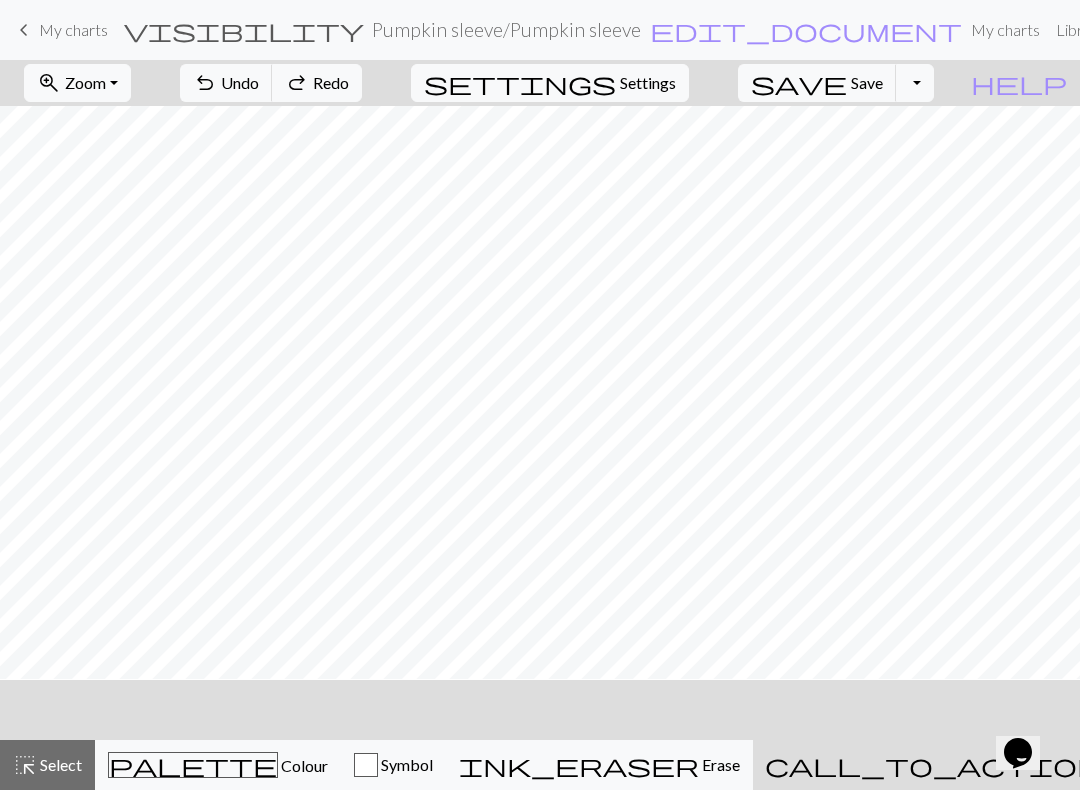 scroll, scrollTop: 0, scrollLeft: 0, axis: both 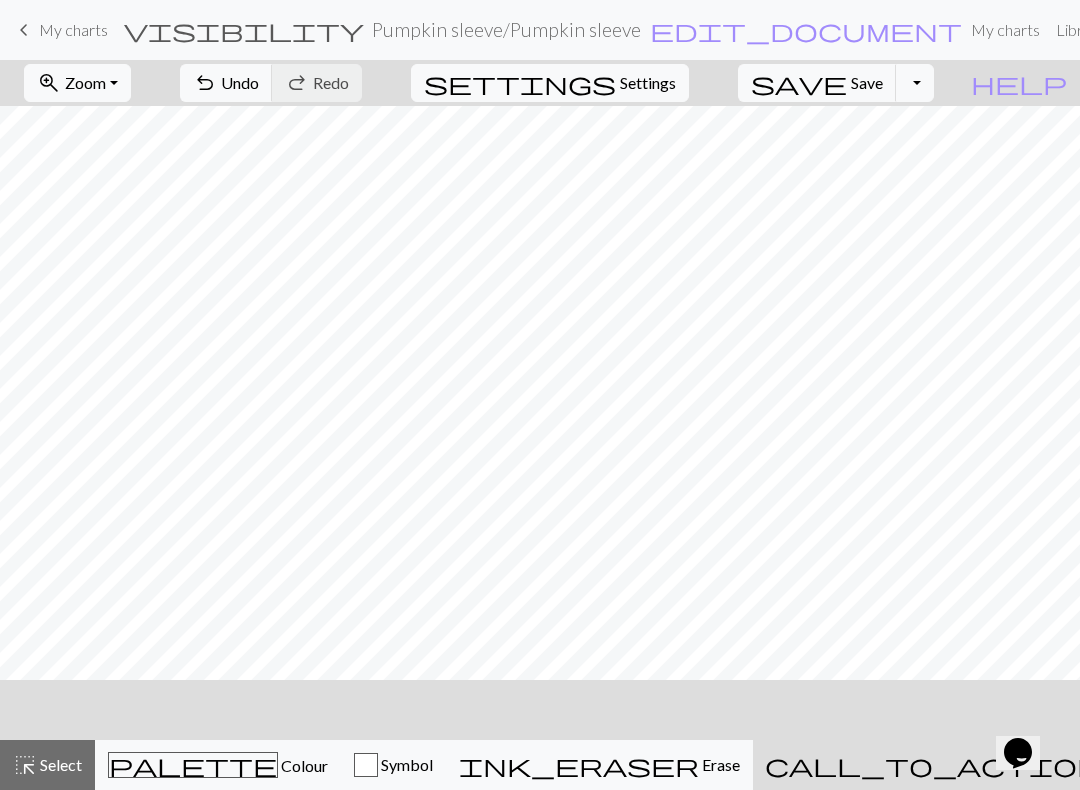 click on "Colour" at bounding box center [303, 765] 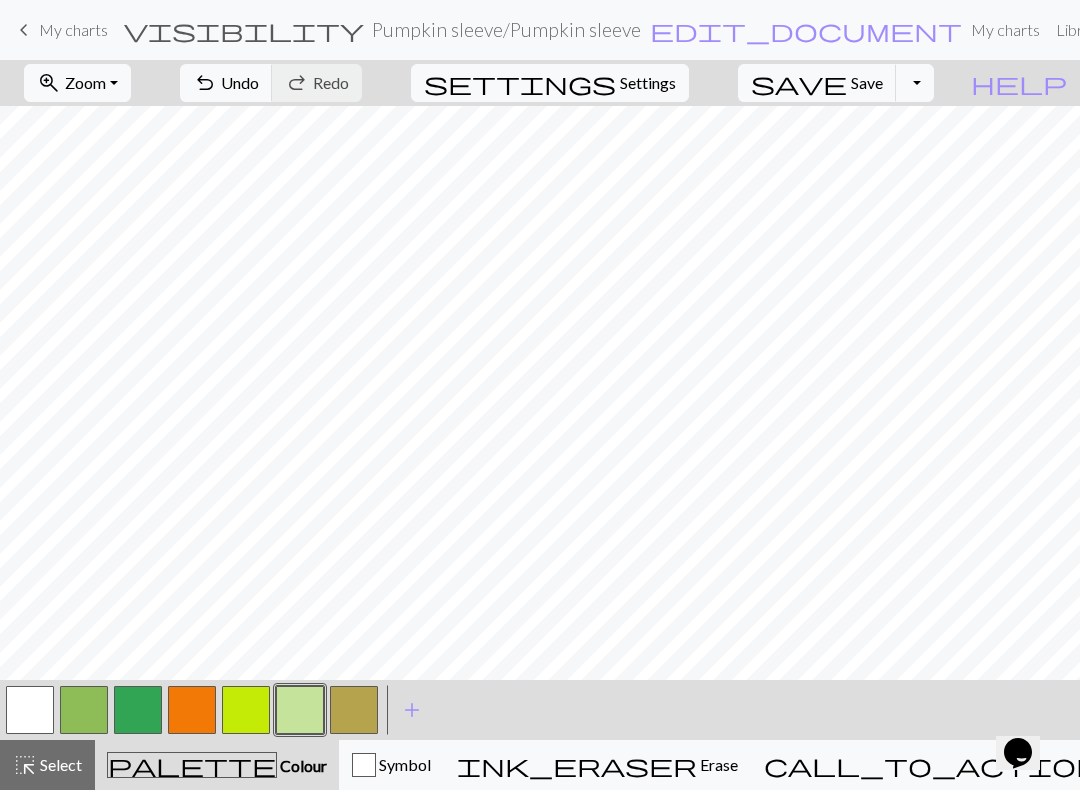 click at bounding box center (192, 710) 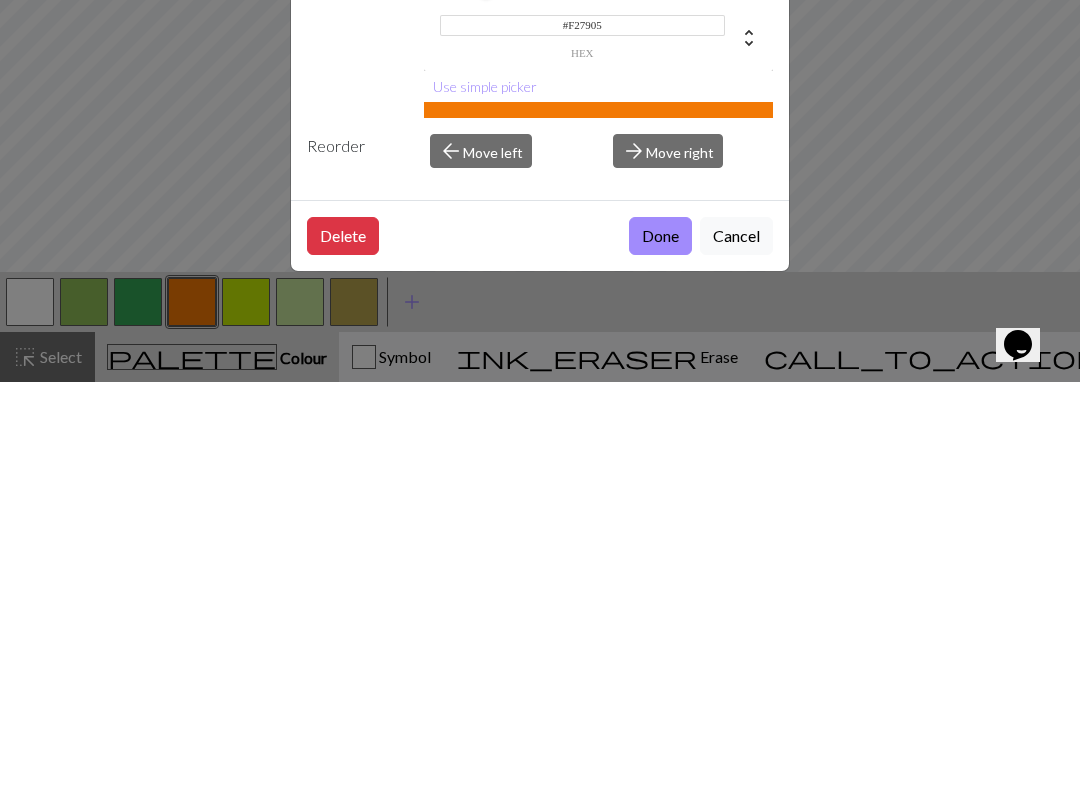 click on "Name CC3 #F27905 hex Use simple picker Reorder arrow_back Move left arrow_forward Move right" at bounding box center [540, 350] 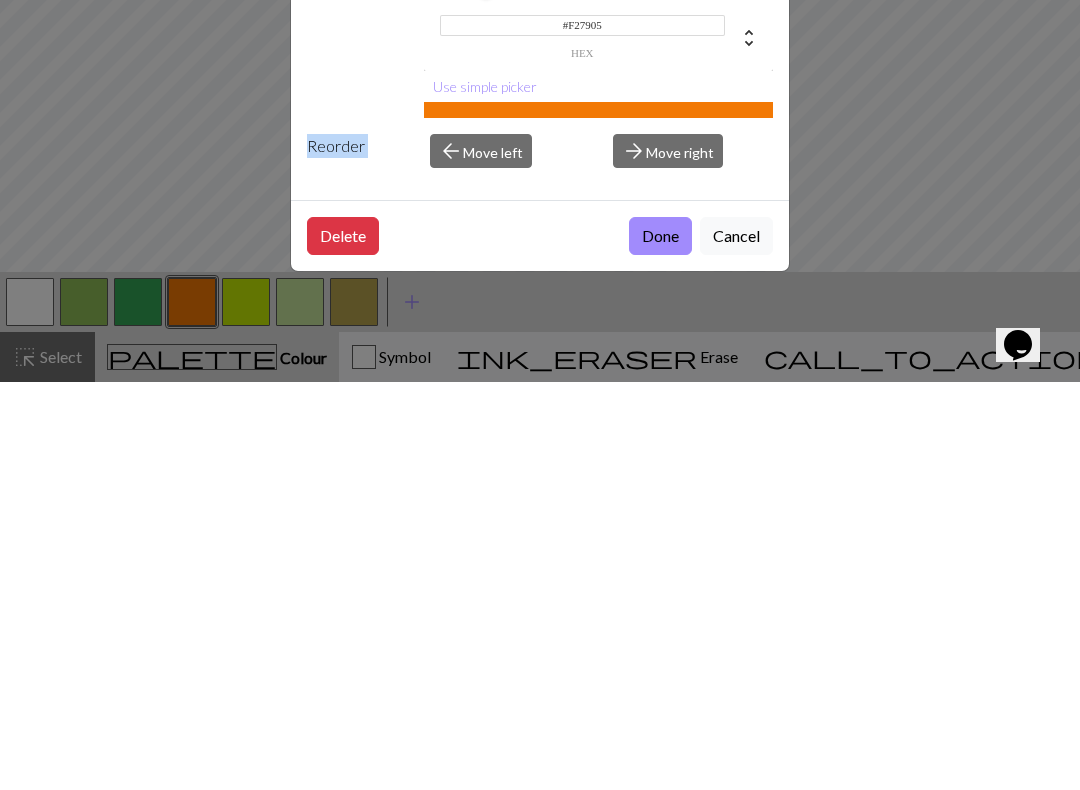 click on "Name CC3 #F27905 hex Use simple picker Reorder arrow_back Move left arrow_forward Move right" at bounding box center (540, 350) 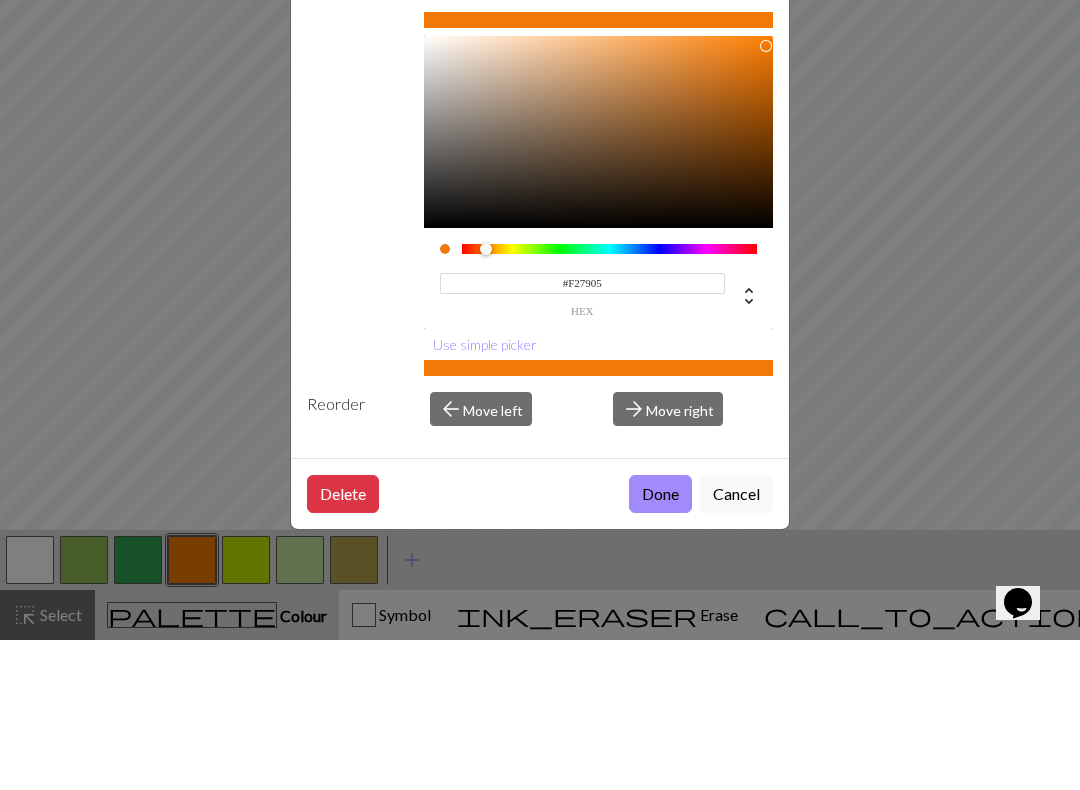 click on "#F27905 hex" at bounding box center (599, 428) 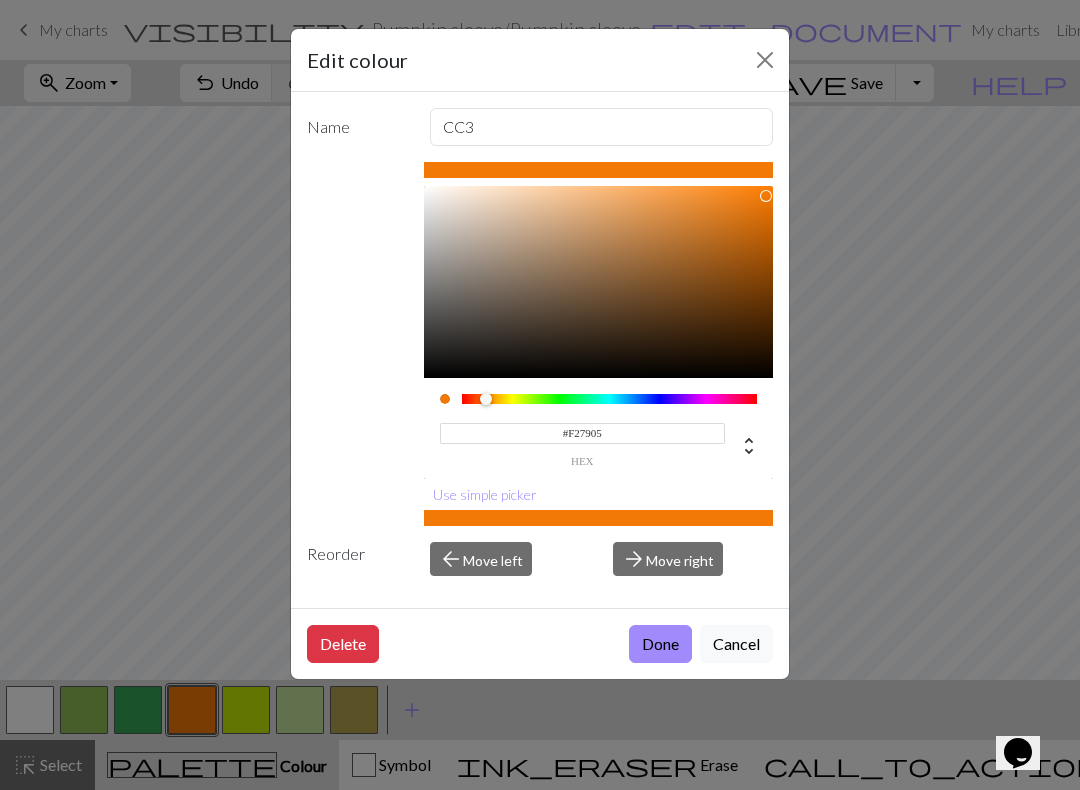 click at bounding box center (765, 60) 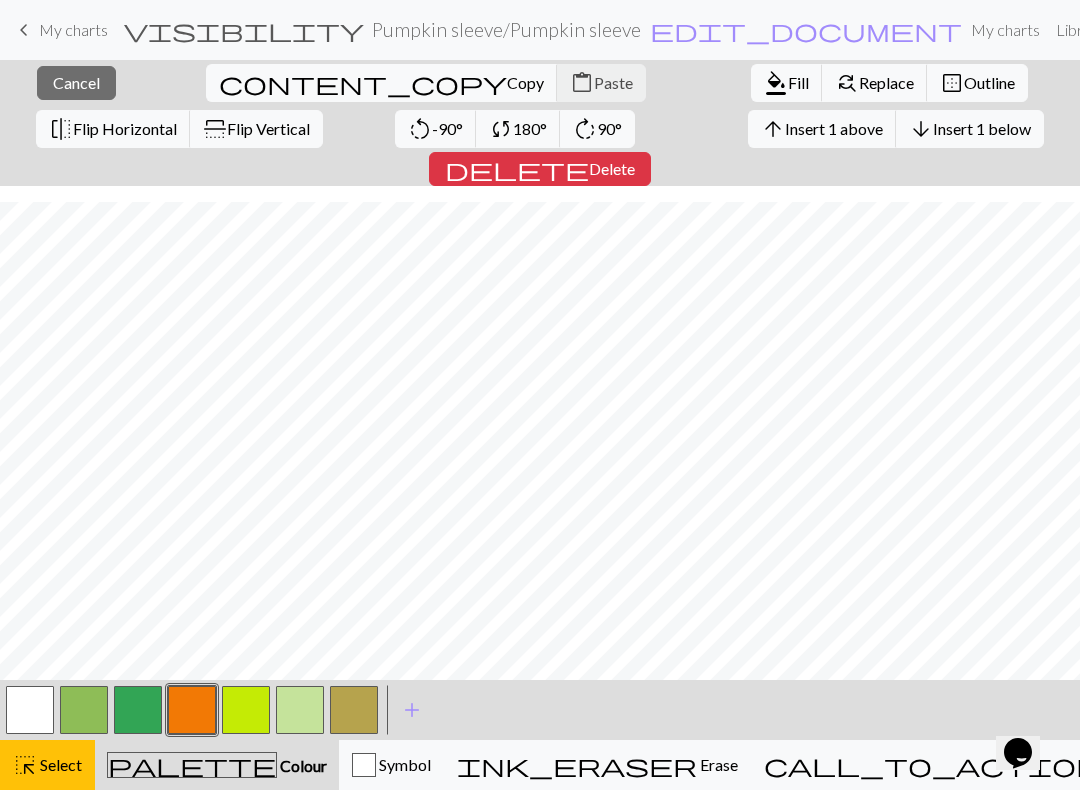 scroll, scrollTop: 86, scrollLeft: 0, axis: vertical 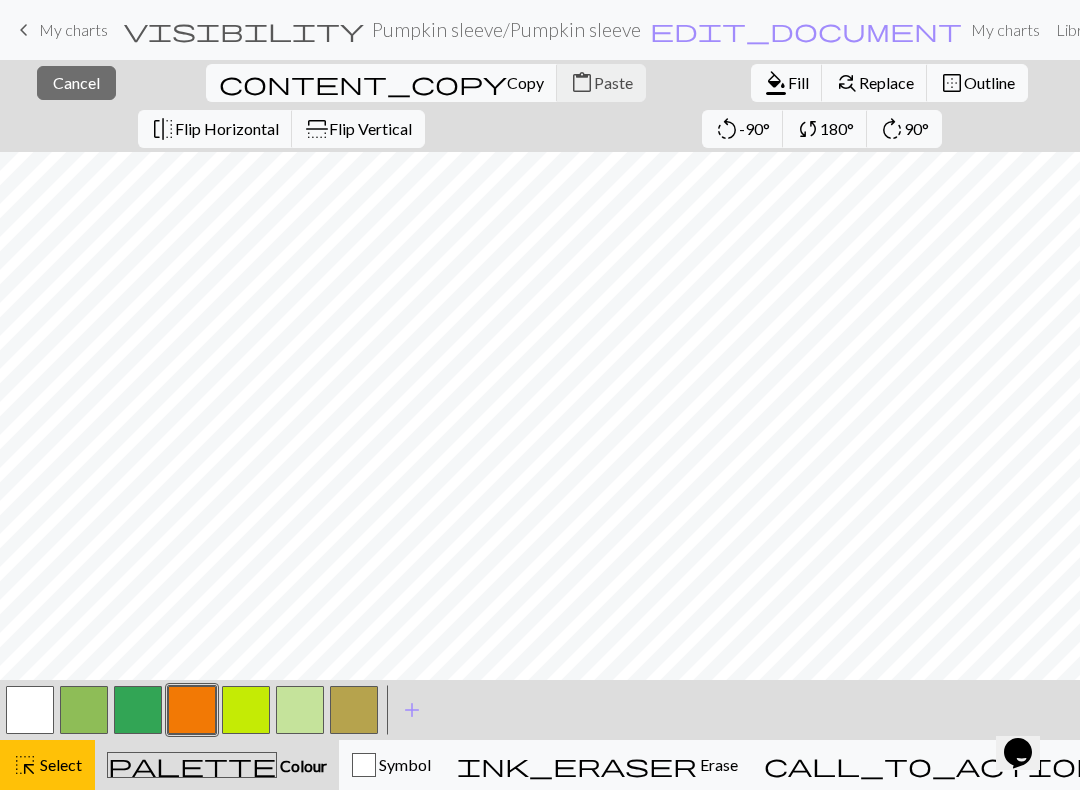 click on "Select" at bounding box center (59, 764) 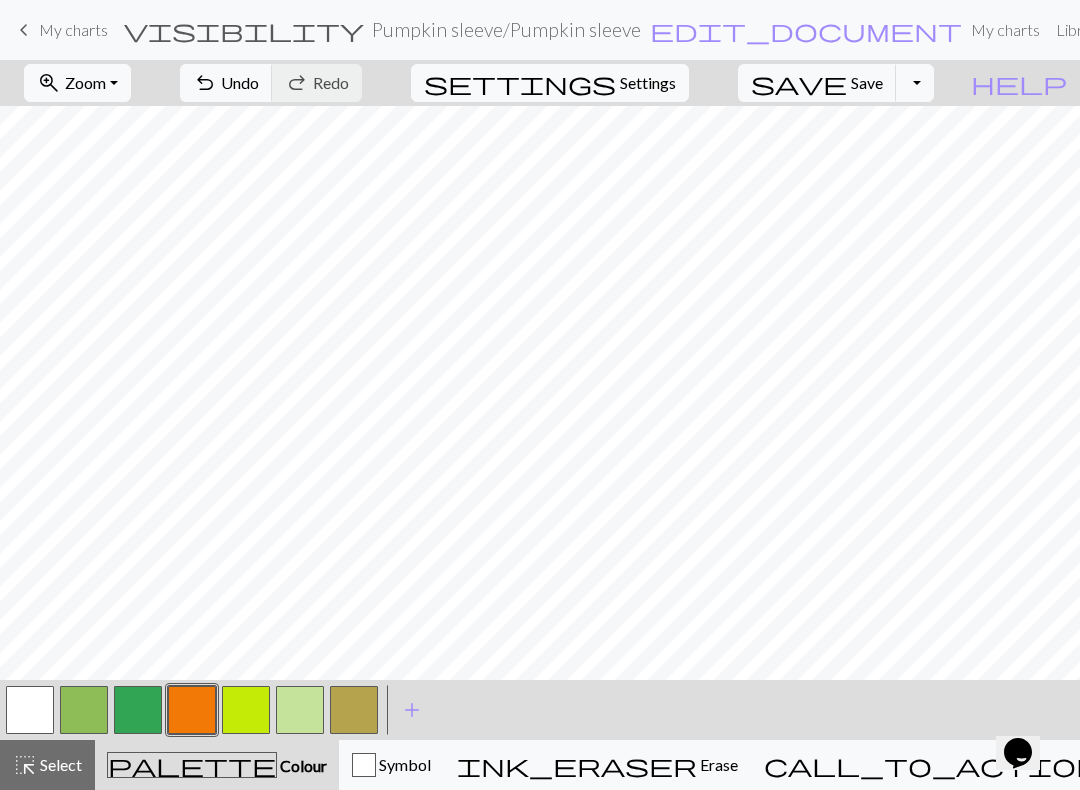 click on "Zoom" at bounding box center [85, 82] 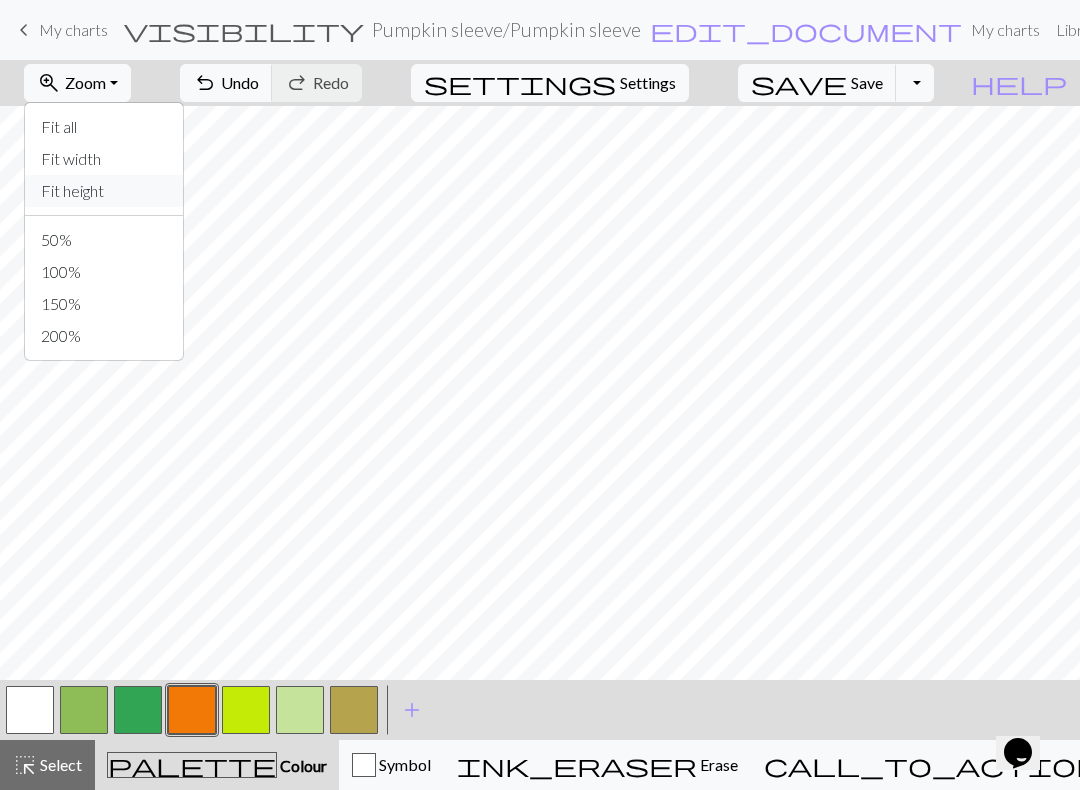 click on "Fit height" at bounding box center (104, 191) 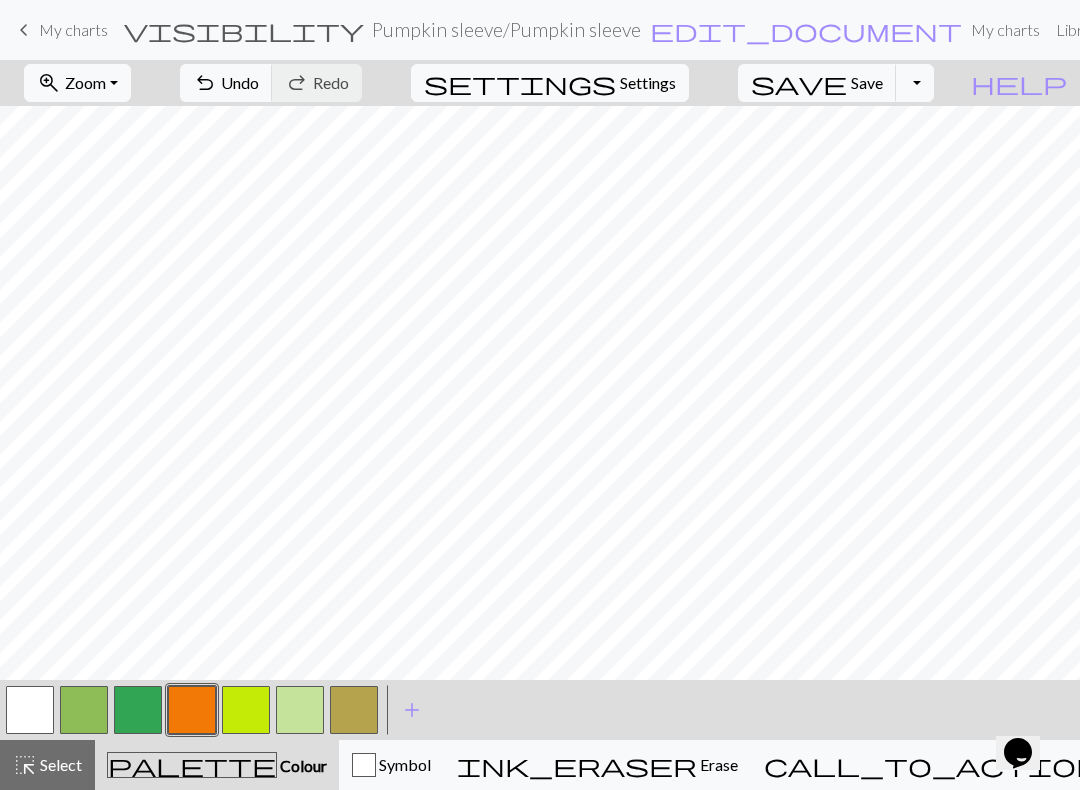 scroll, scrollTop: 0, scrollLeft: 0, axis: both 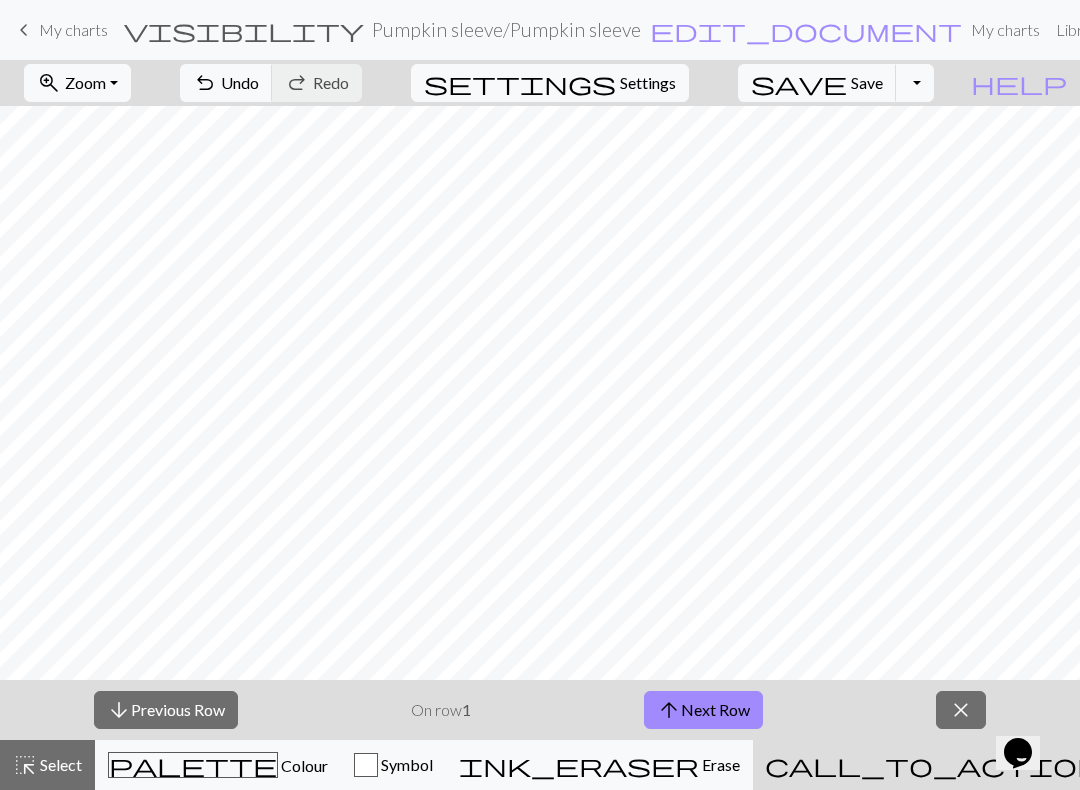 click on "Knitting mode" at bounding box center [1151, 764] 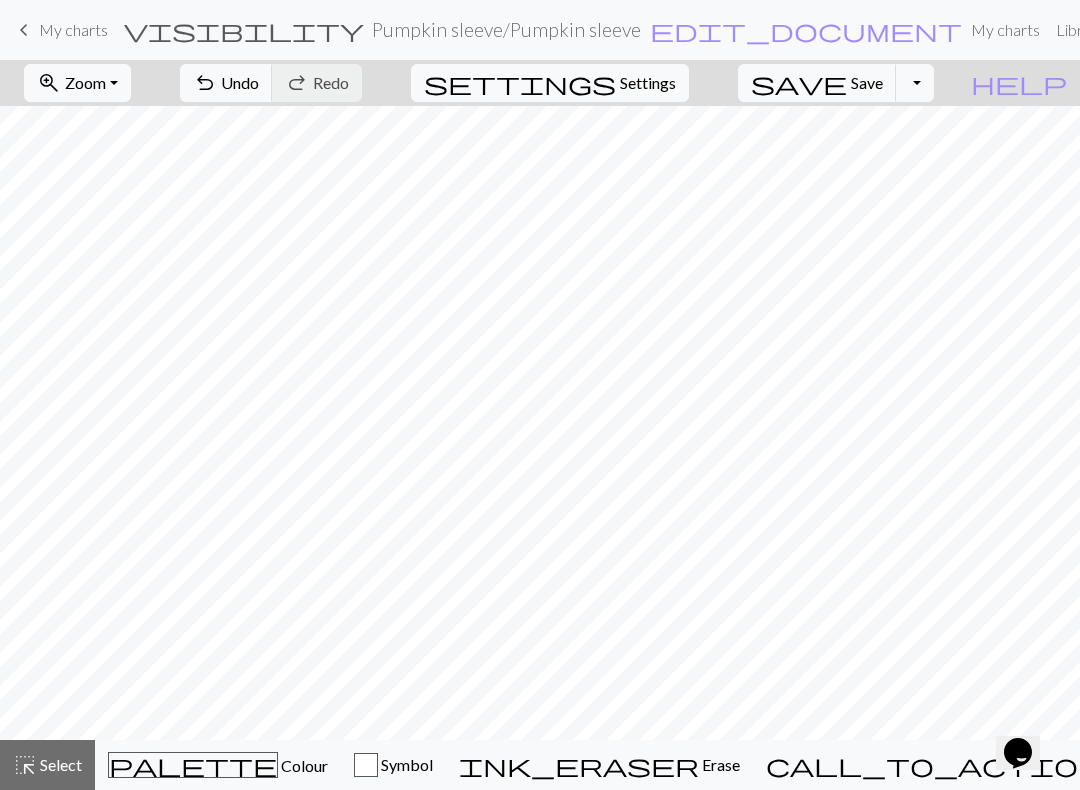 click on "Zoom" at bounding box center (85, 82) 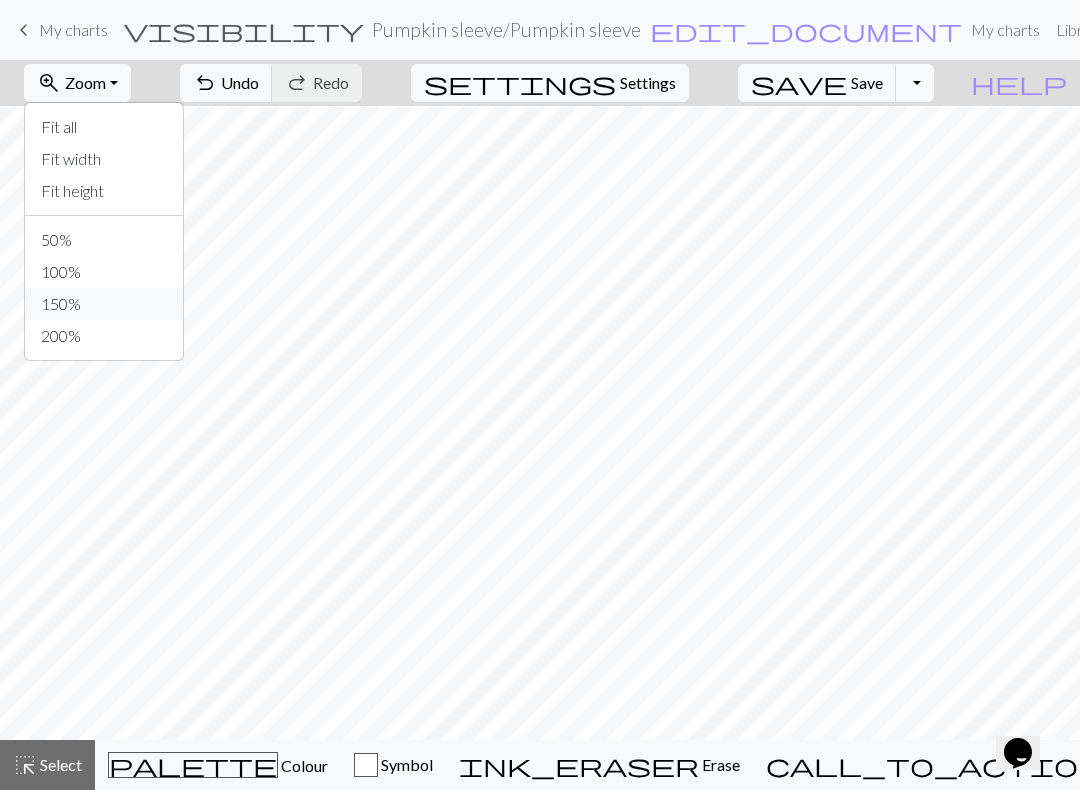 click on "150%" at bounding box center [104, 304] 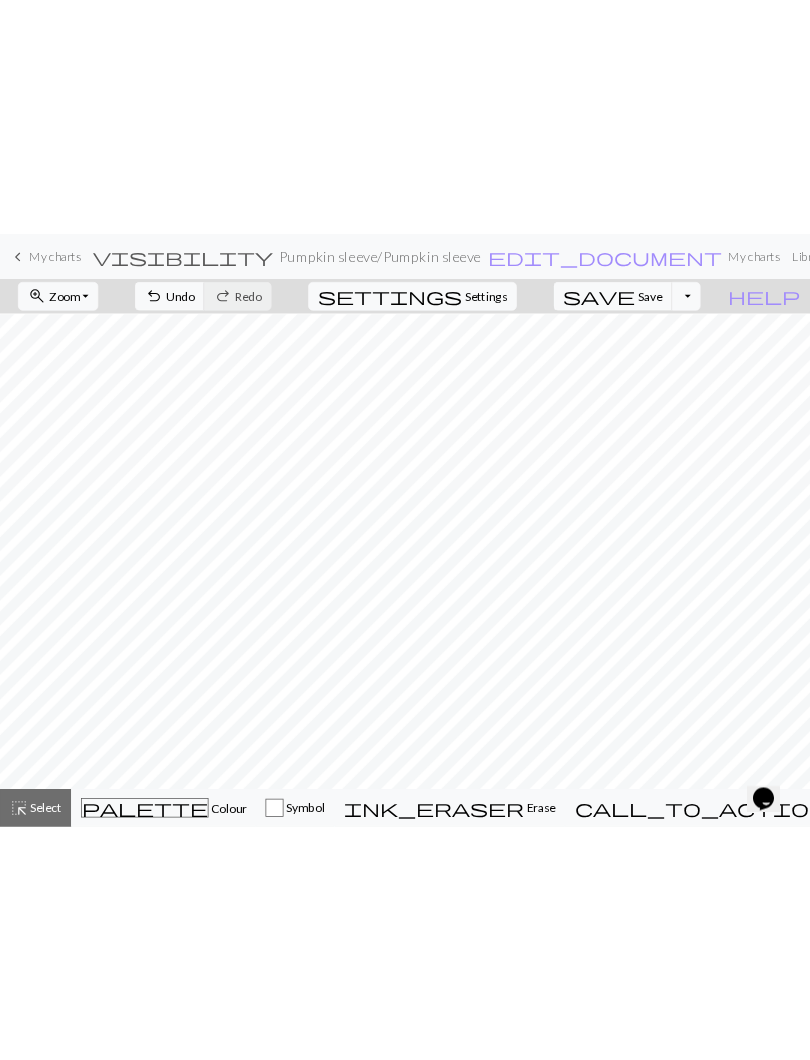 scroll, scrollTop: 196, scrollLeft: 0, axis: vertical 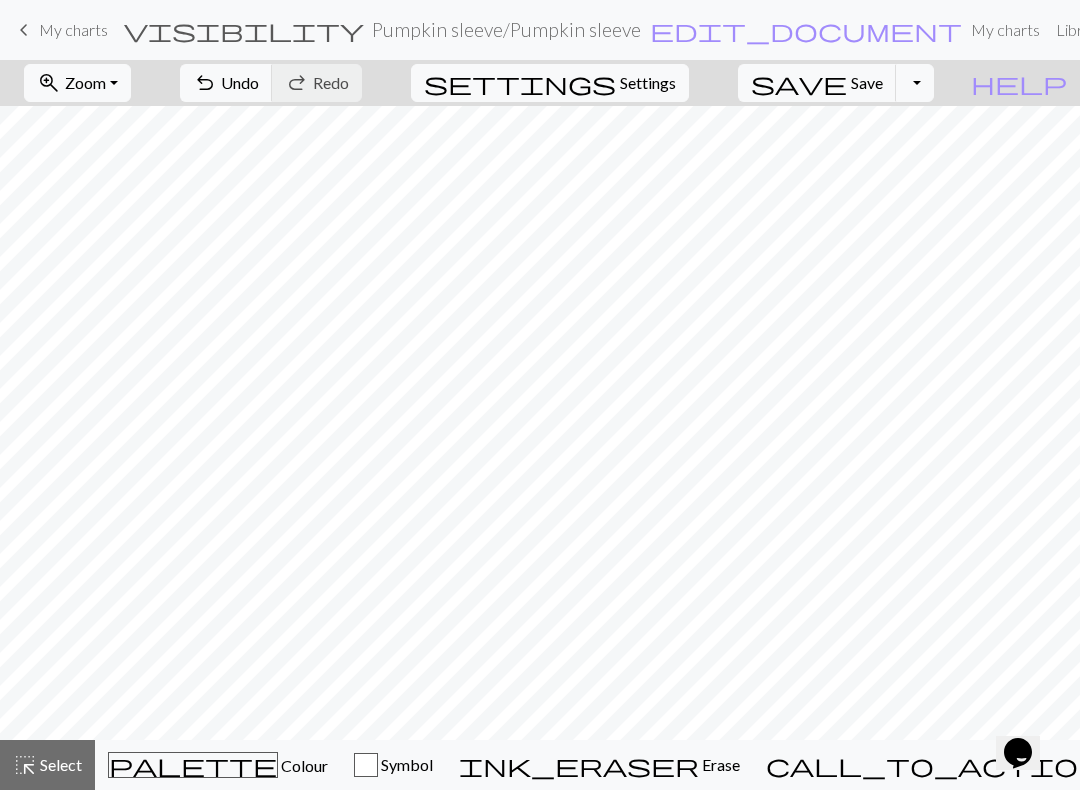 click on "palette   Colour   Colour" at bounding box center [218, 765] 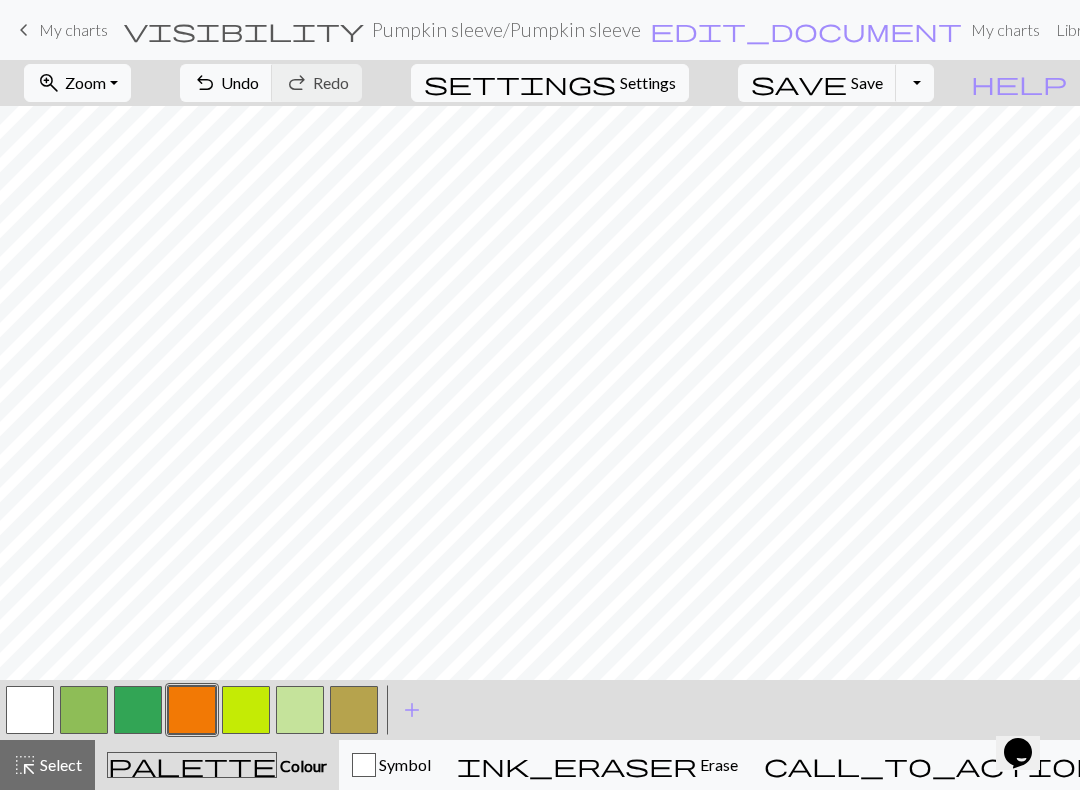 click at bounding box center (246, 710) 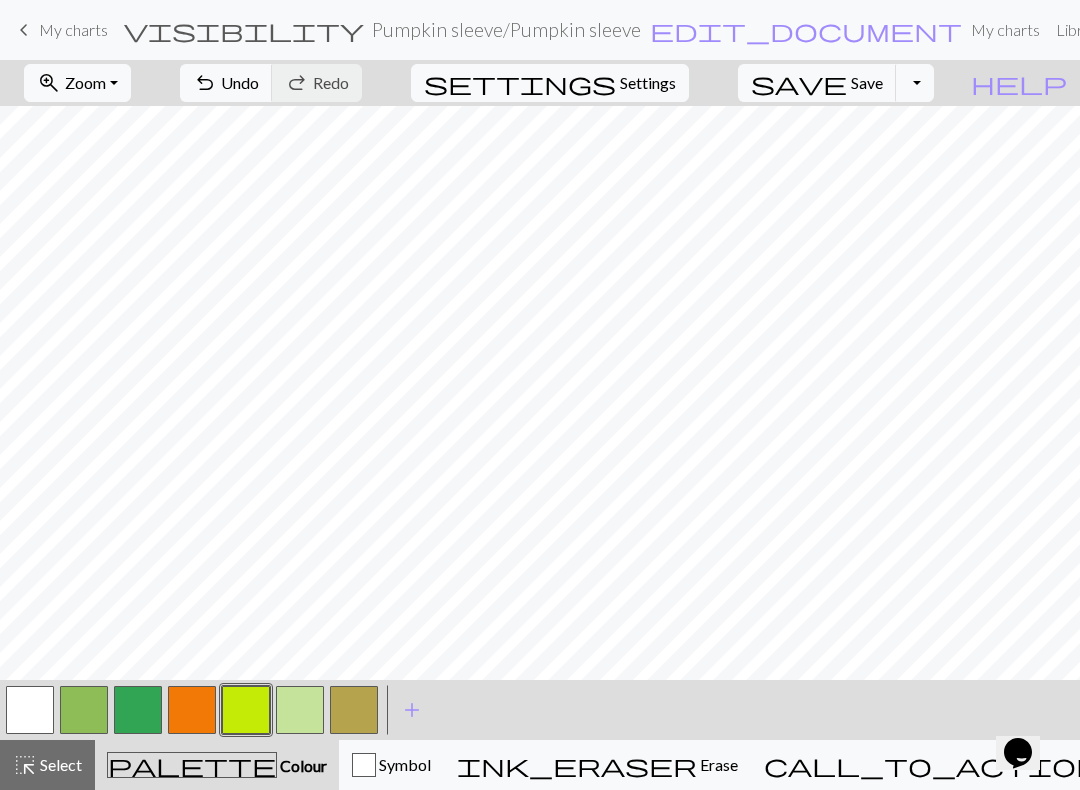 click on "call_to_action   Knitting mode   Knitting mode" at bounding box center [982, 765] 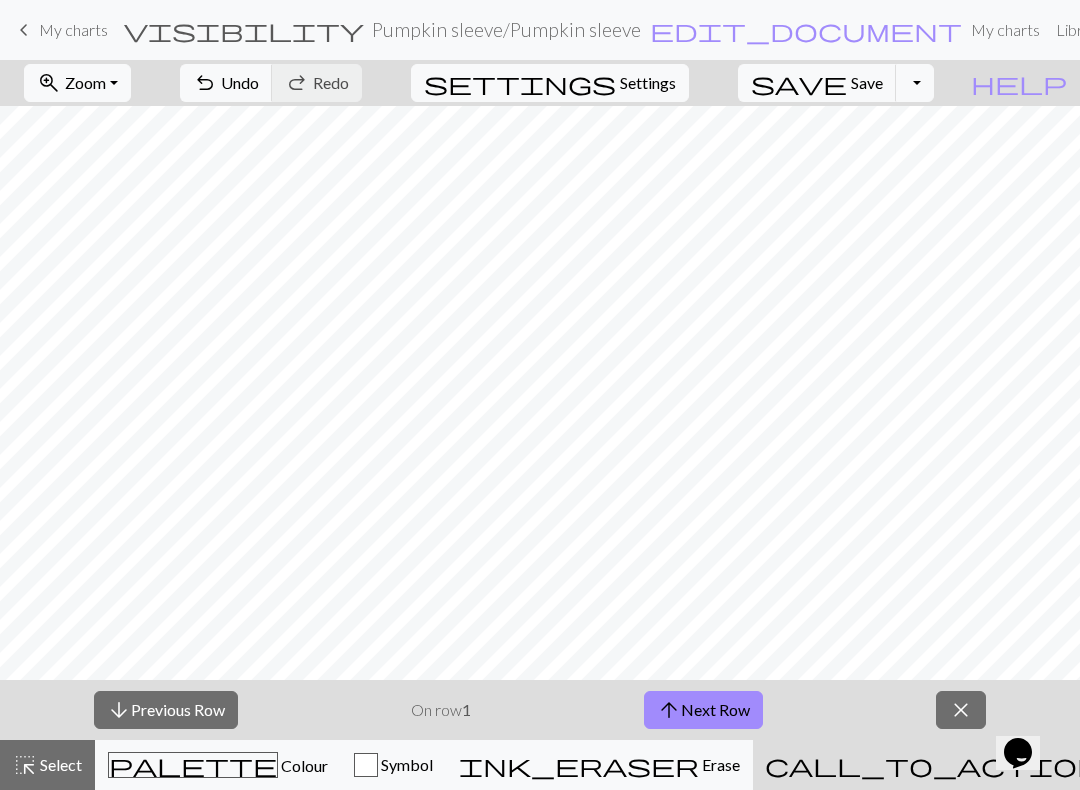 click on "Undo" at bounding box center [240, 82] 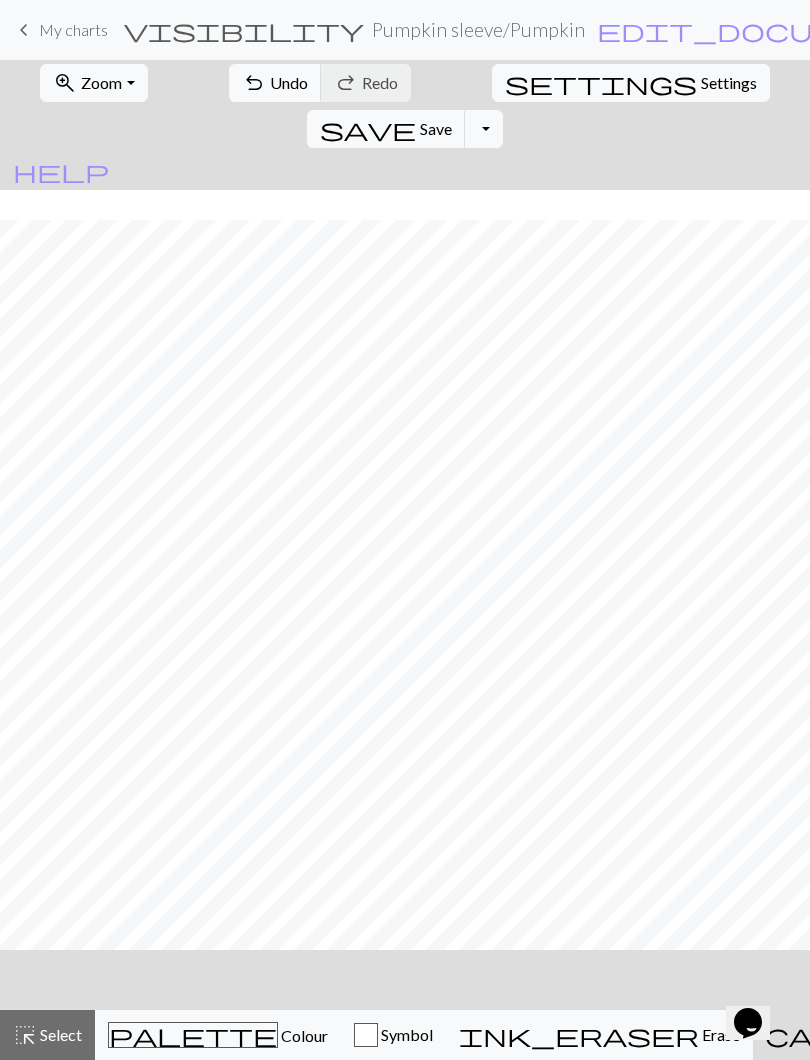 scroll, scrollTop: 247, scrollLeft: 0, axis: vertical 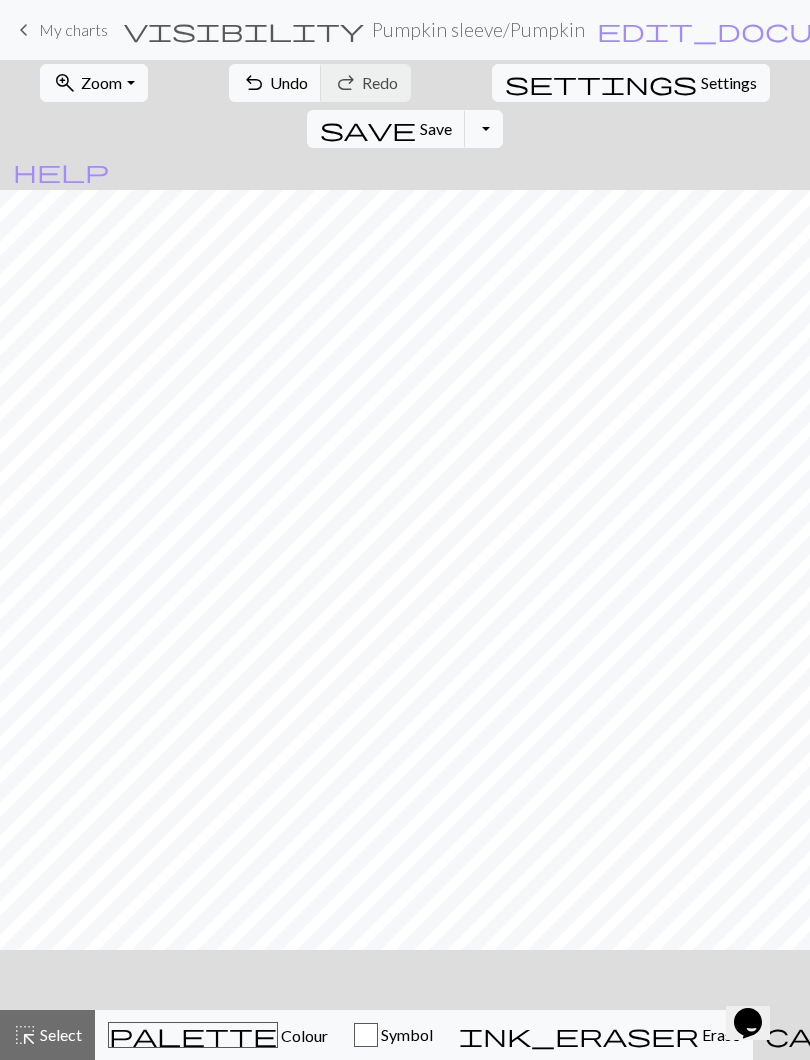 click on "undo Undo Undo" at bounding box center (275, 83) 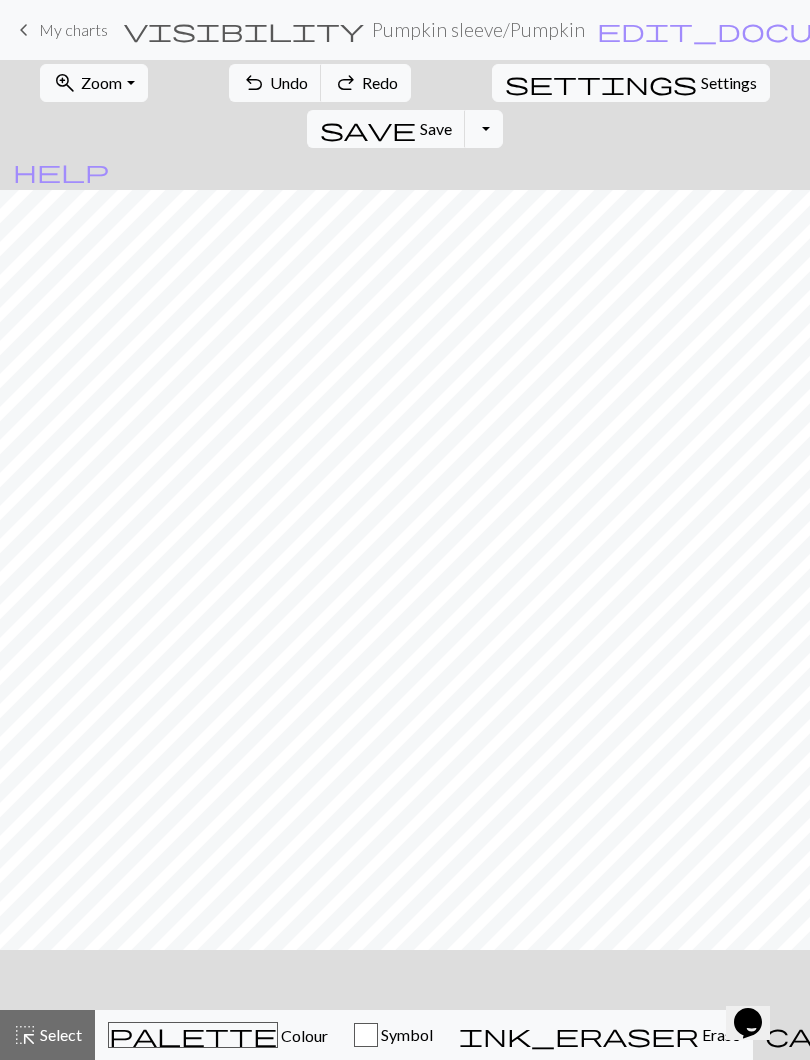click on "undo Undo Undo" at bounding box center (275, 83) 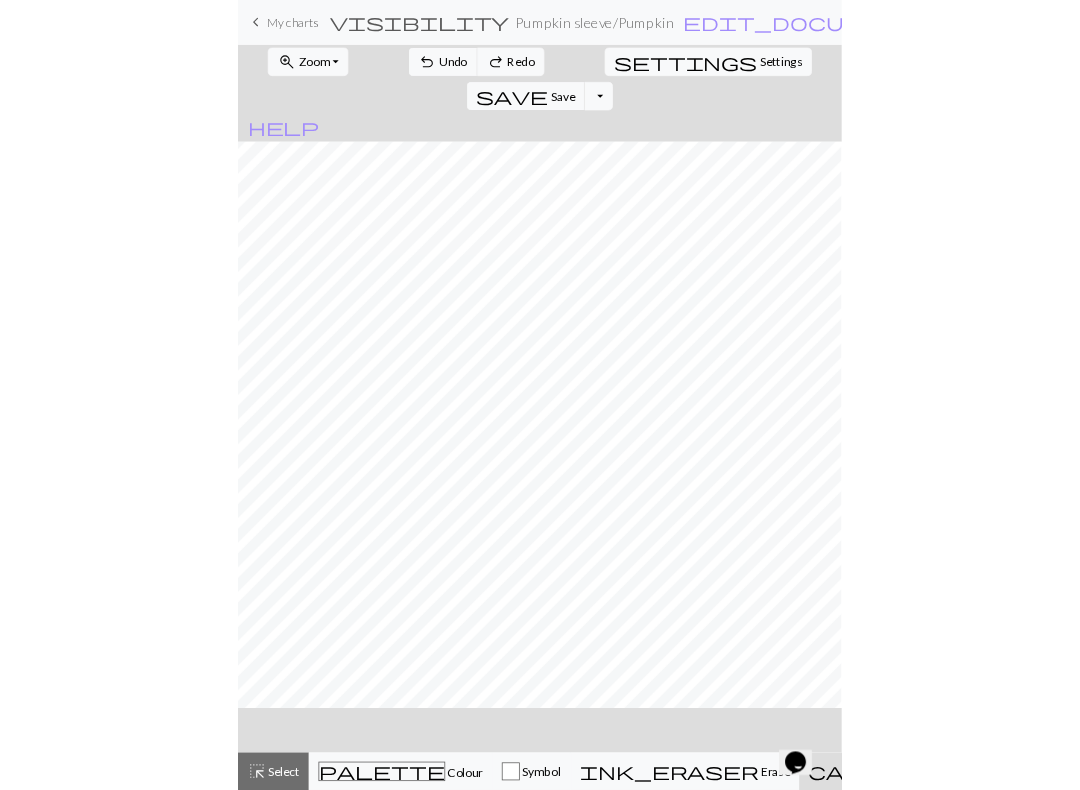 scroll, scrollTop: 0, scrollLeft: 0, axis: both 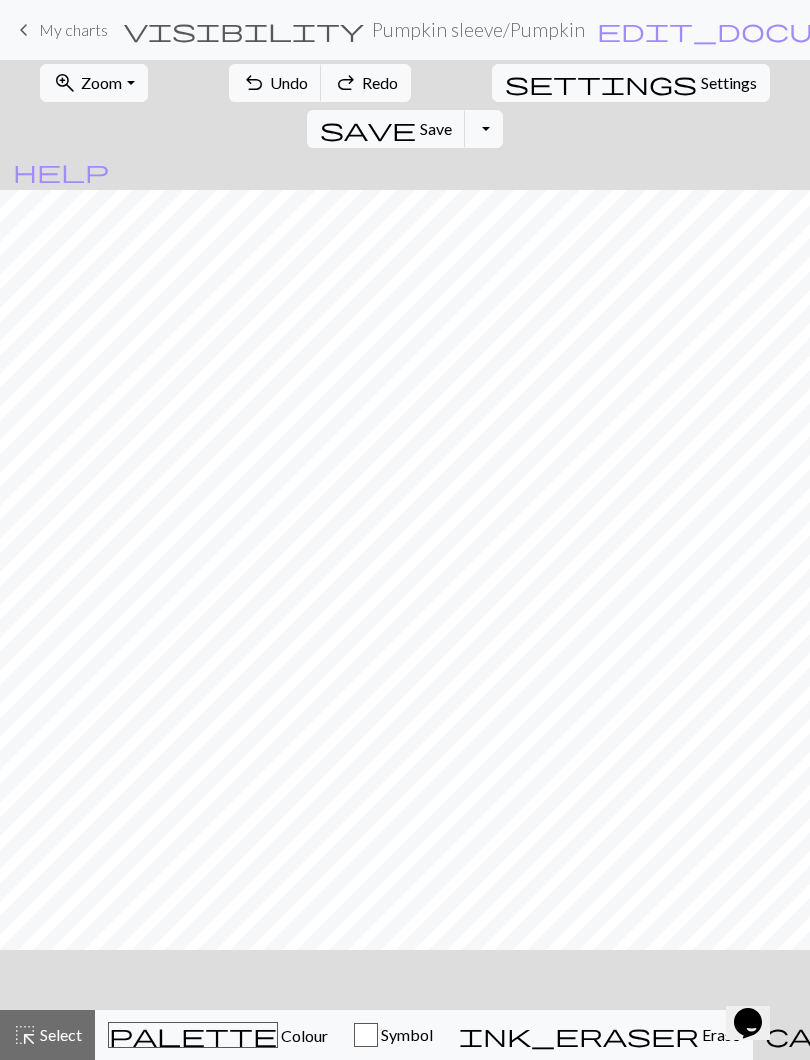 click on "save Save Save Toggle Dropdown file_copy  Save a copy save_alt  Download" at bounding box center [405, 129] 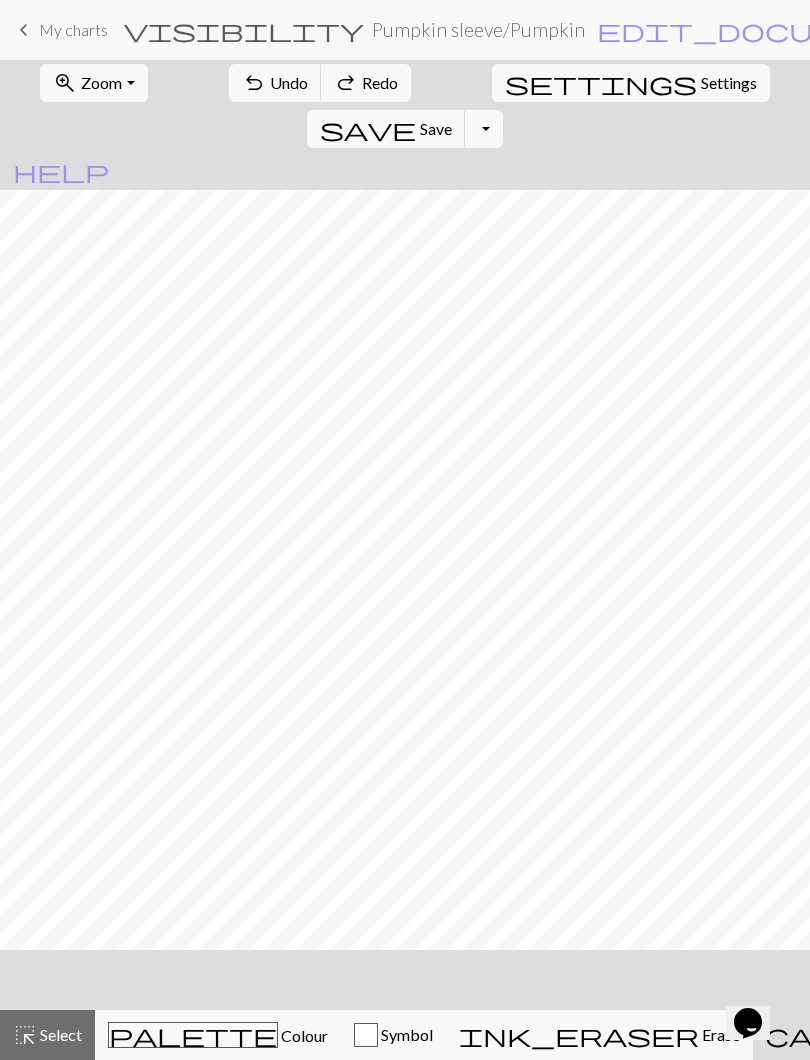 click on "Save" at bounding box center (436, 128) 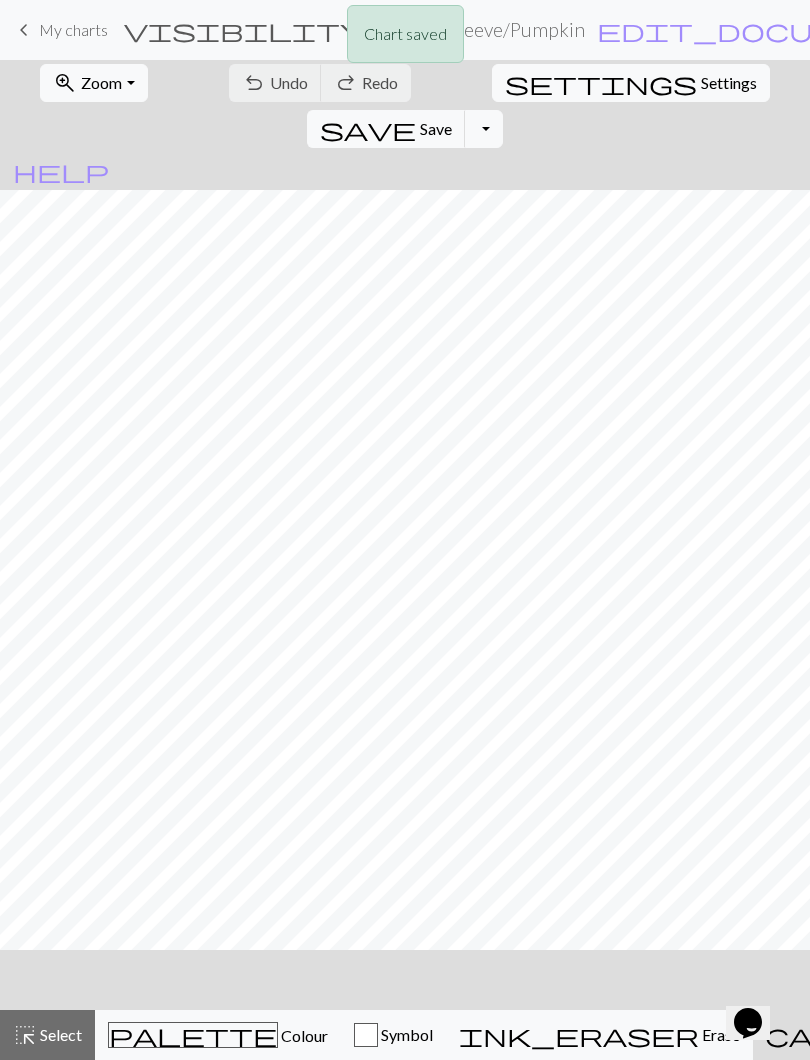 click on "Chart saved" at bounding box center (405, 39) 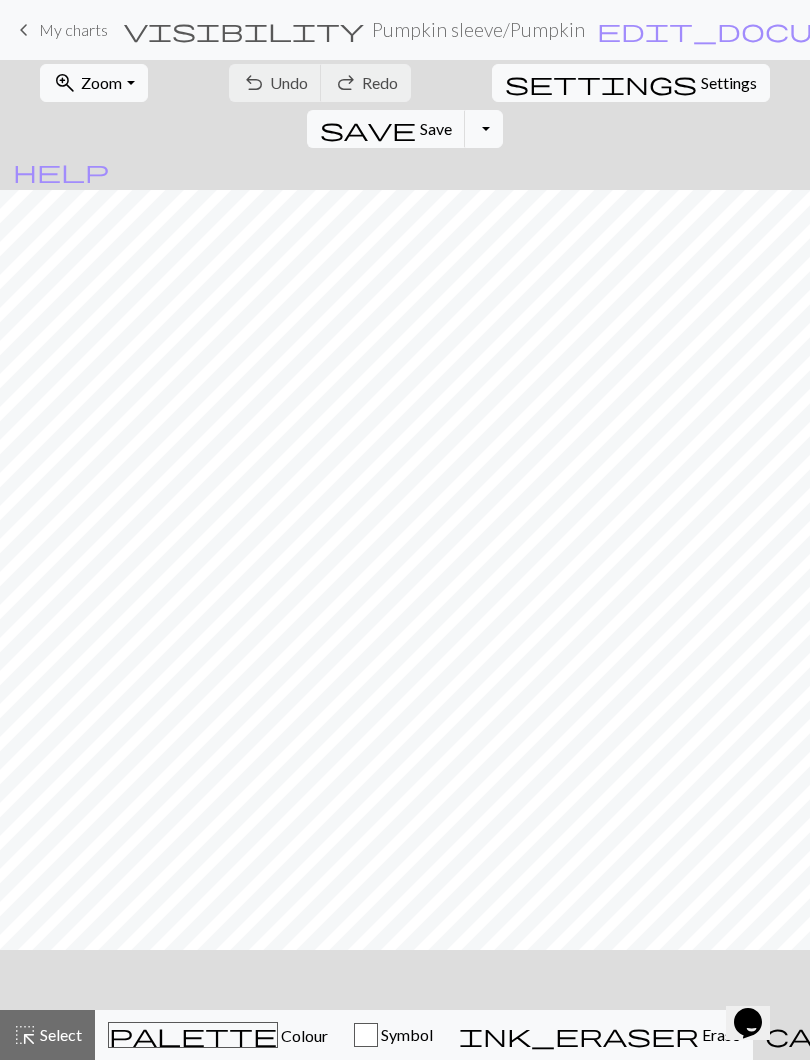 click on "My charts" at bounding box center (73, 29) 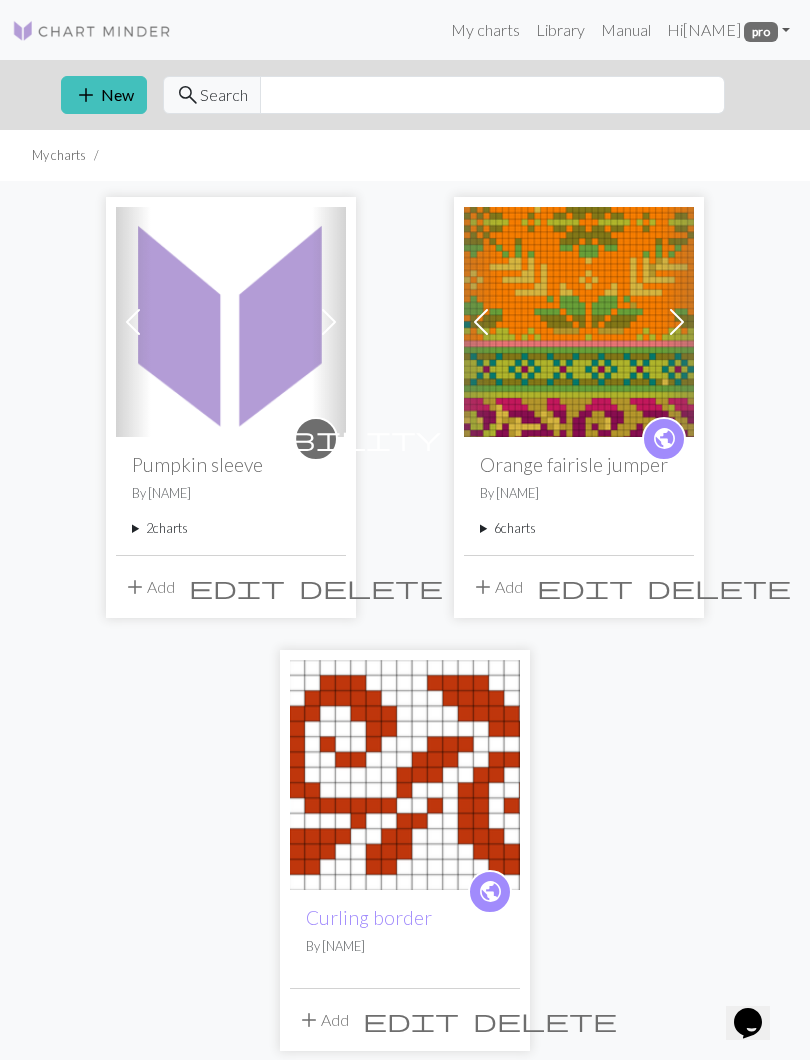 click on "2  charts" at bounding box center (231, 528) 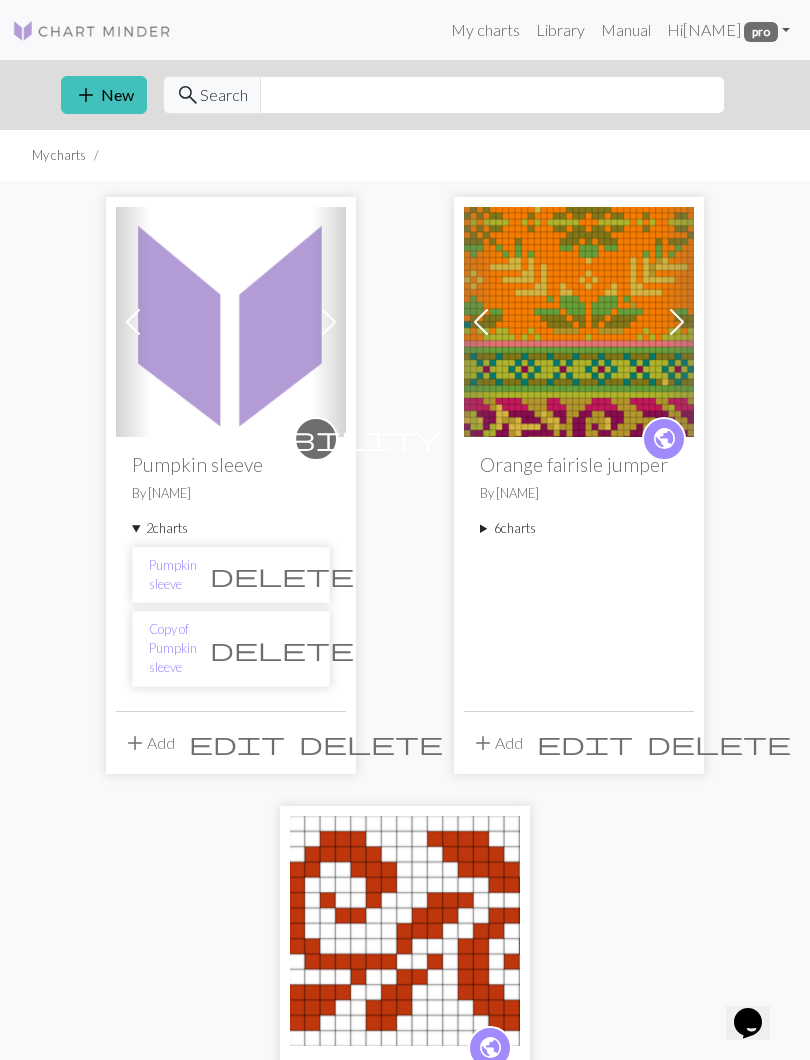 click at bounding box center (231, 322) 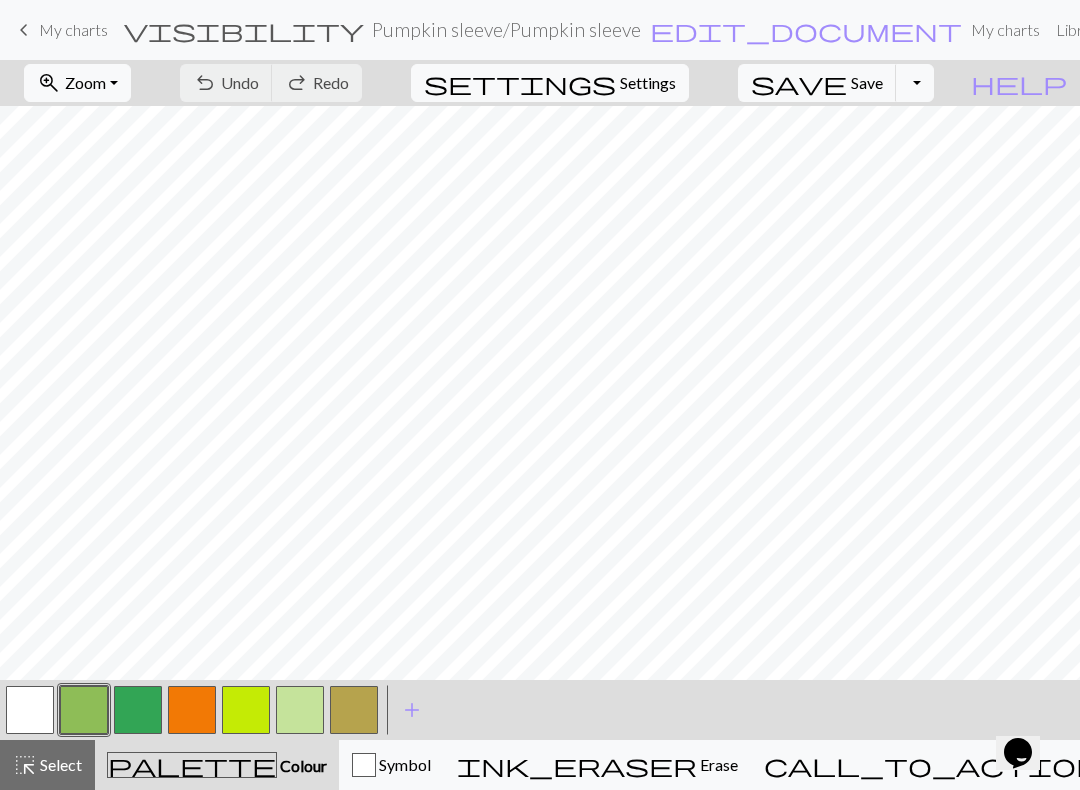 click at bounding box center [246, 710] 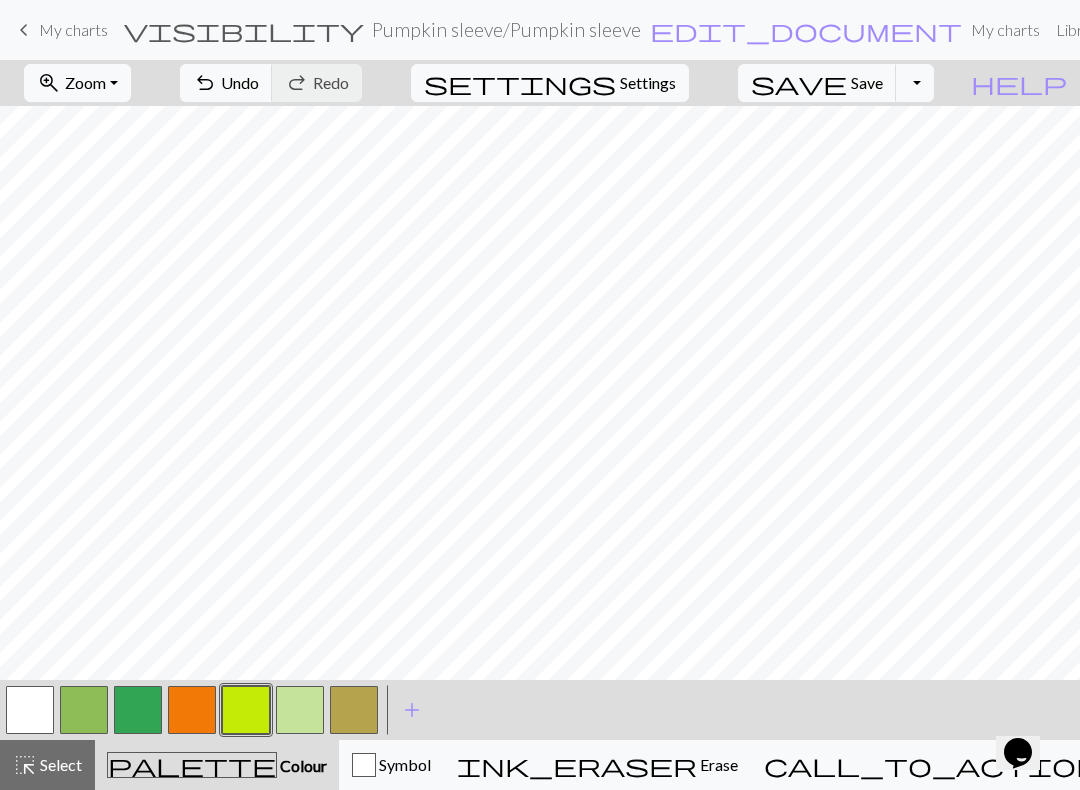 click on "Undo" at bounding box center (240, 82) 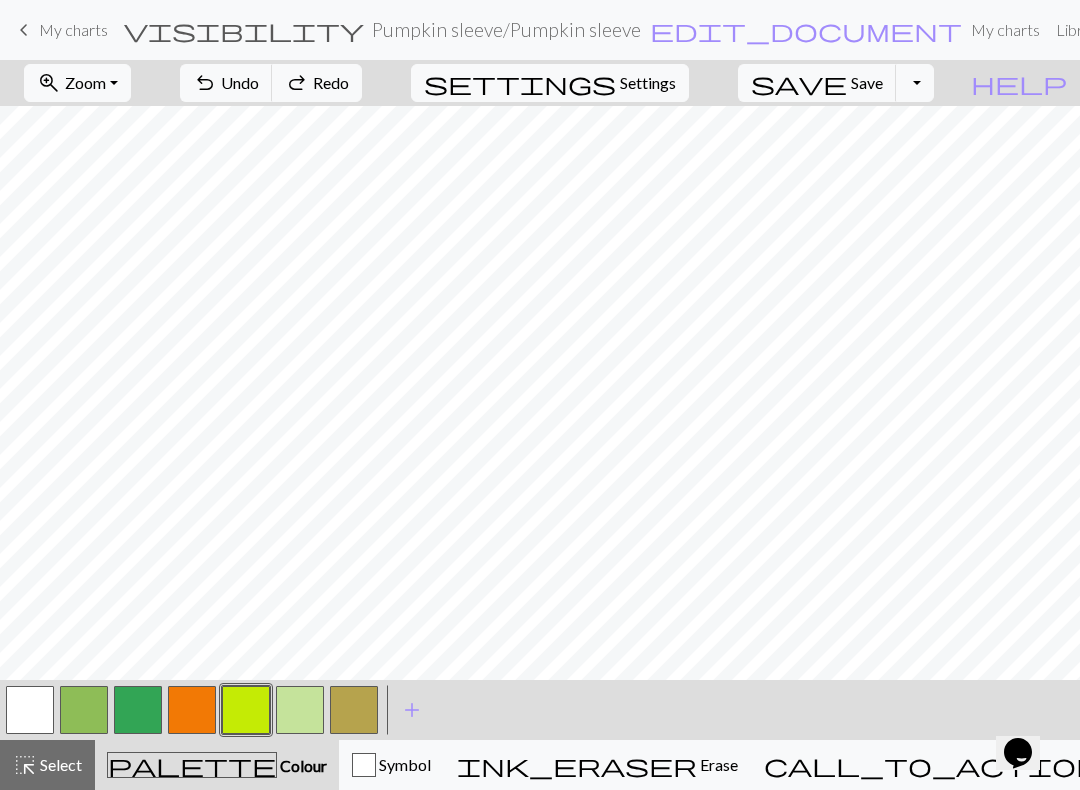 click on "Undo" at bounding box center [240, 82] 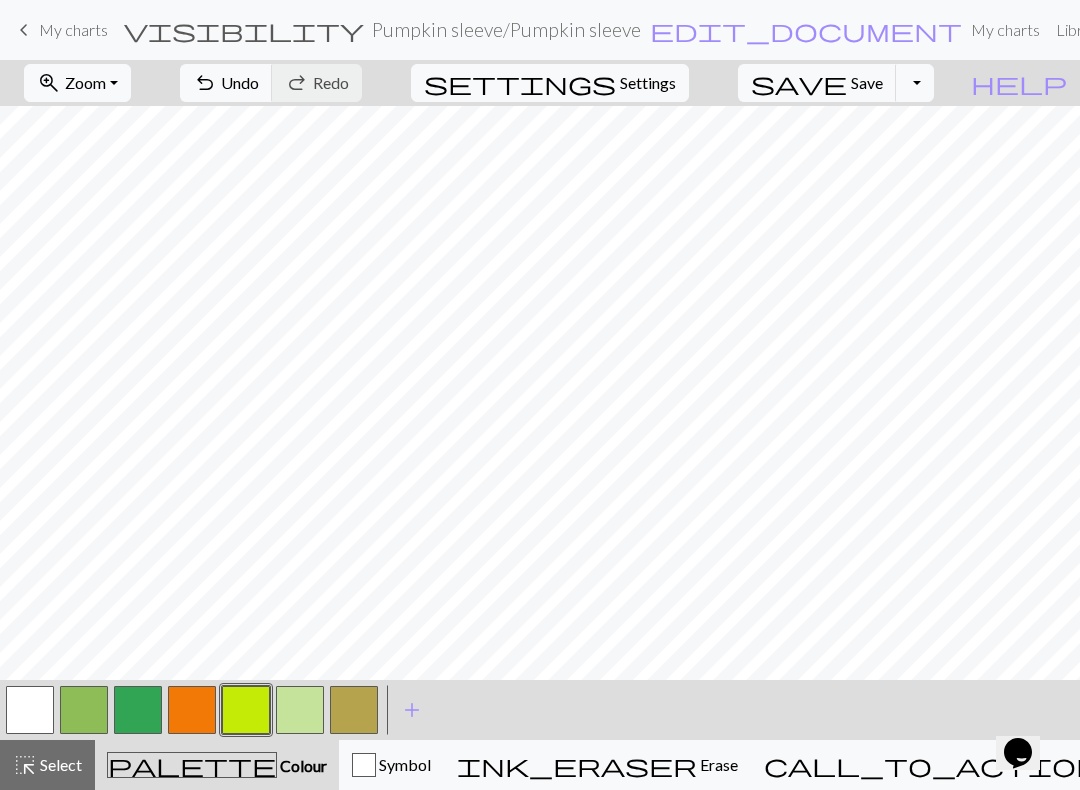 click at bounding box center (192, 710) 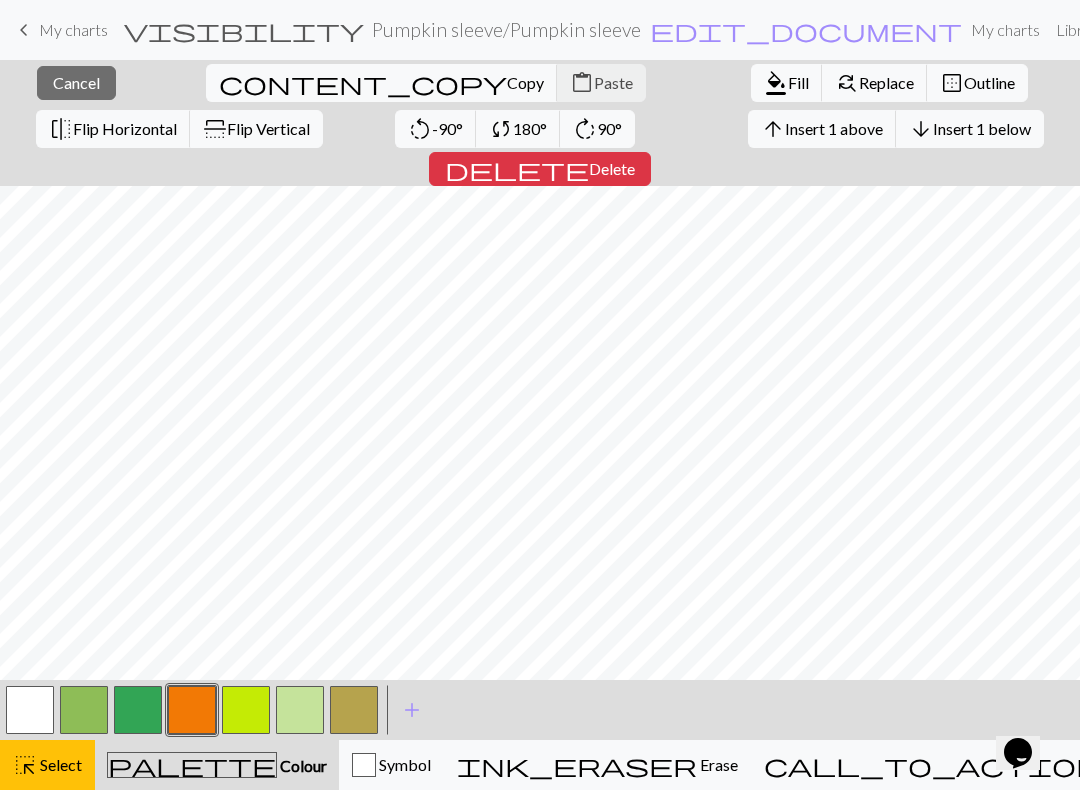 click on "close Cancel" at bounding box center (76, 83) 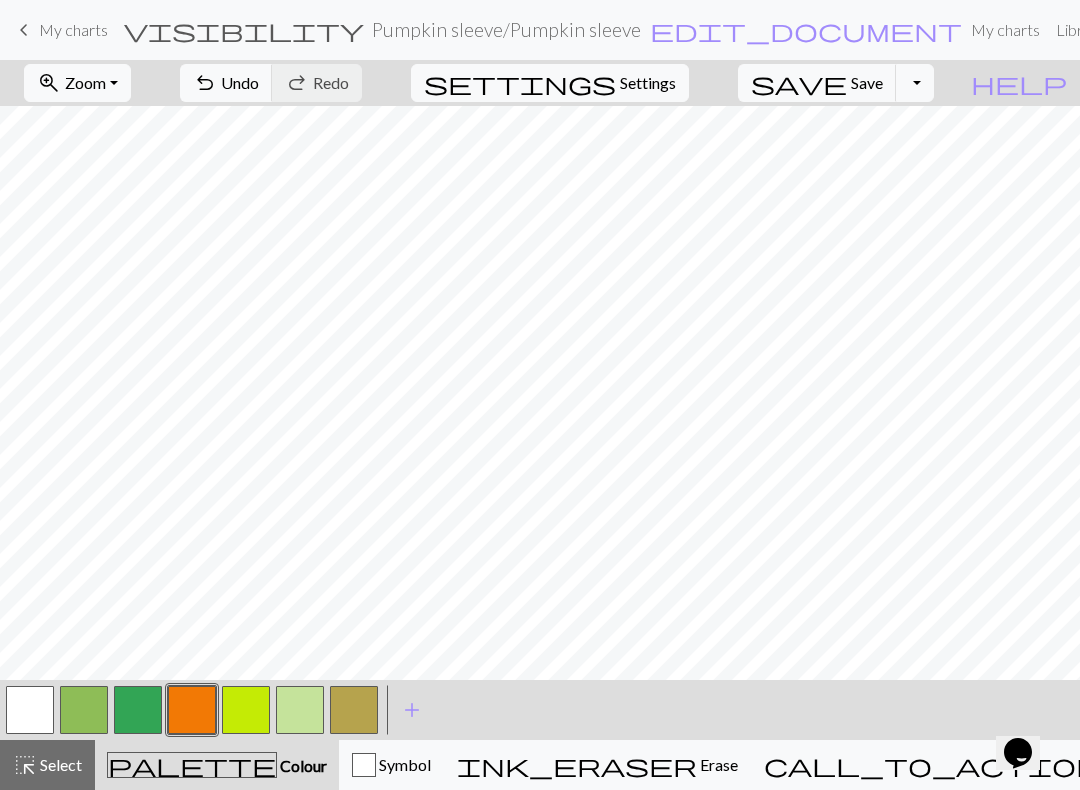 click at bounding box center (138, 710) 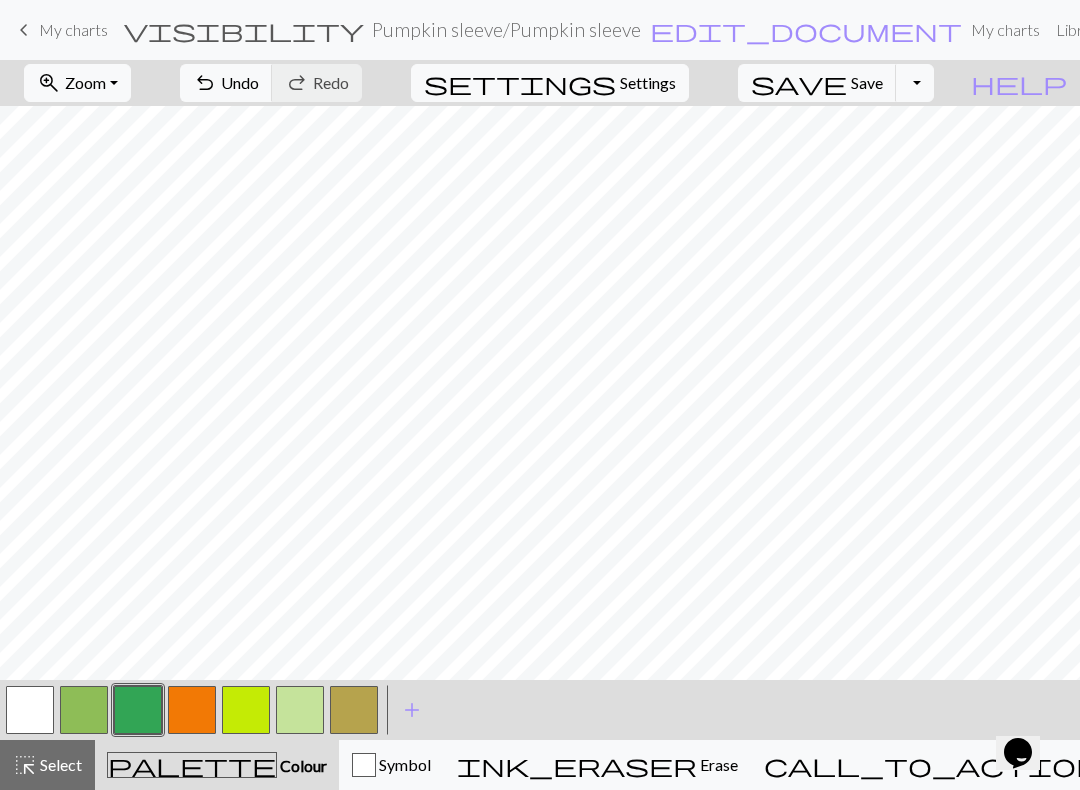 click at bounding box center [138, 710] 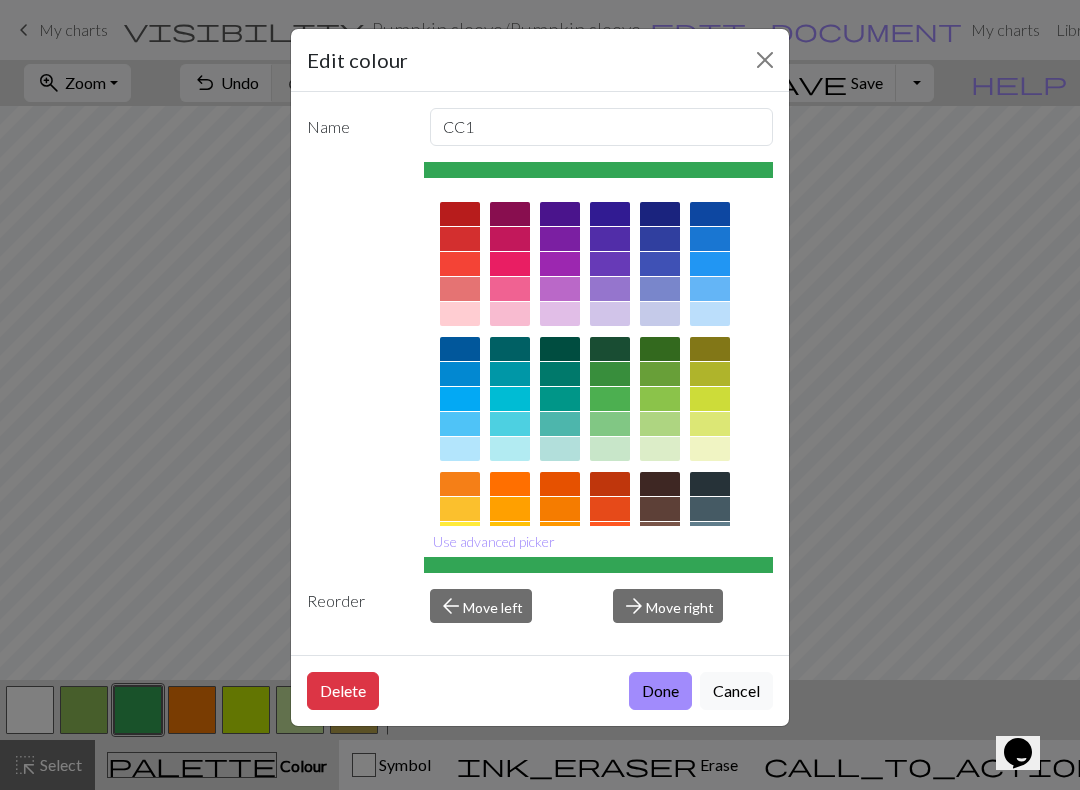 click at bounding box center (610, 399) 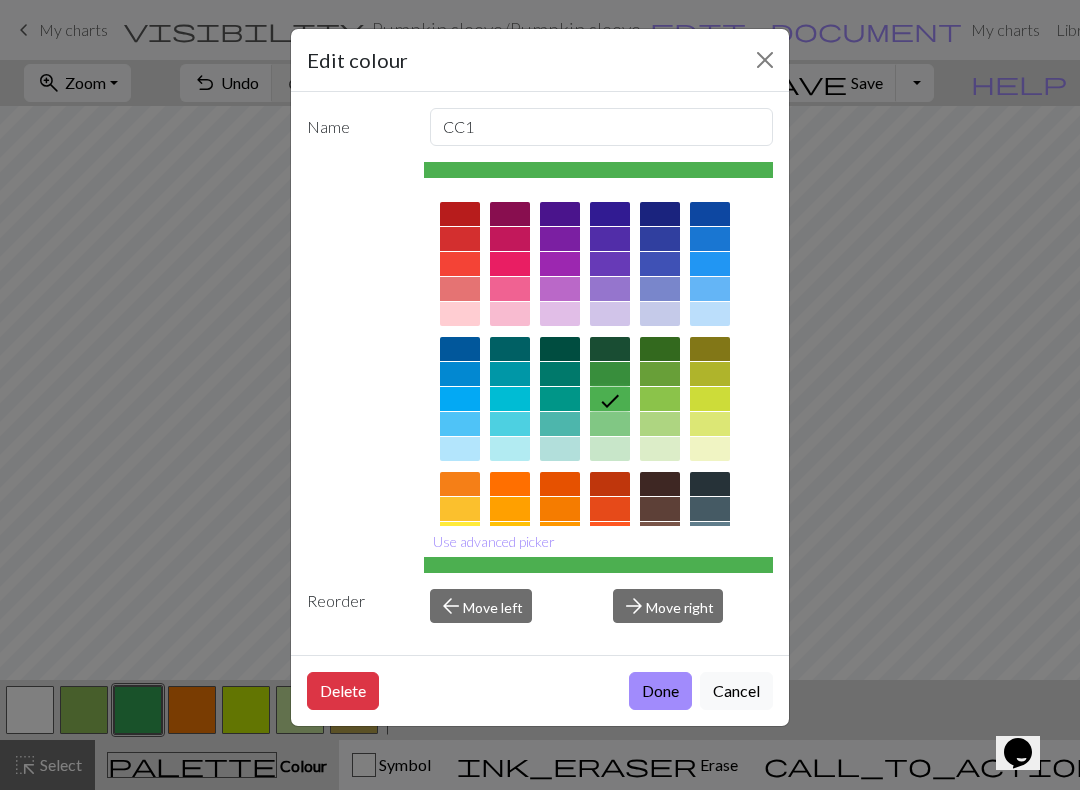 click on "Done" at bounding box center (660, 691) 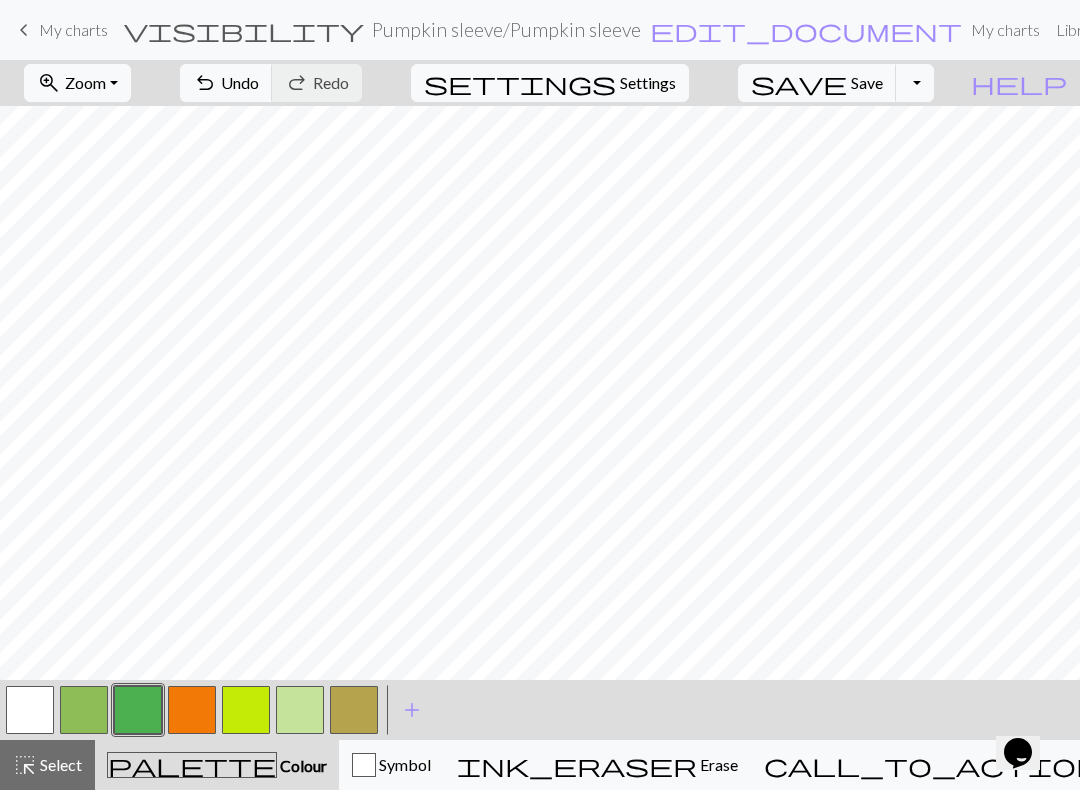 click at bounding box center [354, 710] 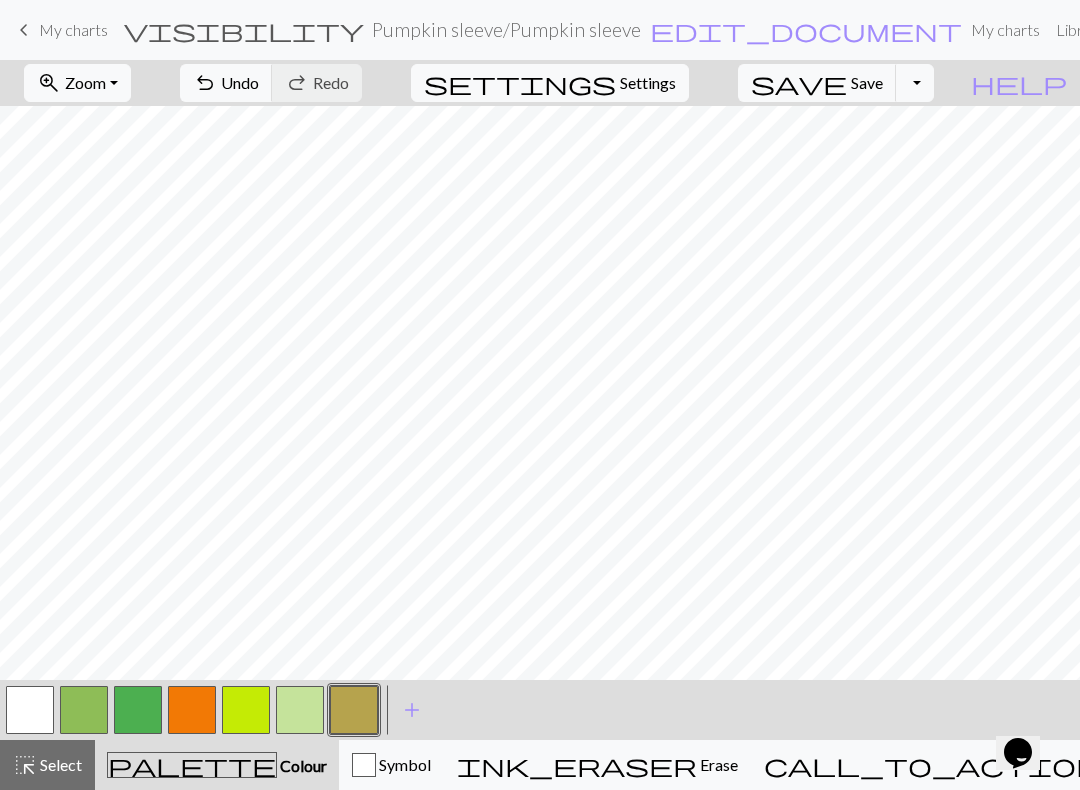 click at bounding box center [84, 710] 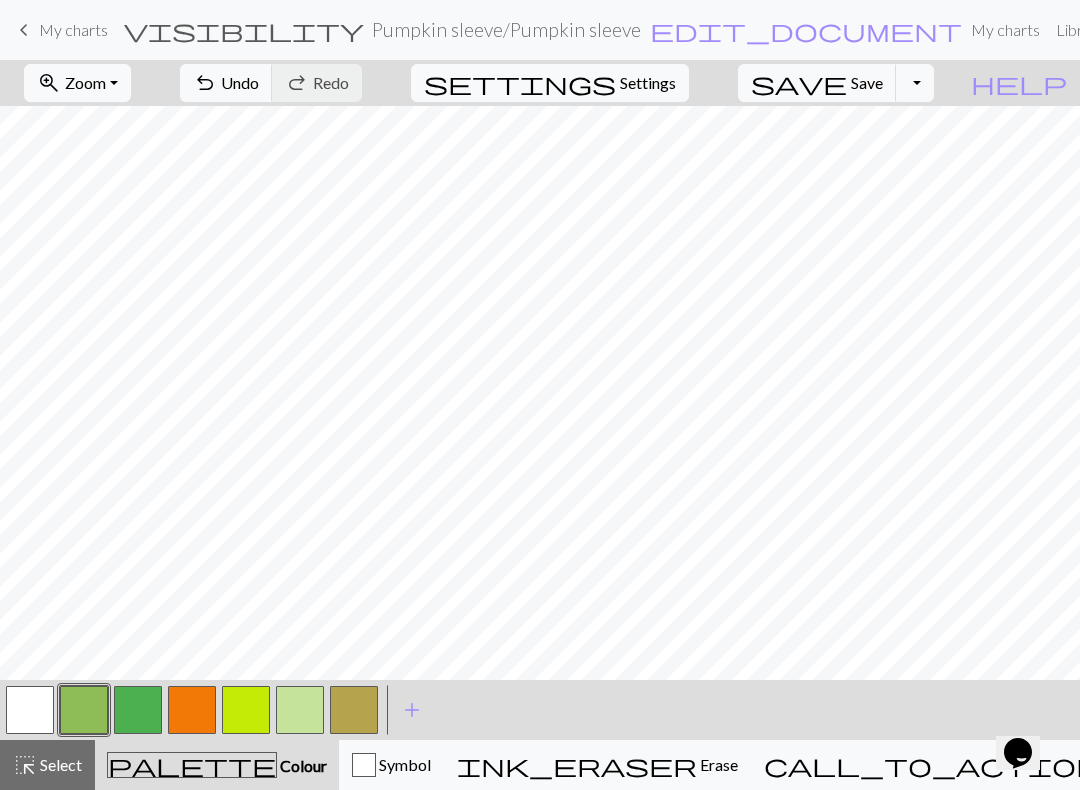 click at bounding box center [300, 710] 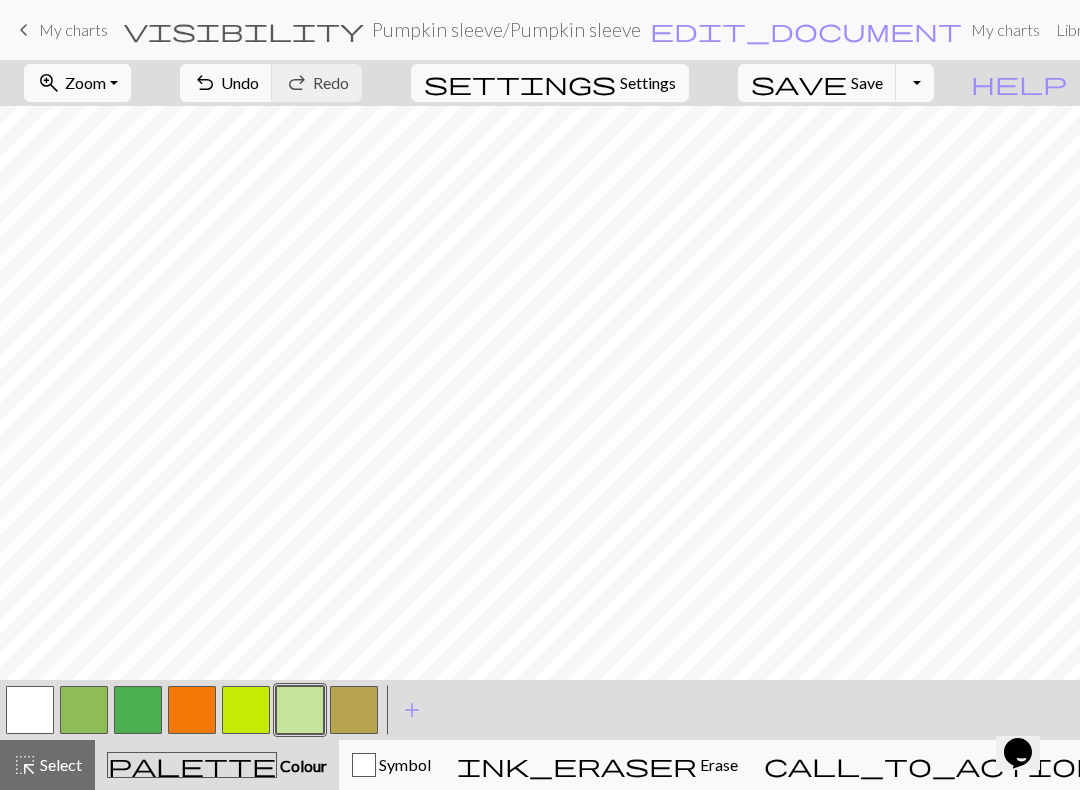 click on "zoom_in Zoom Zoom Fit all Fit width Fit height 50% 100% 150% 200% undo Undo Undo redo Redo Redo settings  Settings save Save Save Toggle Dropdown file_copy  Save a copy save_alt  Download" at bounding box center [479, 83] 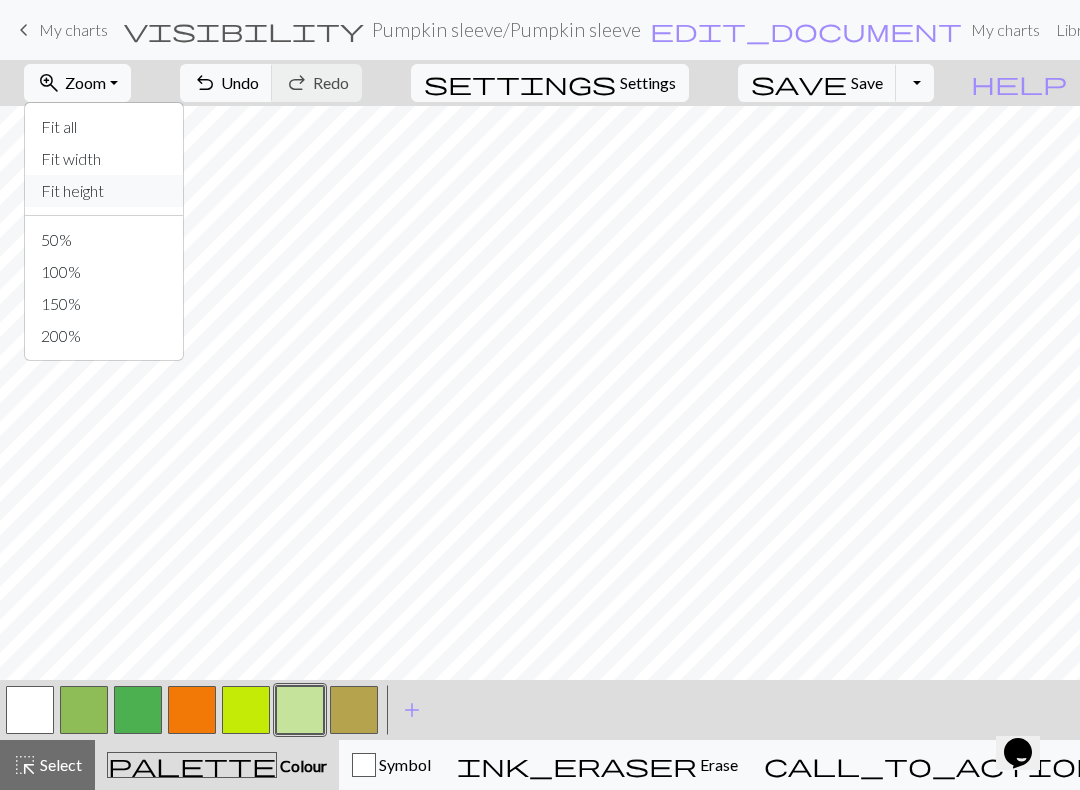 click on "Fit height" at bounding box center [104, 191] 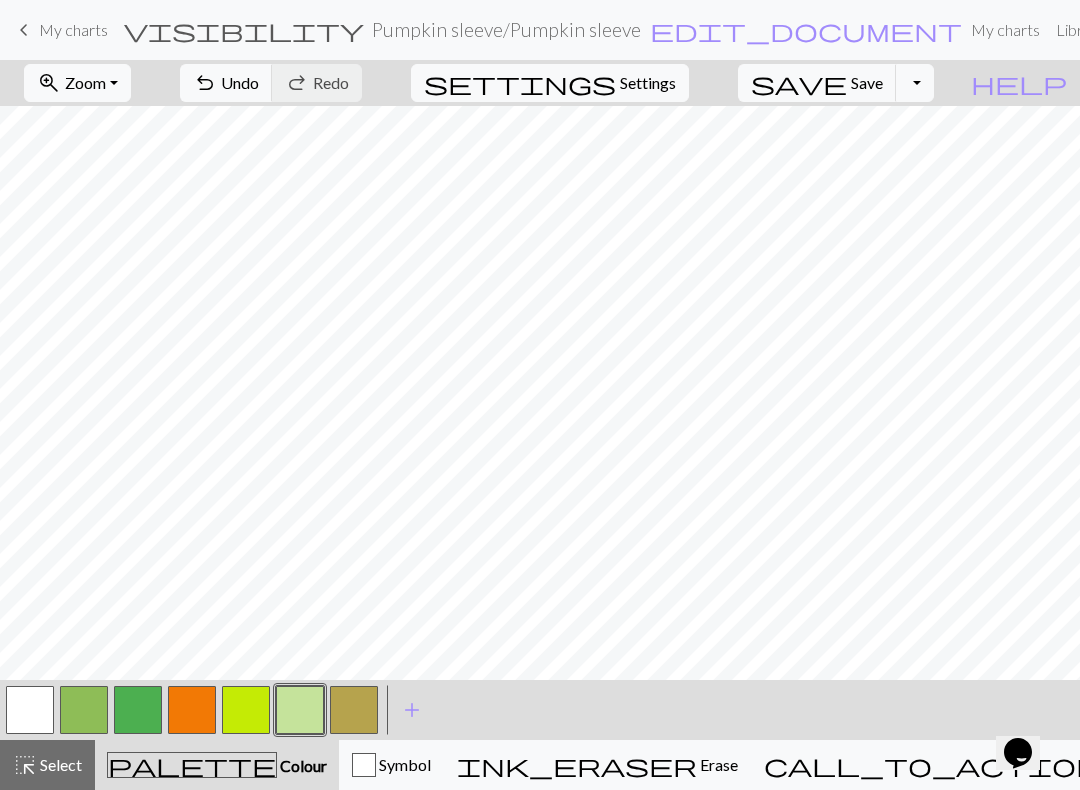 click at bounding box center [246, 710] 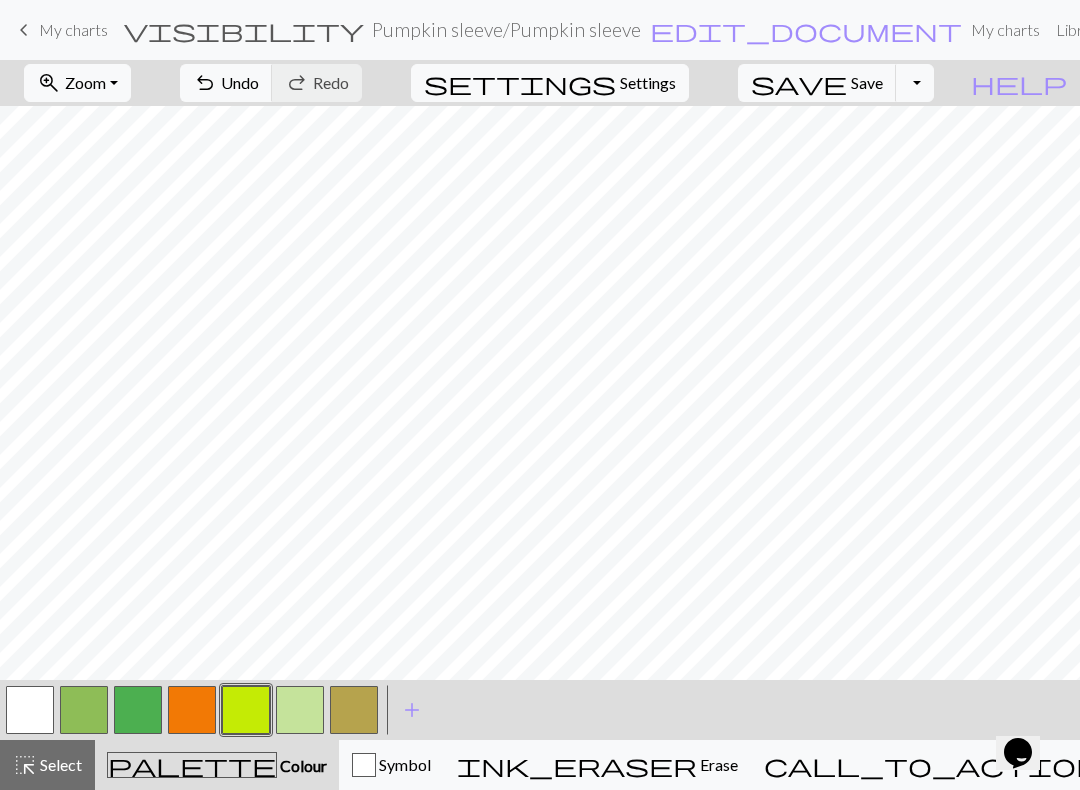 click at bounding box center [246, 710] 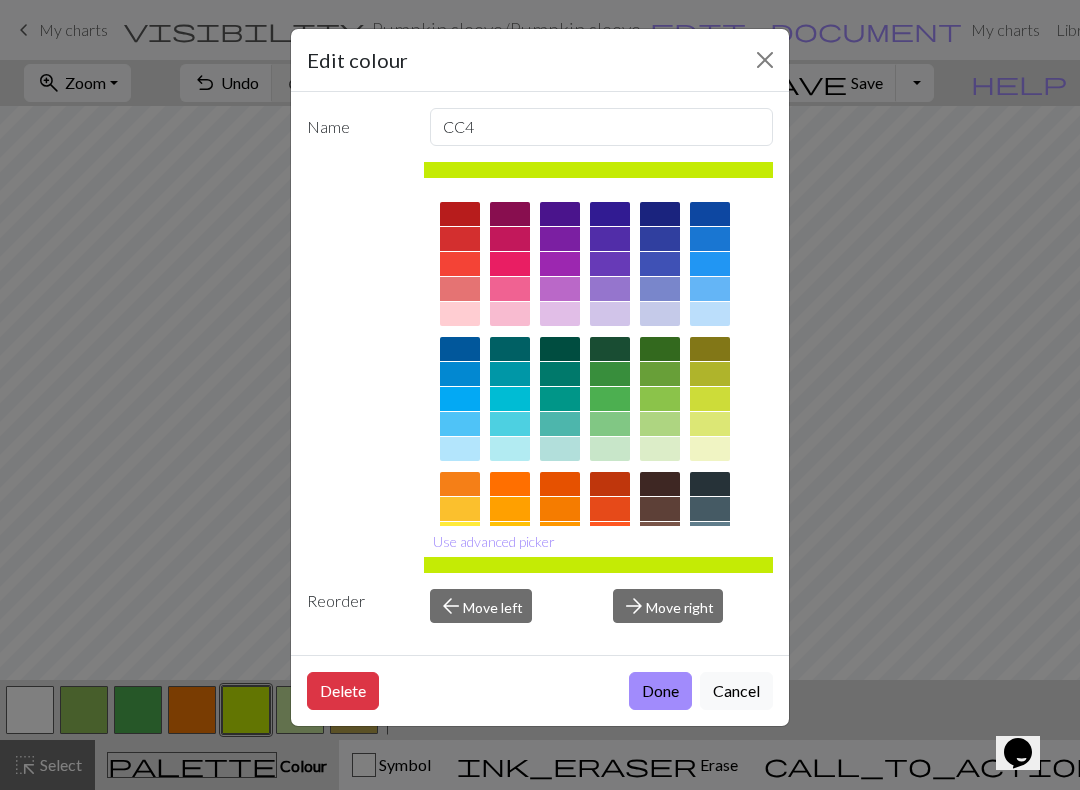 click at bounding box center (710, 399) 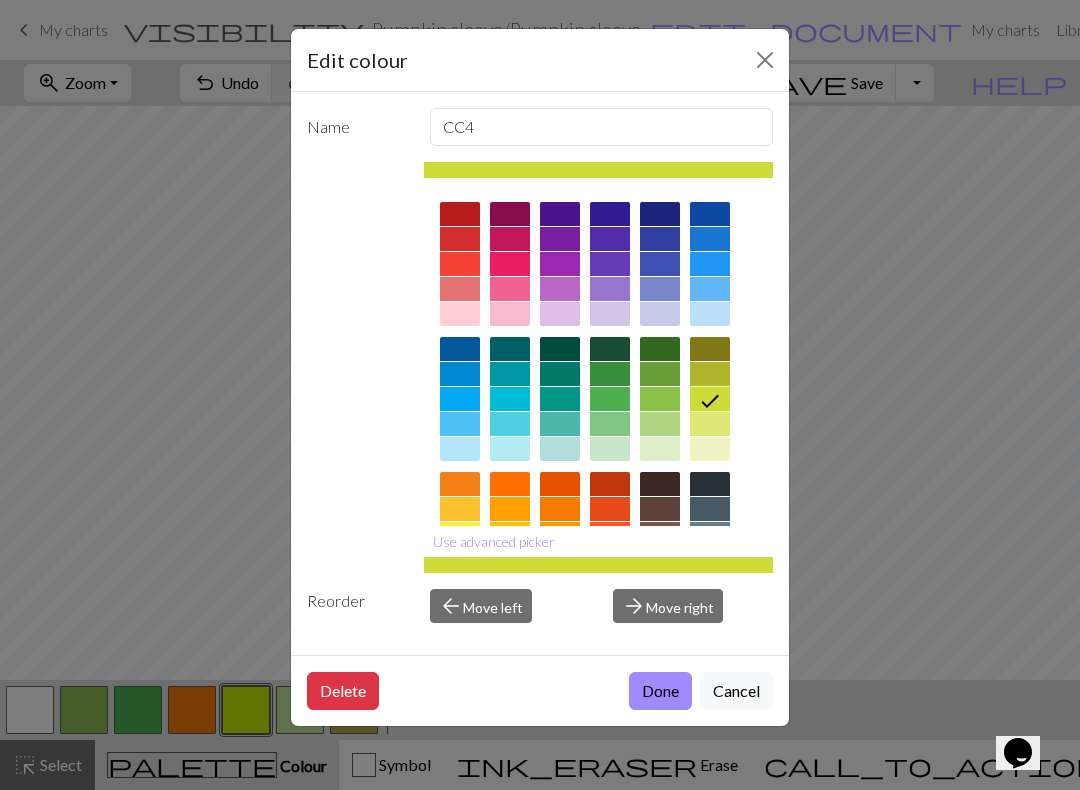 click on "Done" at bounding box center [660, 691] 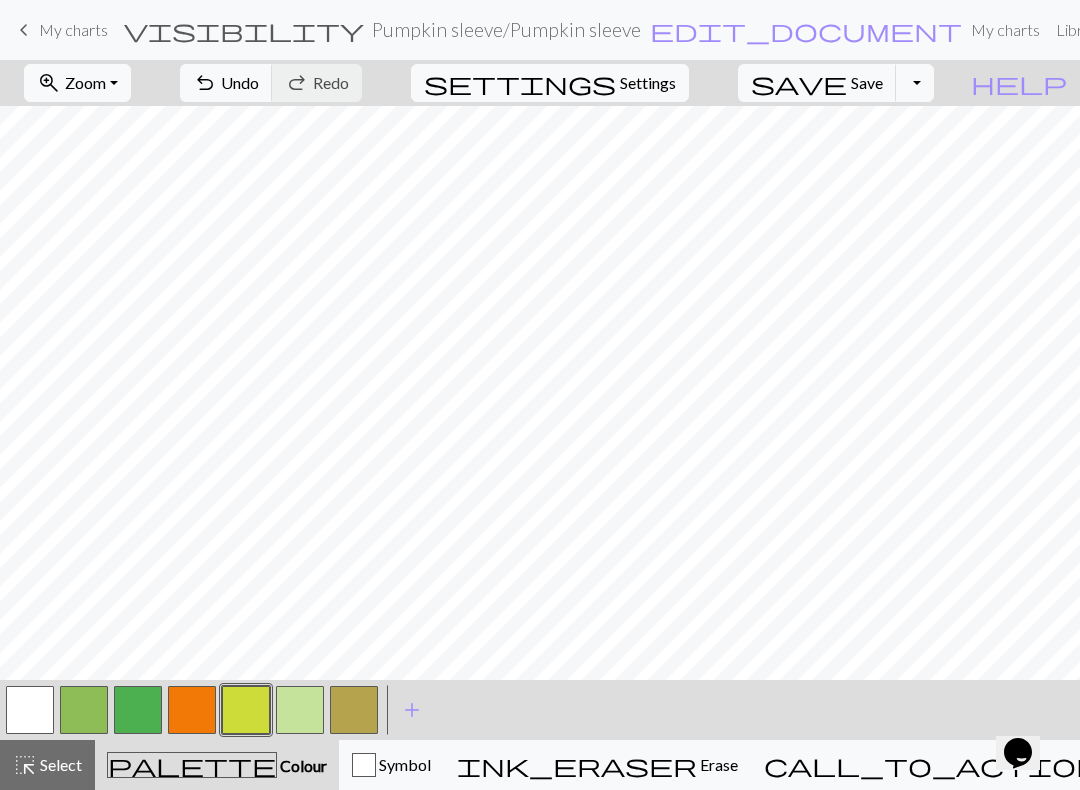 click at bounding box center (300, 710) 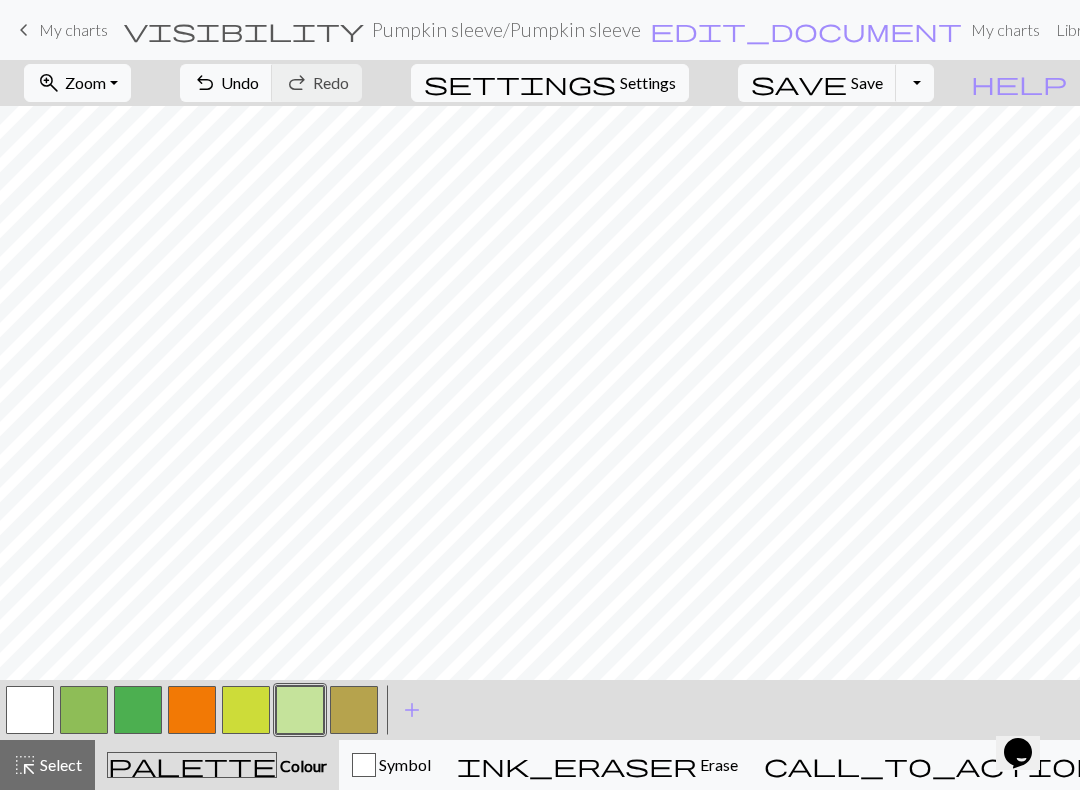 click at bounding box center [300, 710] 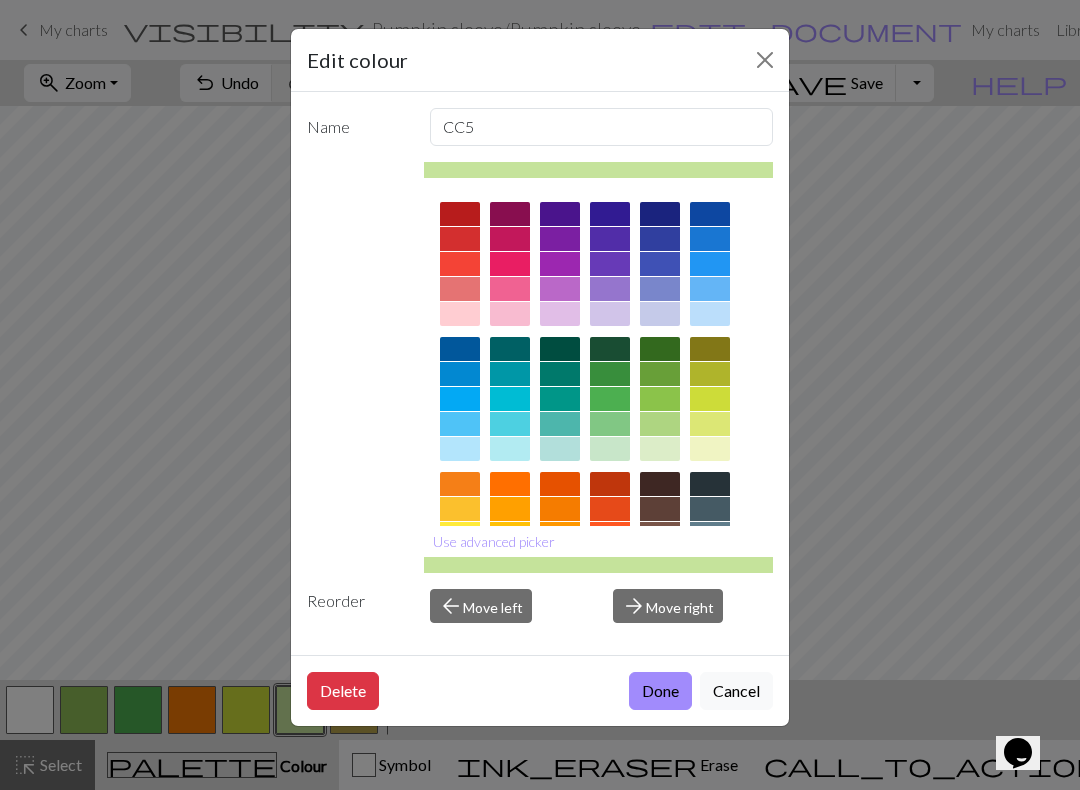 click at bounding box center [710, 424] 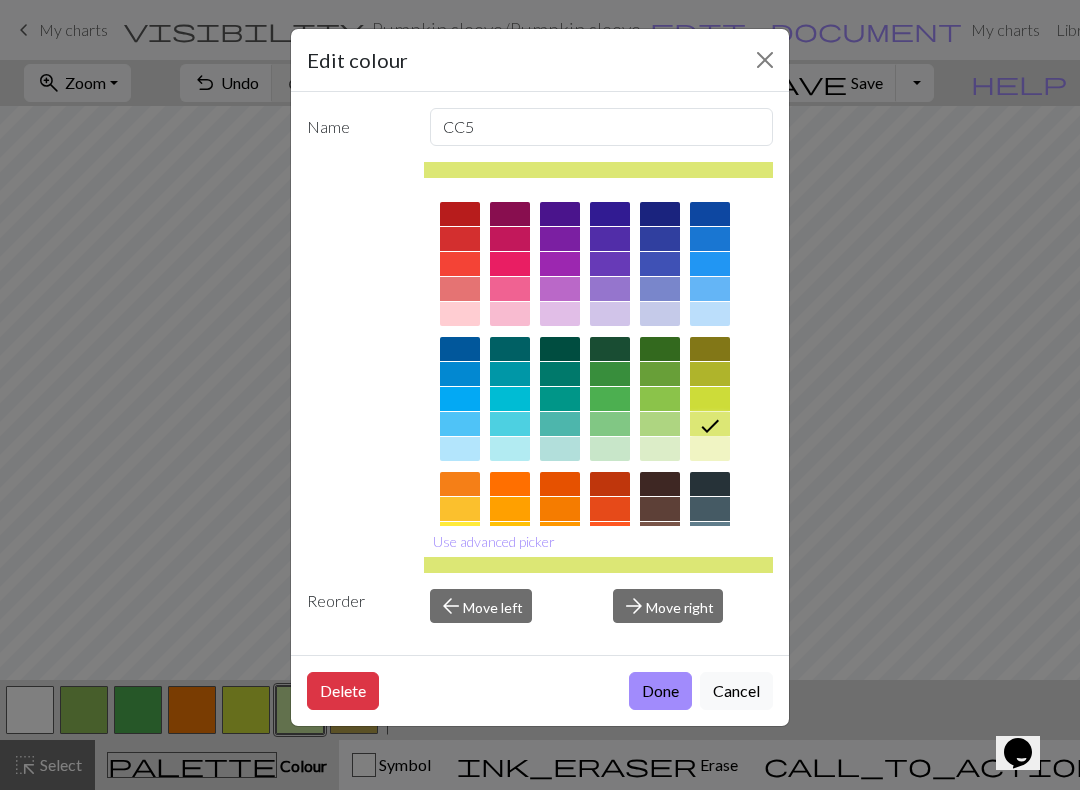 click on "Done" at bounding box center (660, 691) 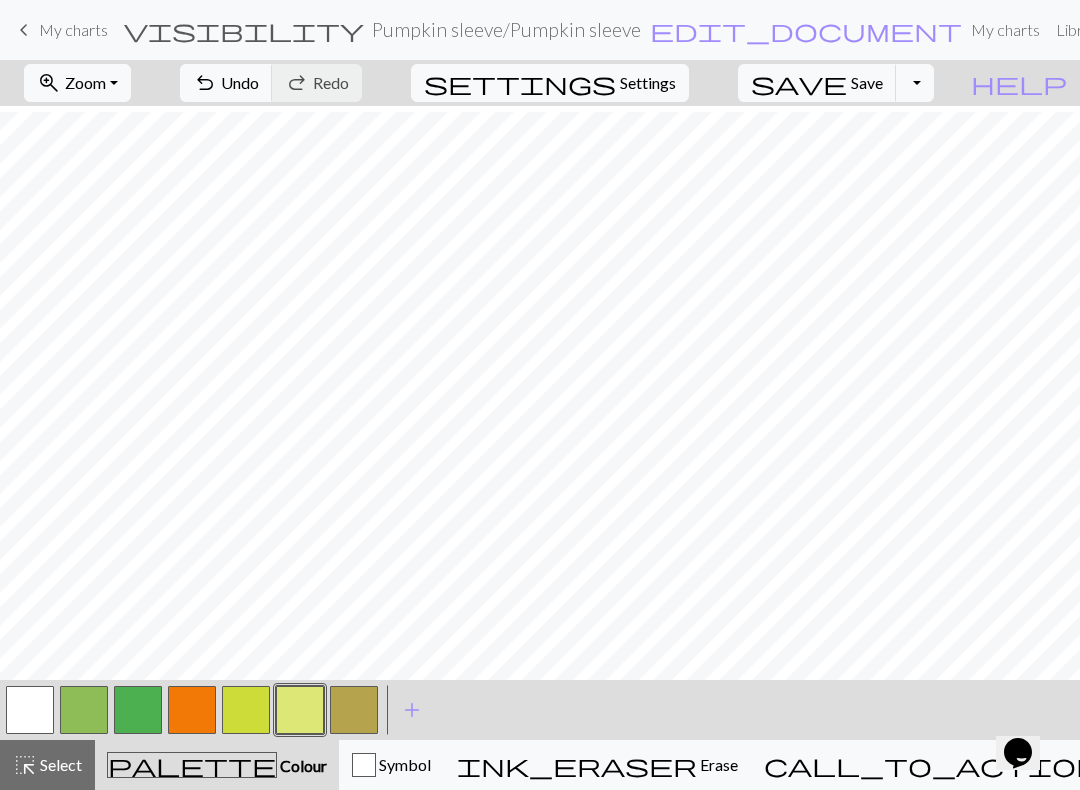 scroll, scrollTop: 556, scrollLeft: 0, axis: vertical 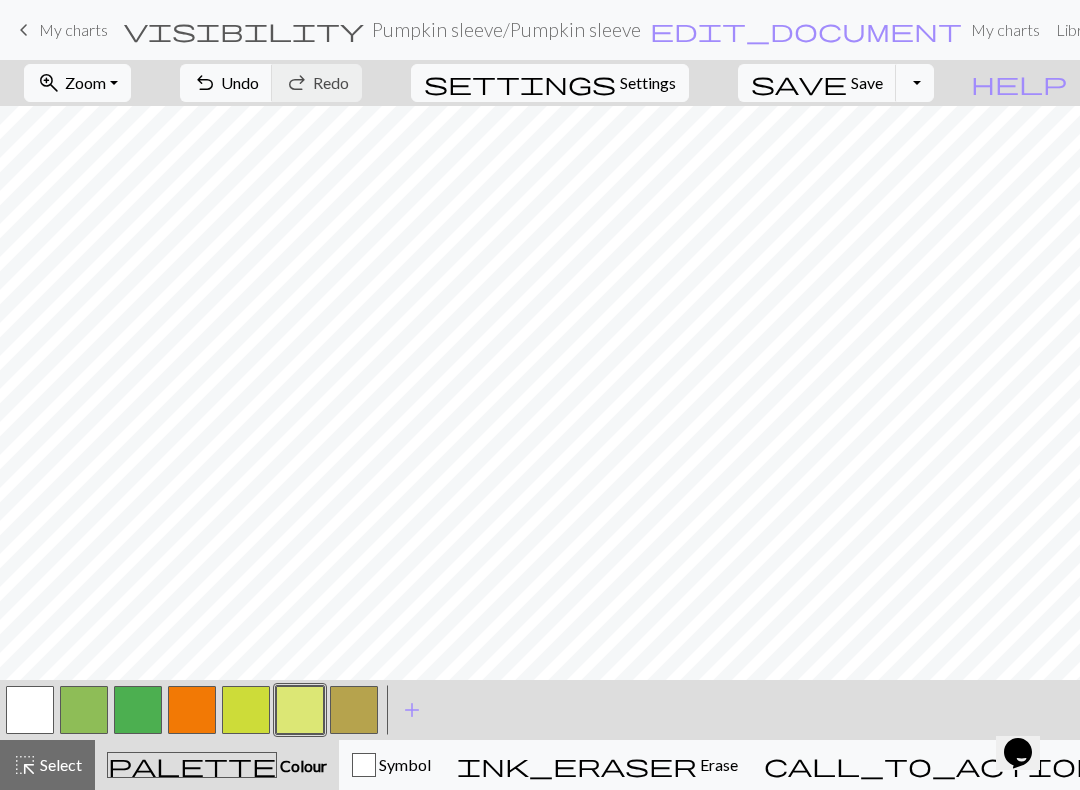 click at bounding box center [192, 710] 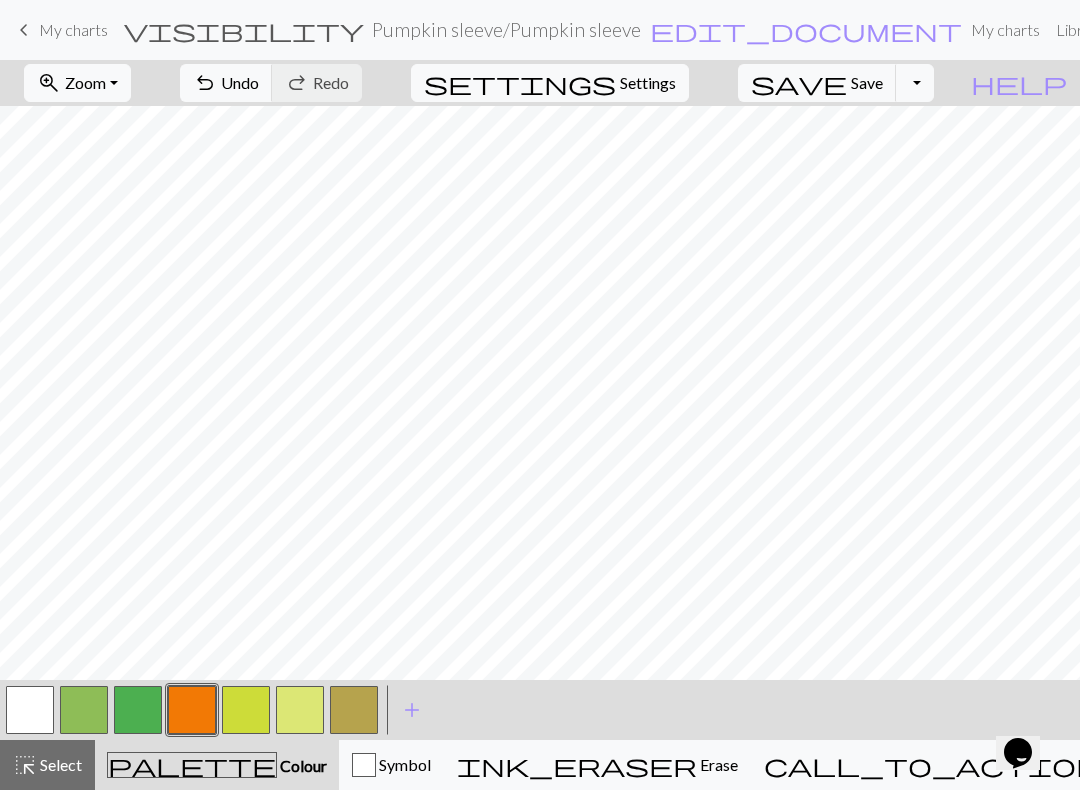 click on "Undo" at bounding box center [240, 82] 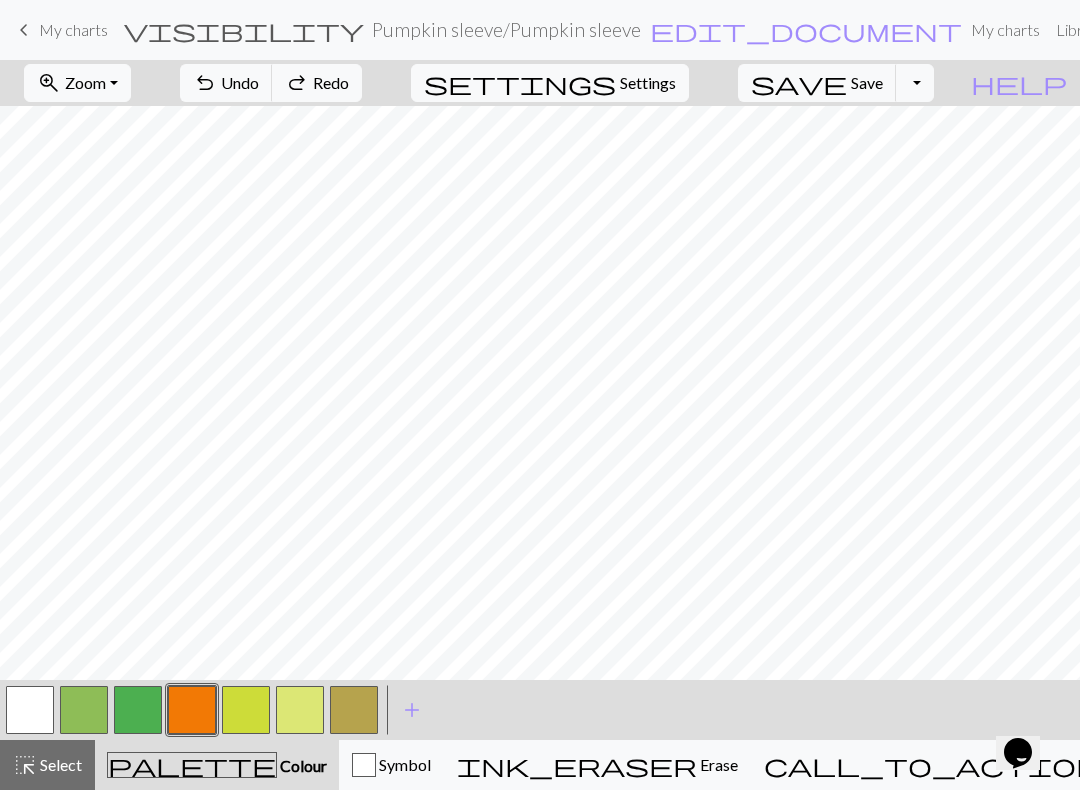 click on "Undo" at bounding box center (240, 82) 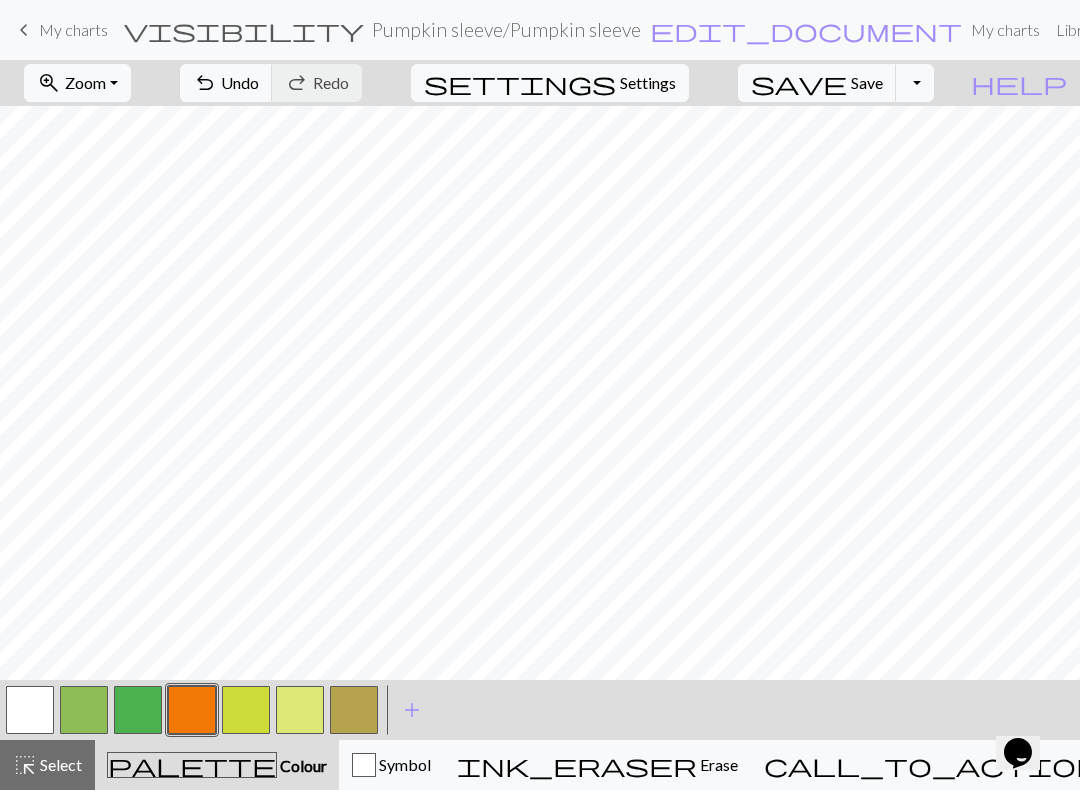 click on "Undo" at bounding box center [240, 82] 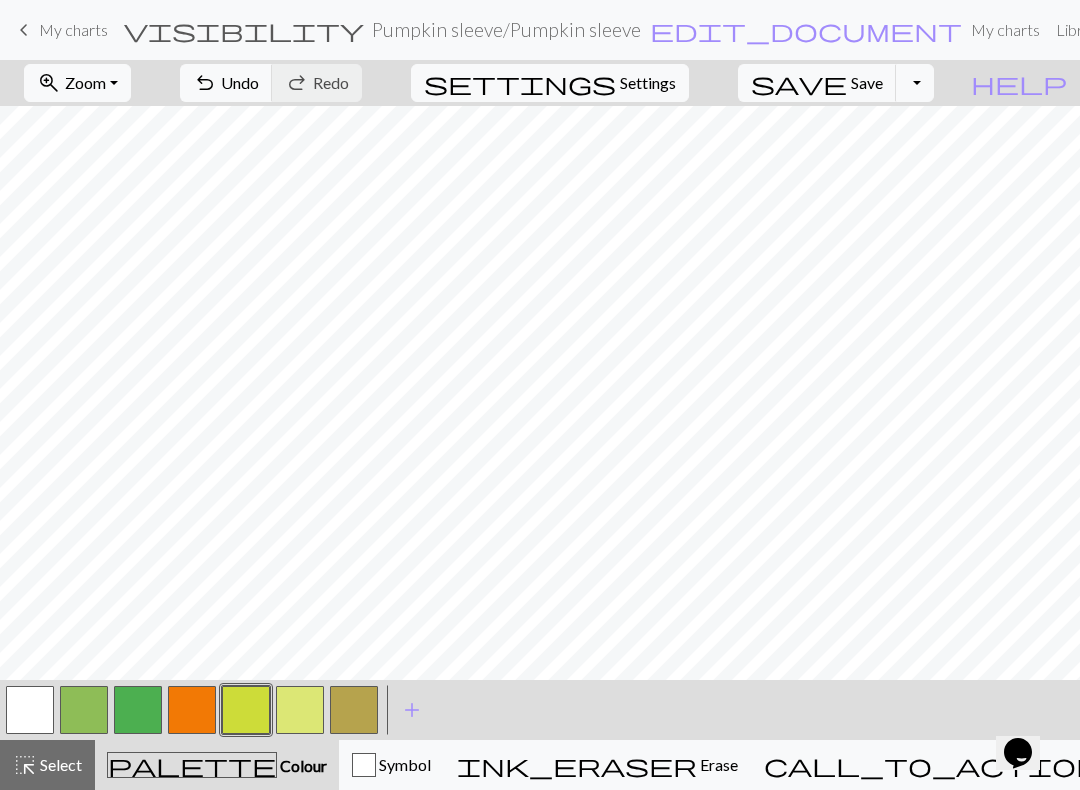click at bounding box center (192, 710) 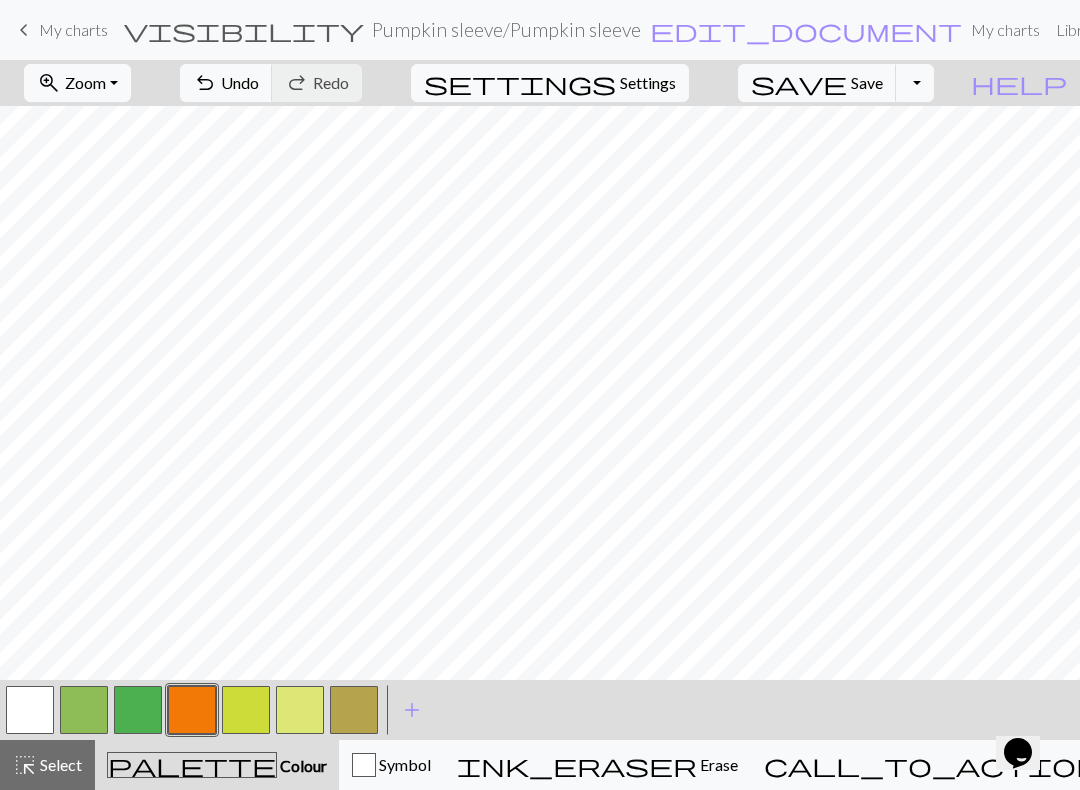 click at bounding box center [84, 710] 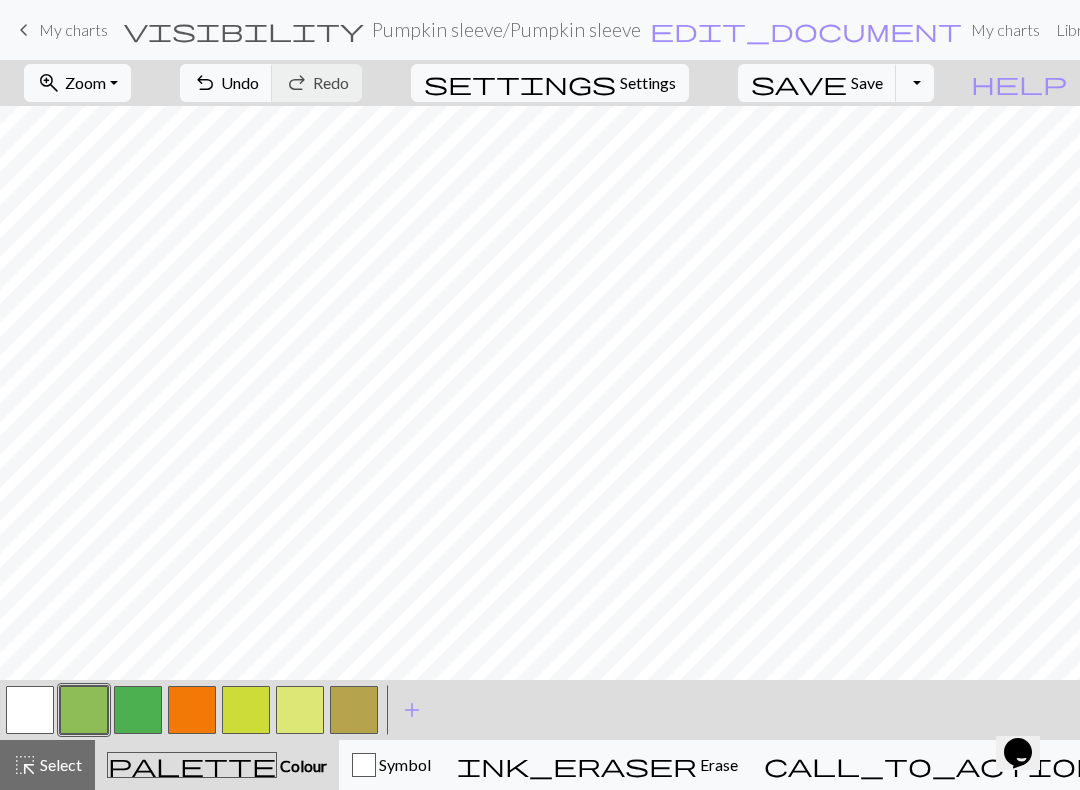 click at bounding box center (354, 710) 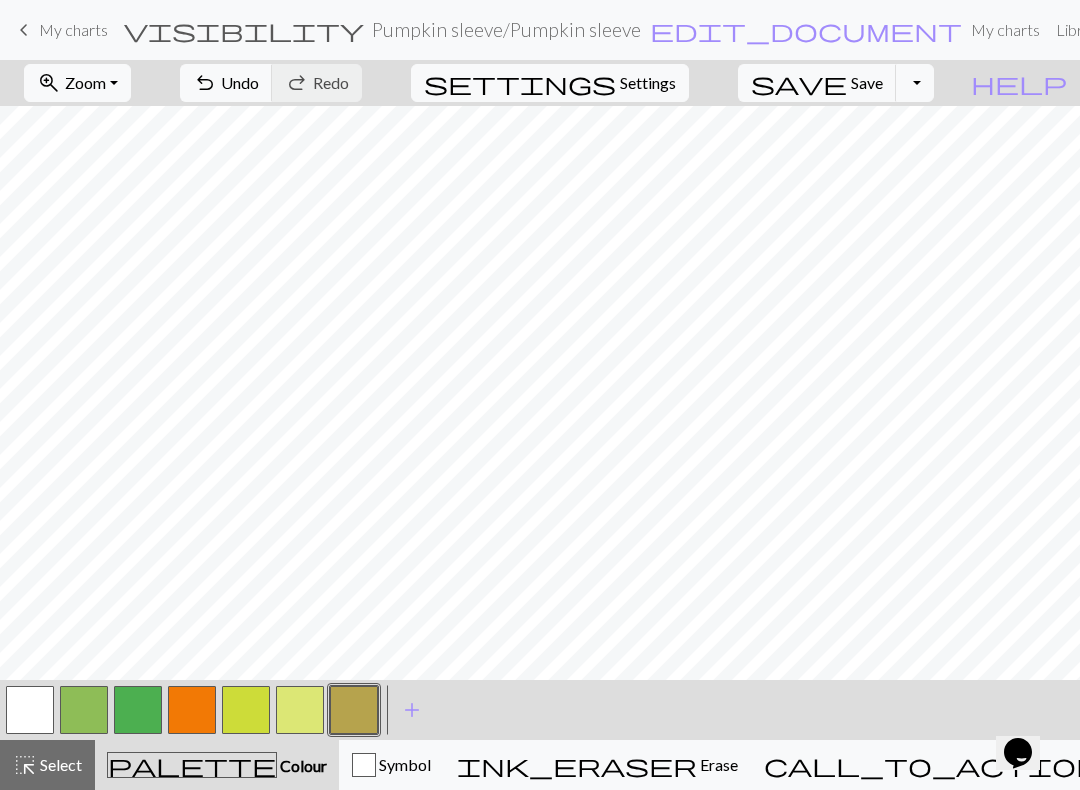click at bounding box center (300, 710) 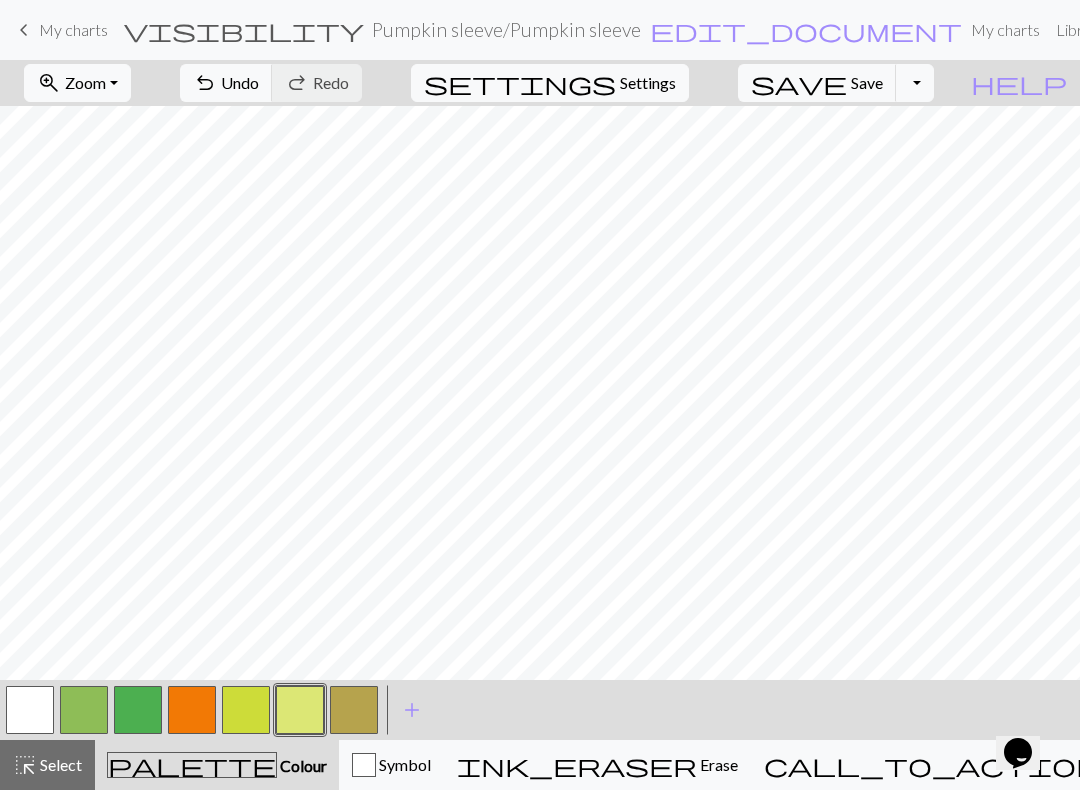 click on "Zoom" at bounding box center [85, 82] 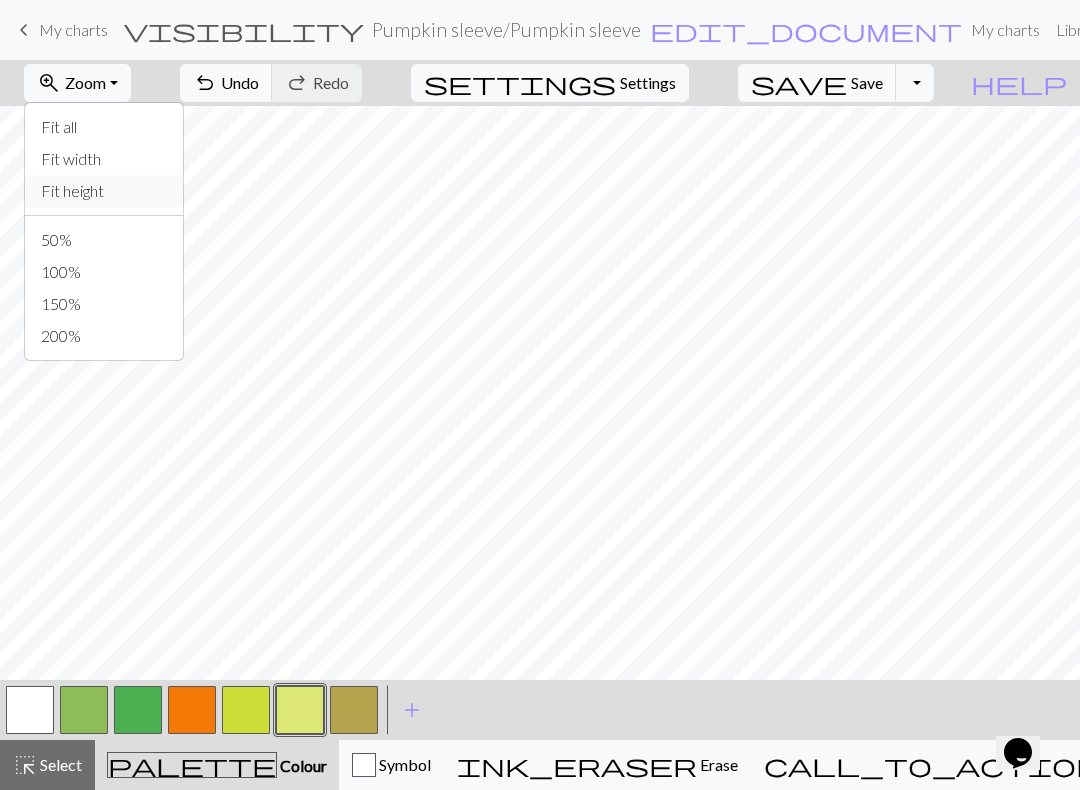 click on "Fit height" at bounding box center (104, 191) 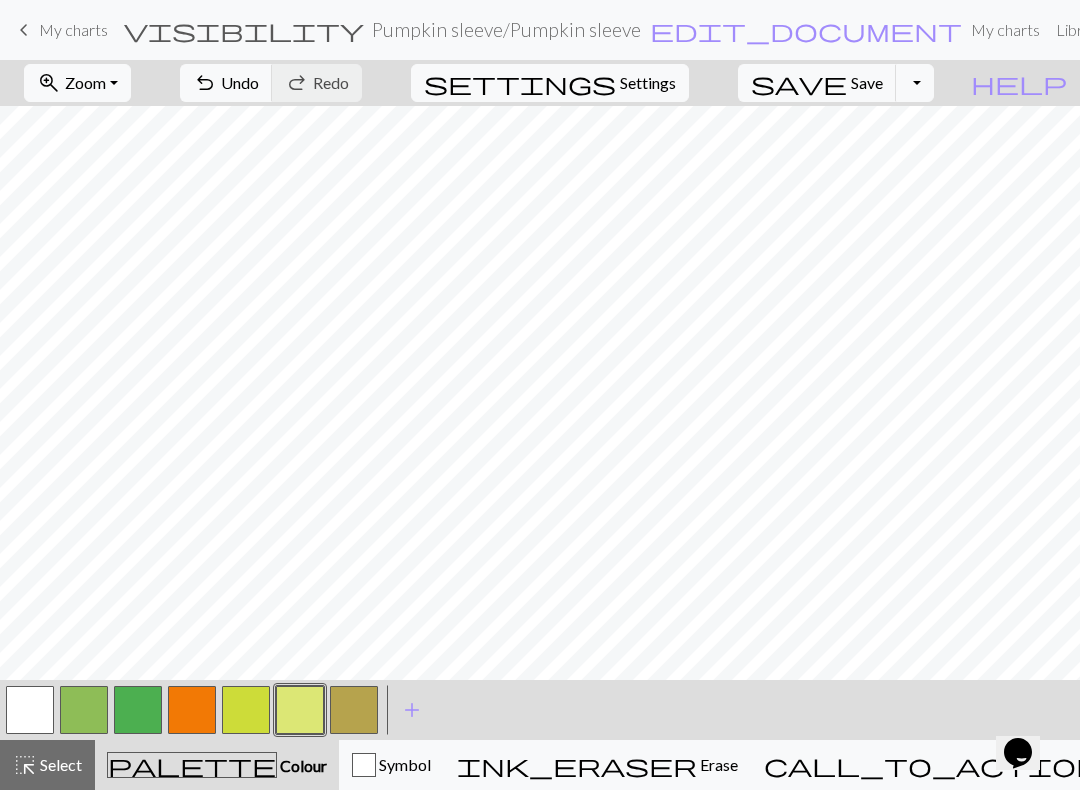 scroll, scrollTop: 0, scrollLeft: 0, axis: both 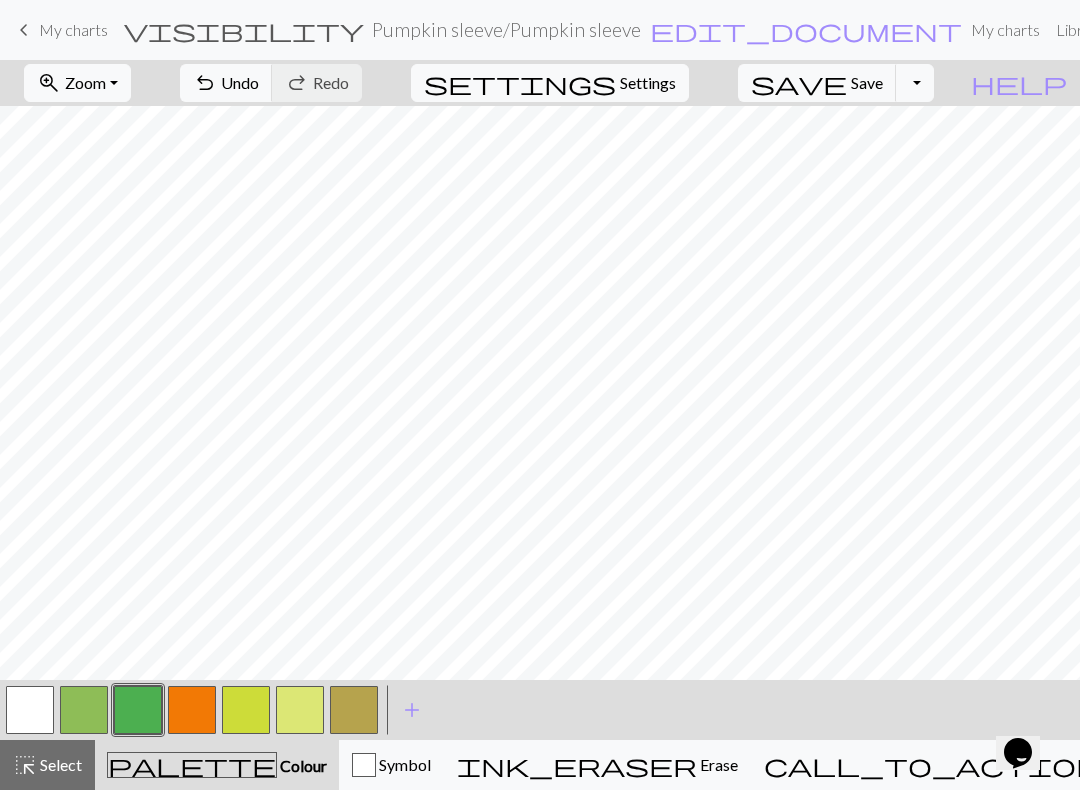 click on "zoom_in Zoom Zoom Fit all Fit width Fit height 50% 100% 150% 200% undo Undo Undo redo Redo Redo settings  Settings save Save Save Toggle Dropdown file_copy  Save a copy save_alt  Download" at bounding box center [479, 83] 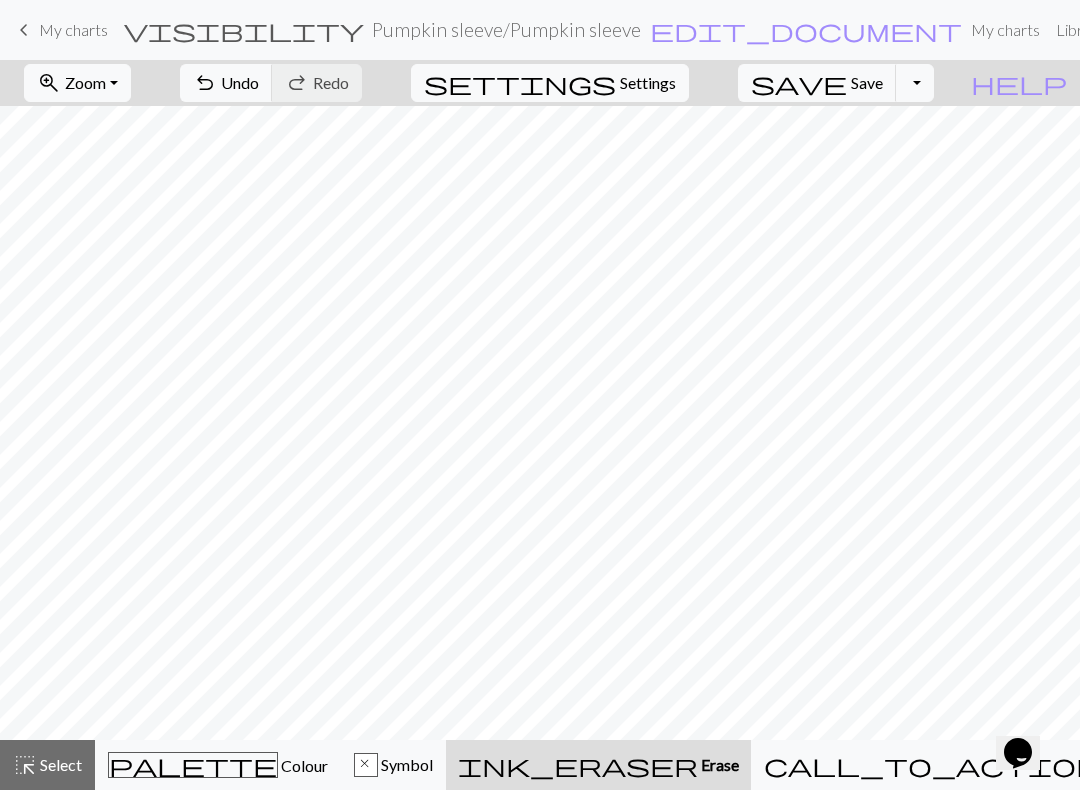 click on "ink_eraser   Erase   Erase" at bounding box center (598, 765) 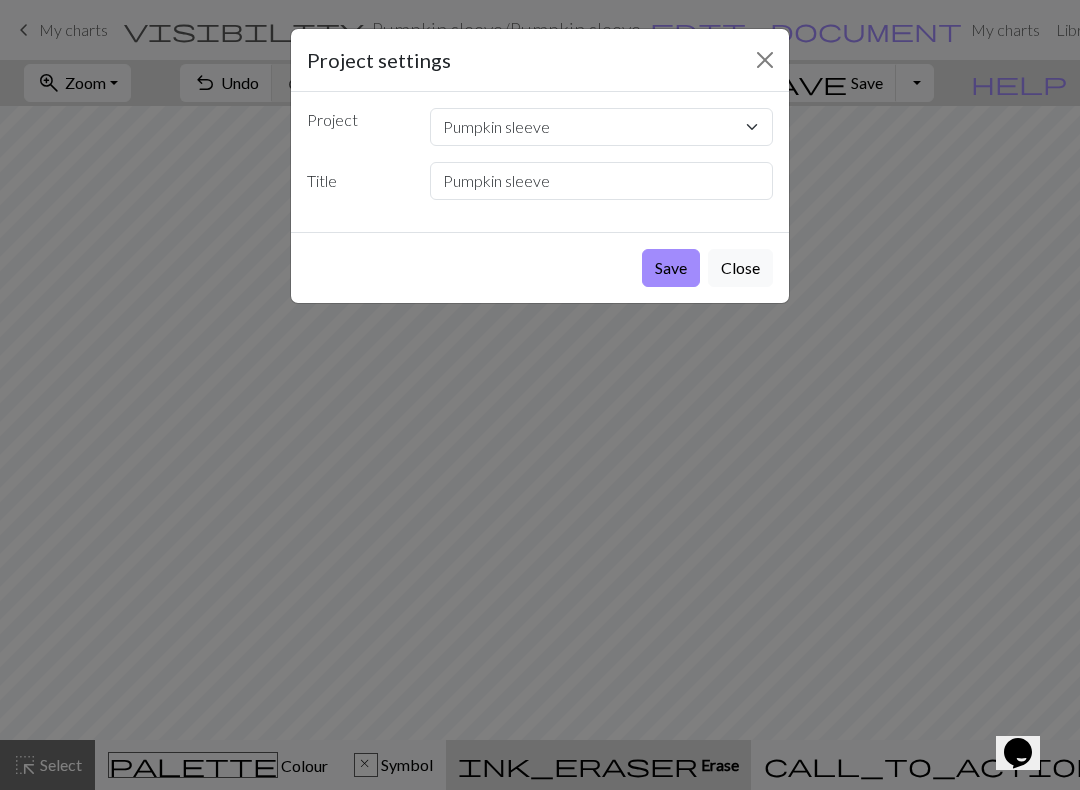 click on "Save" at bounding box center [671, 268] 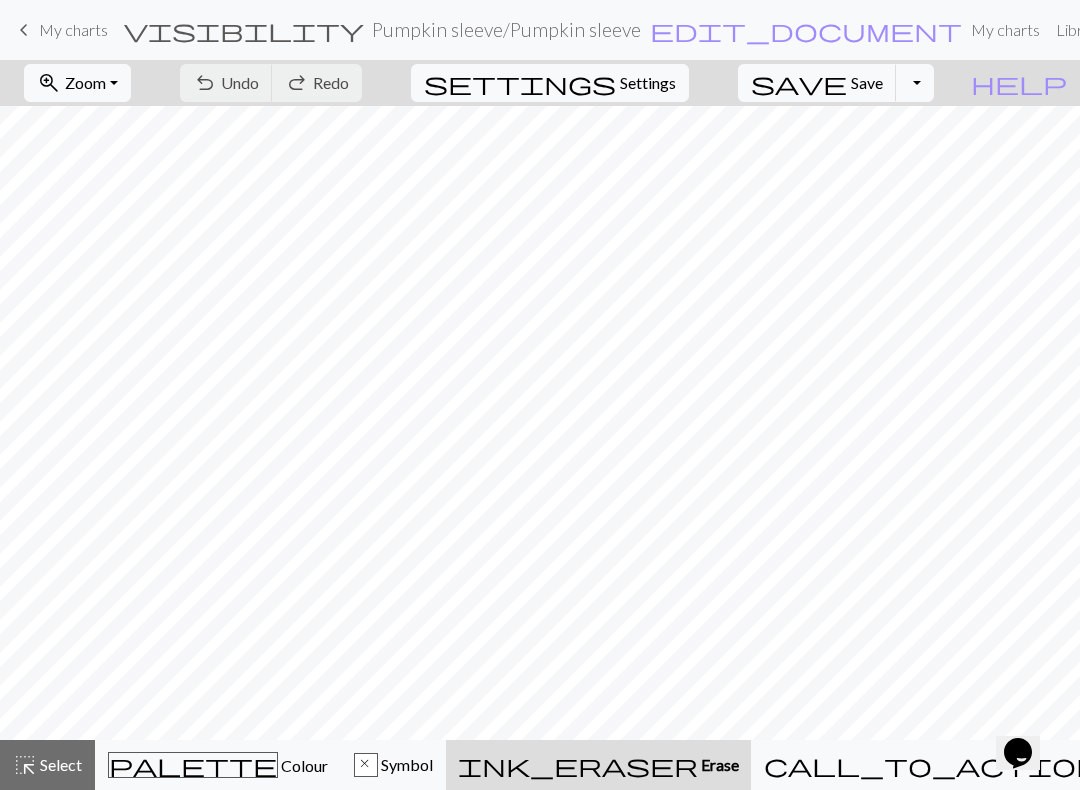 click on "ink_eraser   Erase   Erase" at bounding box center [598, 765] 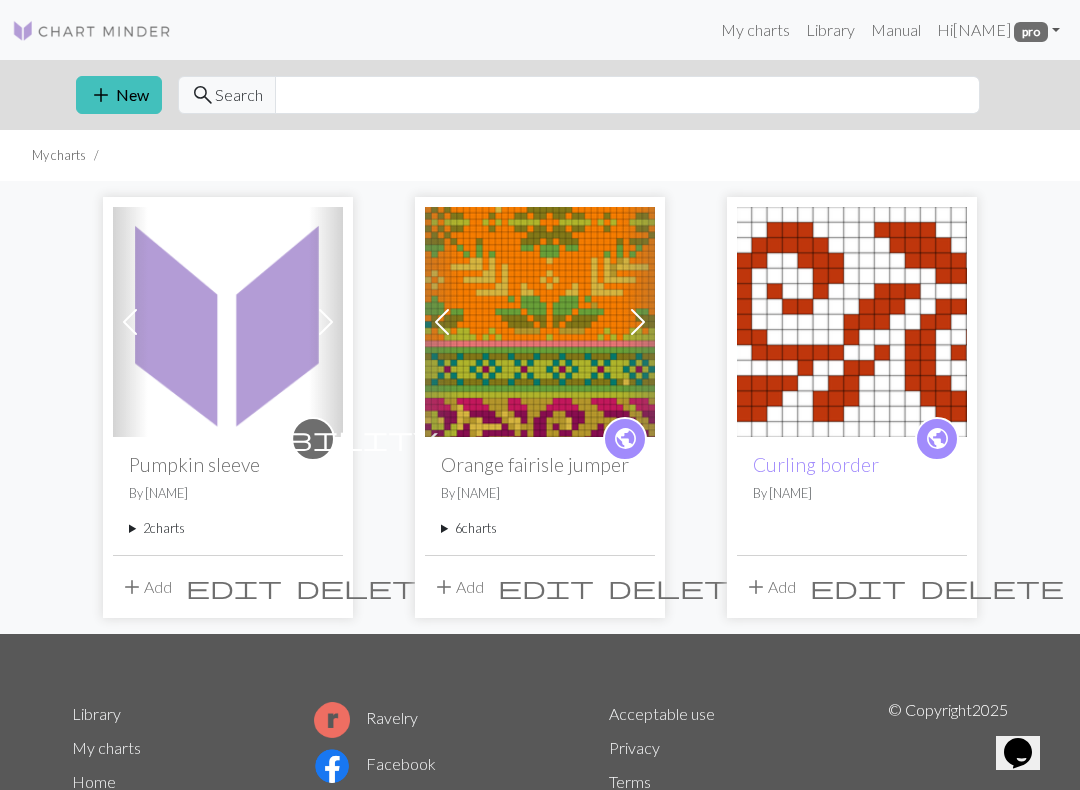 click at bounding box center (228, 322) 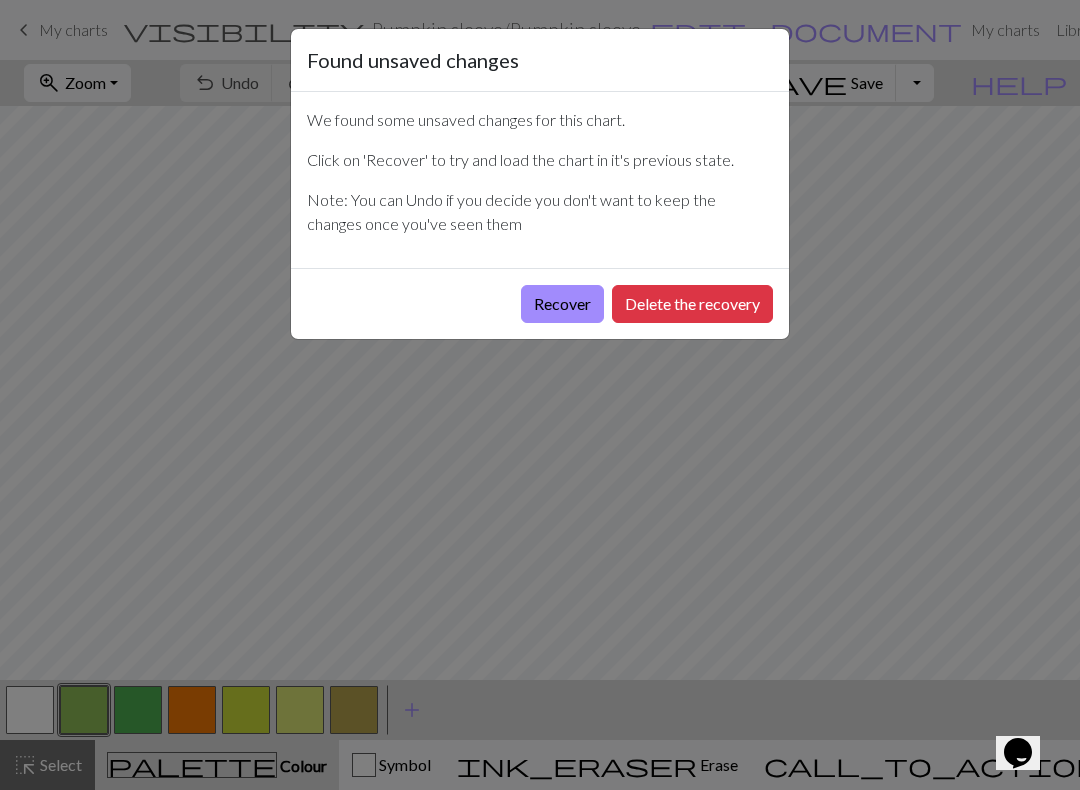 click on "Delete the recovery" at bounding box center [692, 304] 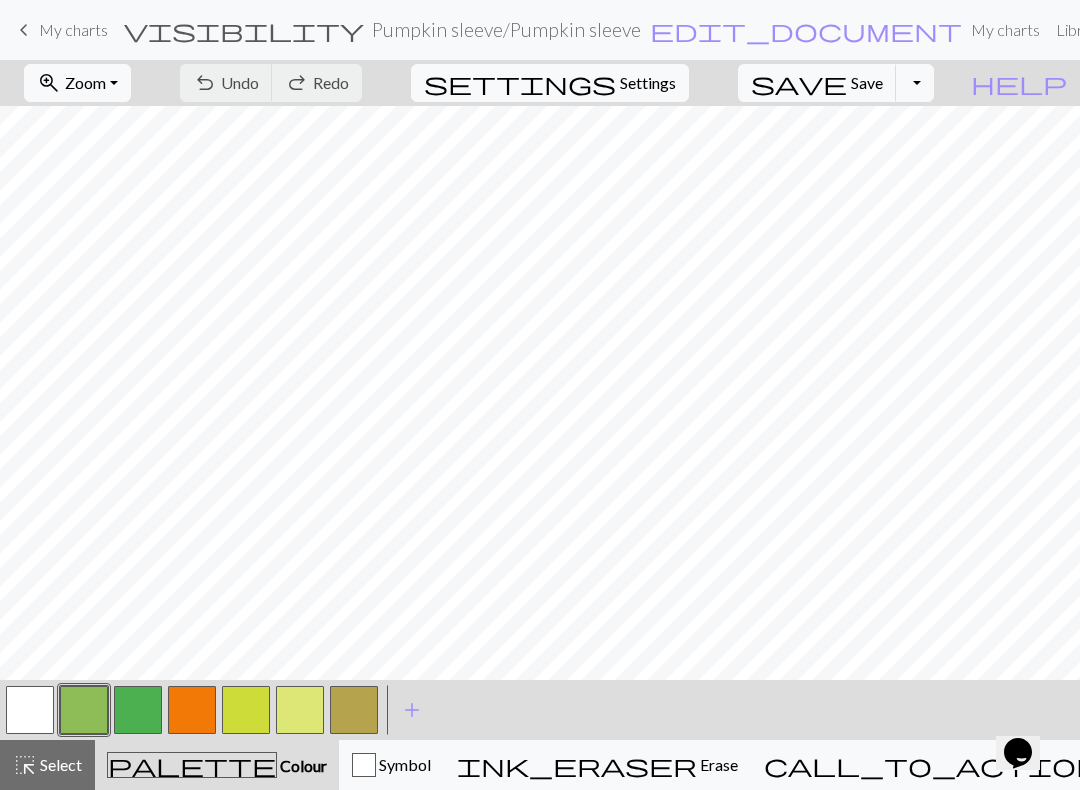 click on "ink_eraser   Erase   Erase" at bounding box center (597, 765) 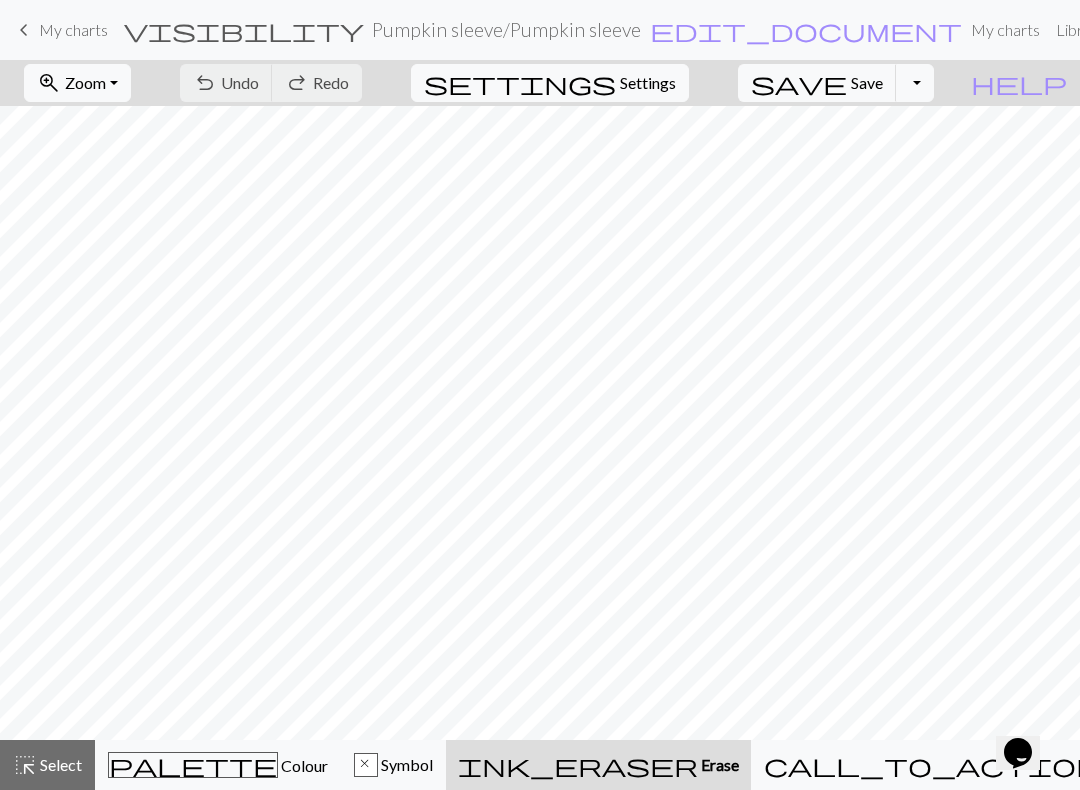 click on "ink_eraser   Erase   Erase" at bounding box center [598, 765] 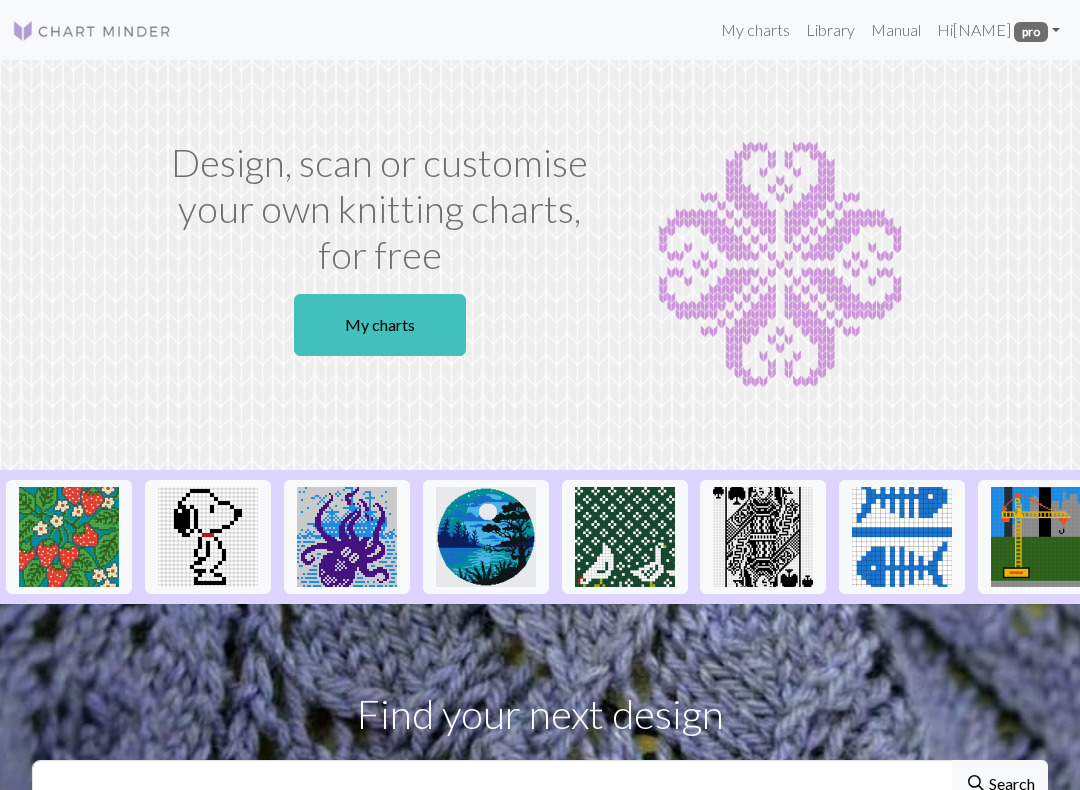 scroll, scrollTop: 0, scrollLeft: 0, axis: both 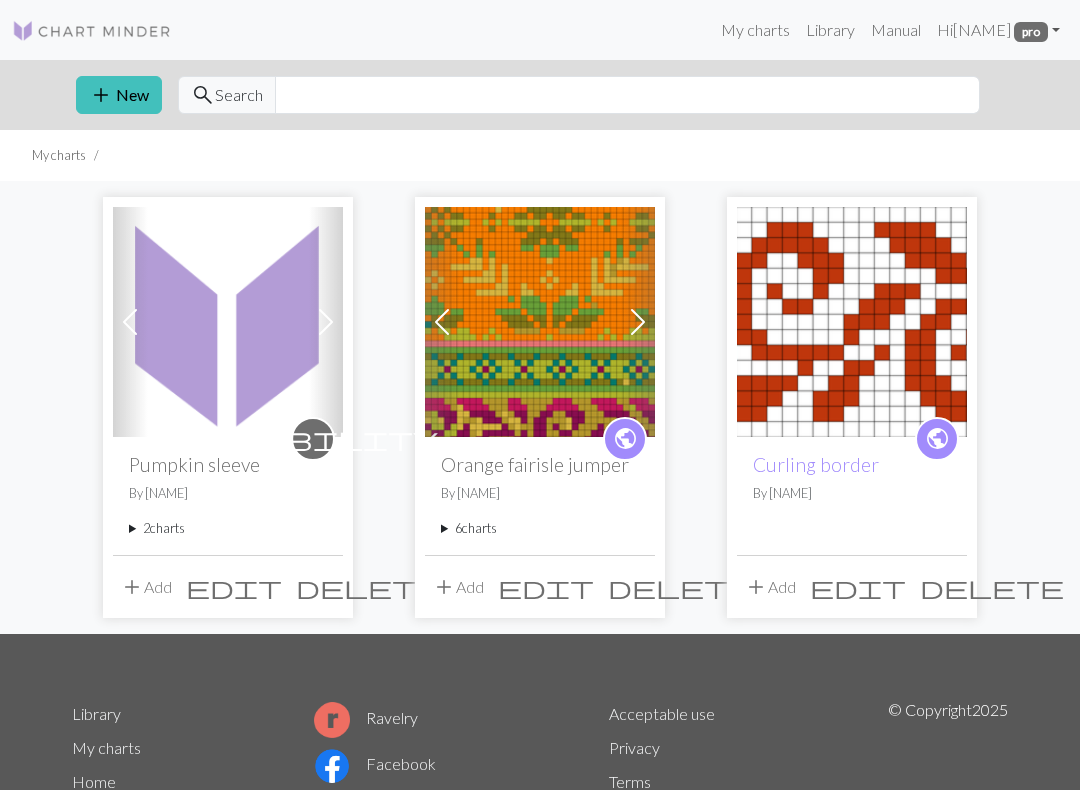click at bounding box center (228, 322) 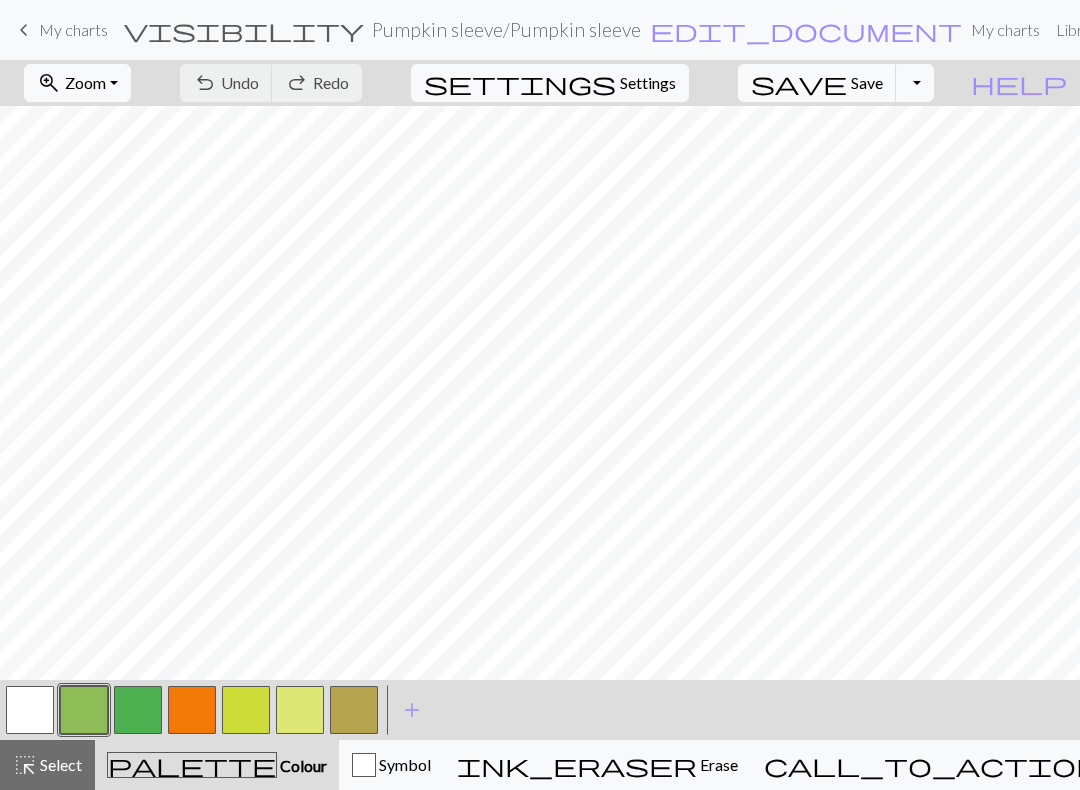 click on "Knitting mode" at bounding box center (1150, 764) 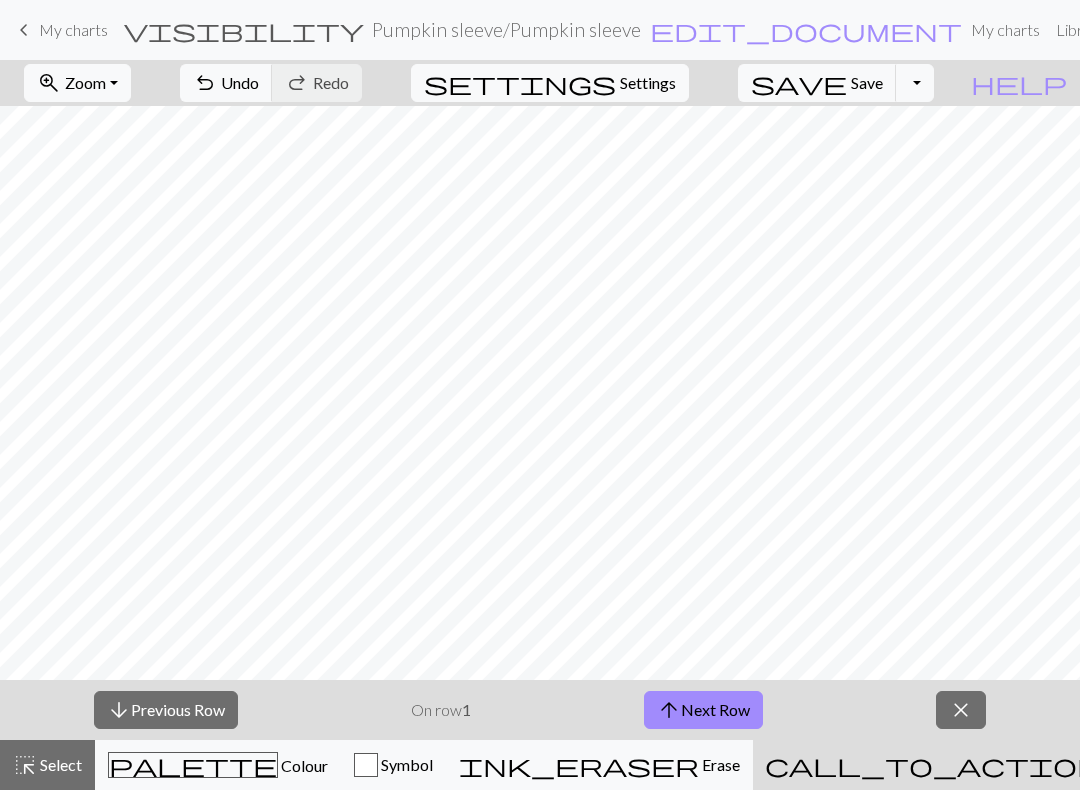 click on "On row  1" at bounding box center (441, 710) 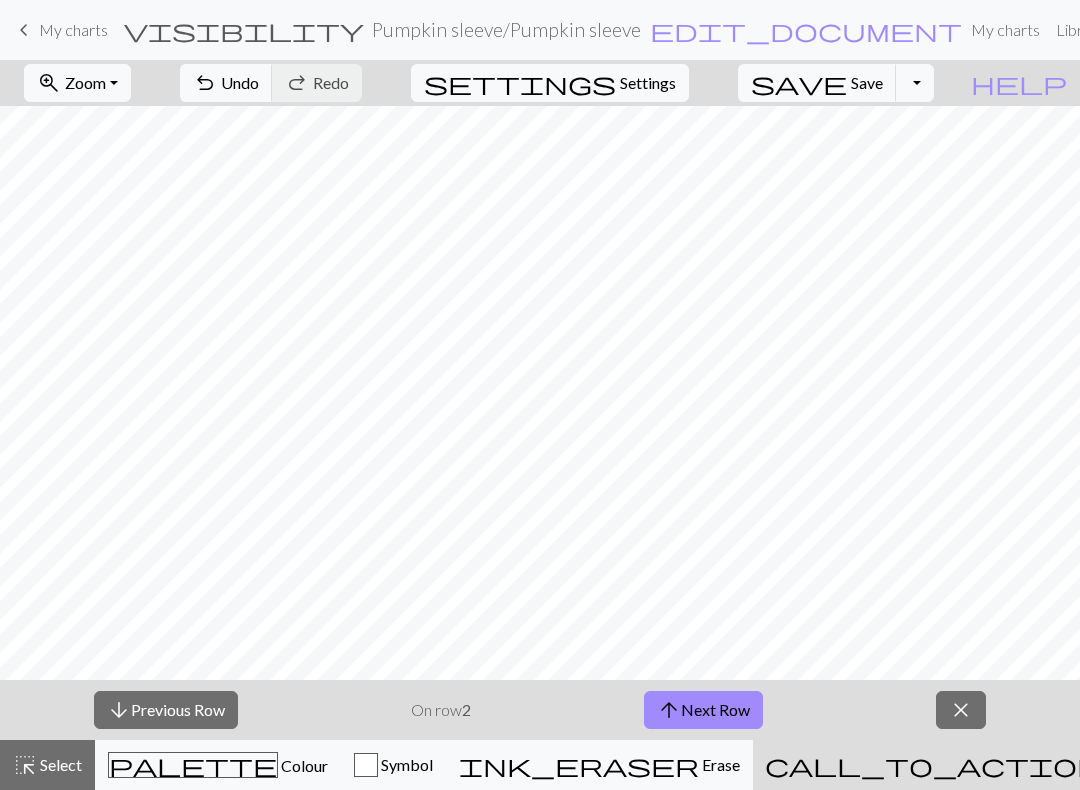 click on "help Show me around" at bounding box center [1019, 83] 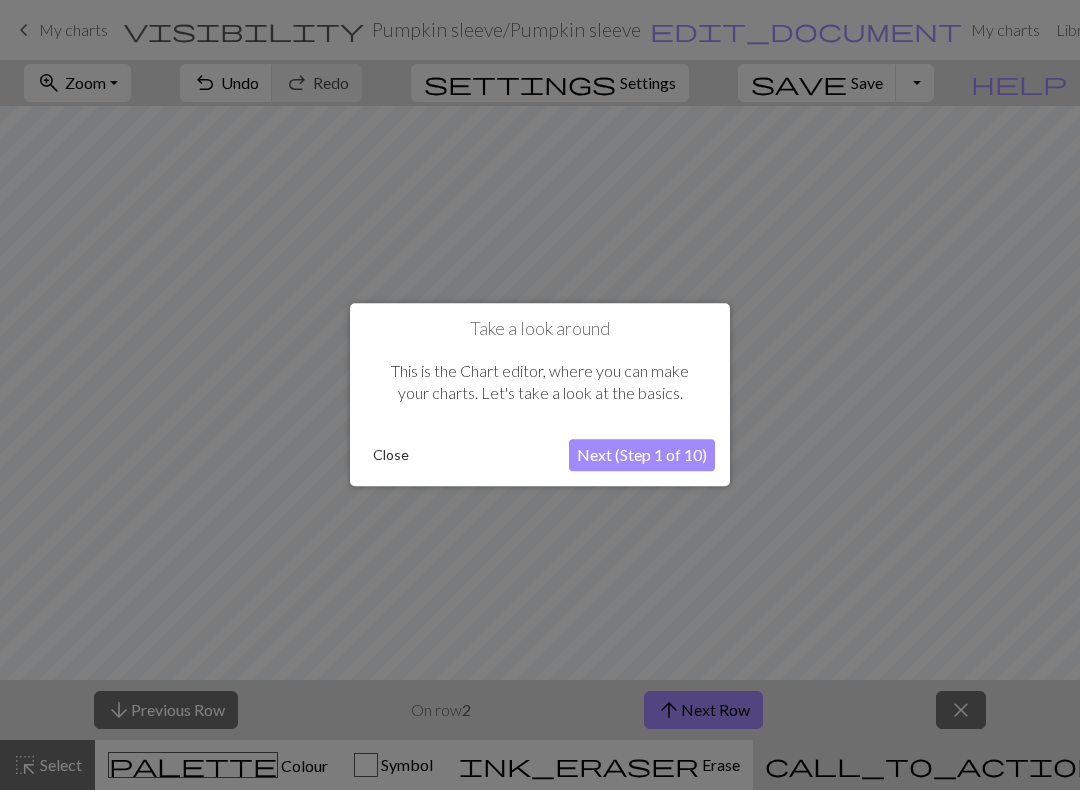 click on "Close" at bounding box center [391, 456] 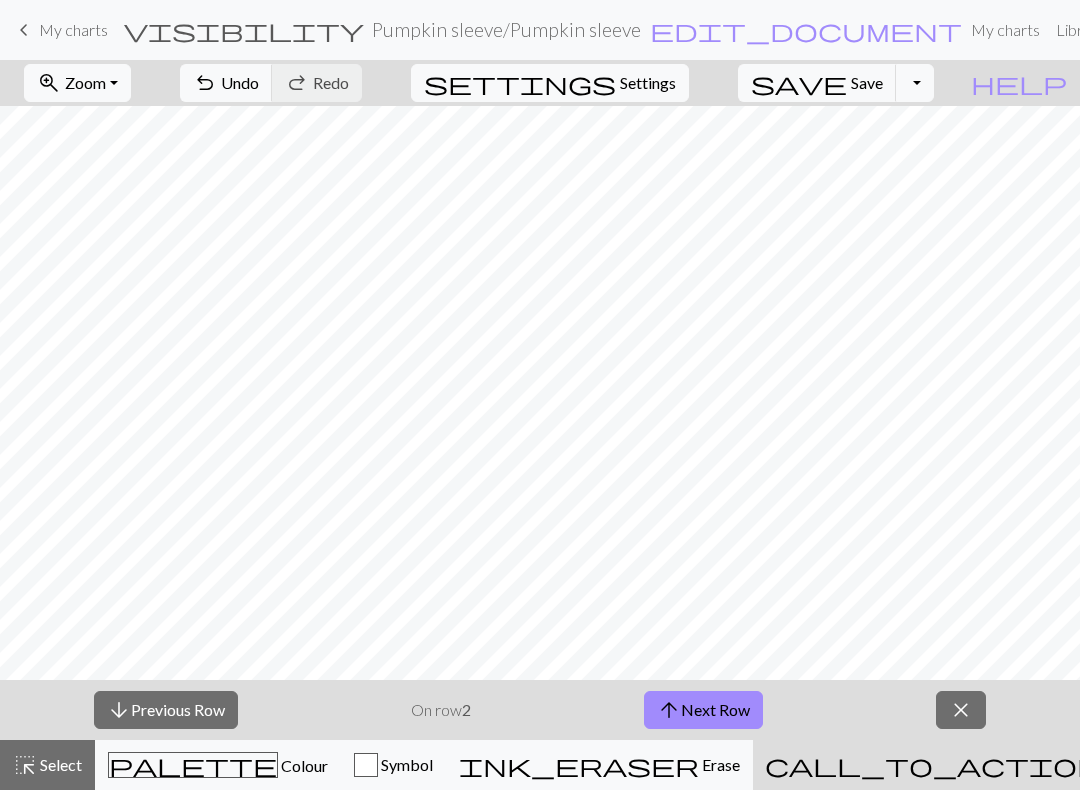 click on "Knitting mode" at bounding box center [1151, 764] 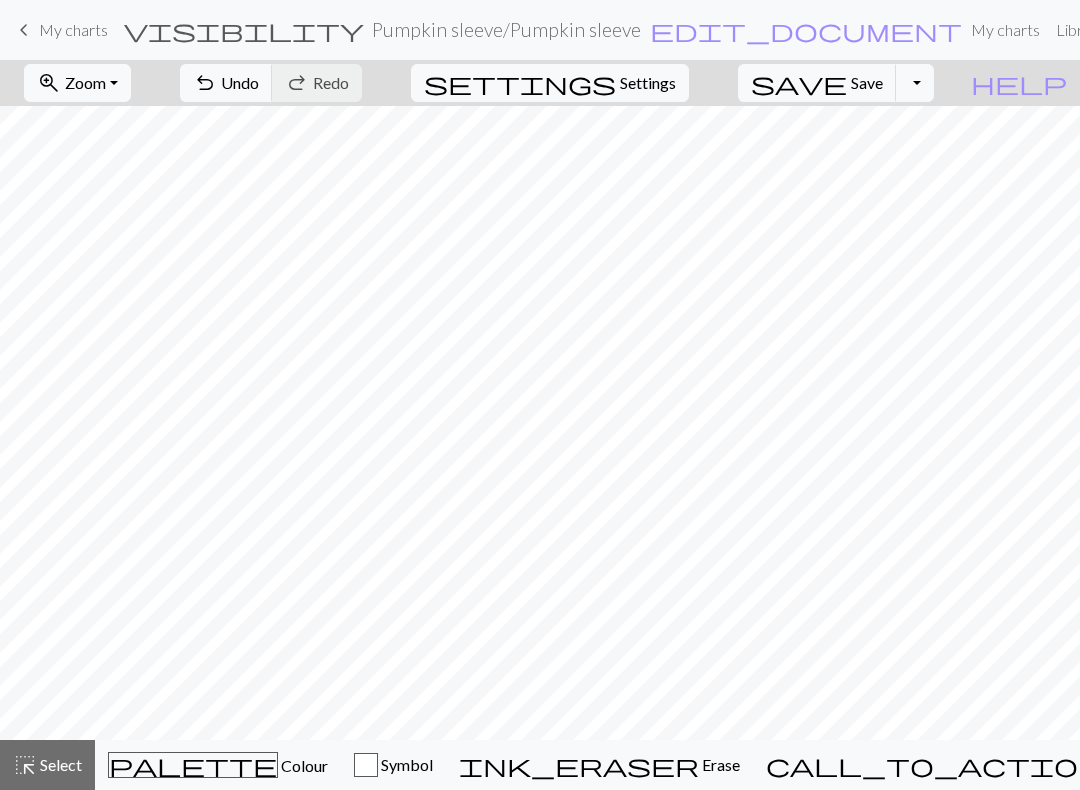 click on "zoom_in Zoom Zoom" at bounding box center [77, 83] 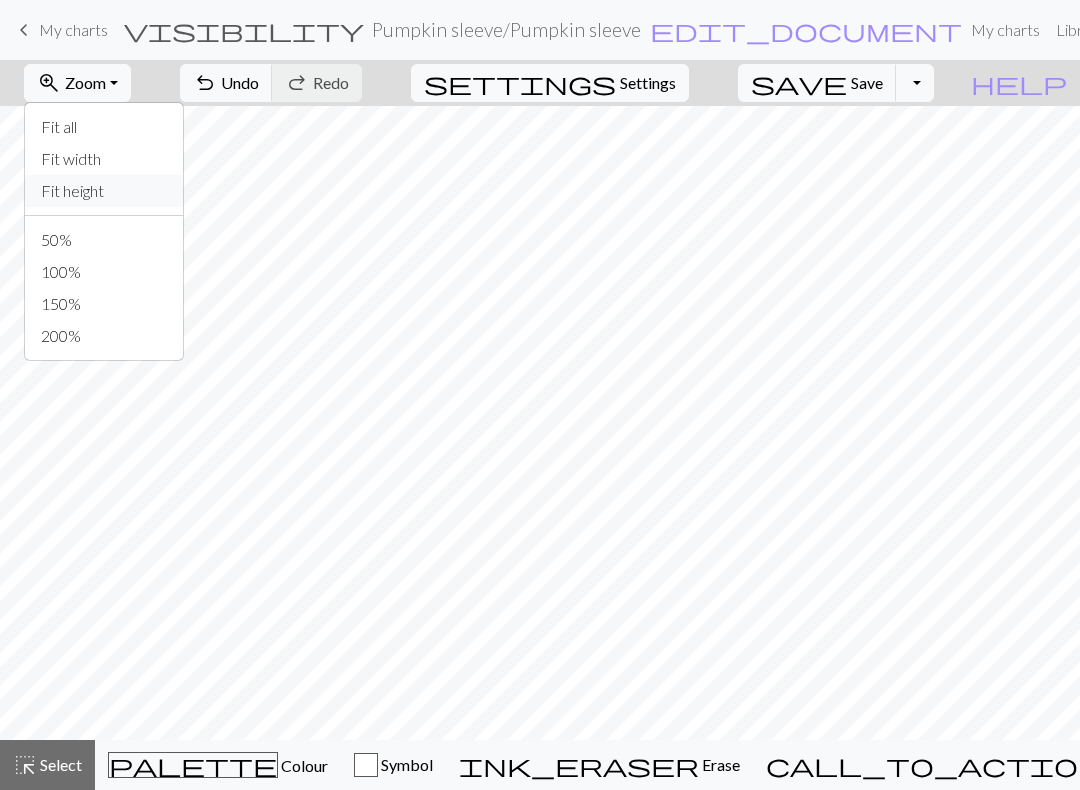 click on "Fit height" at bounding box center [104, 191] 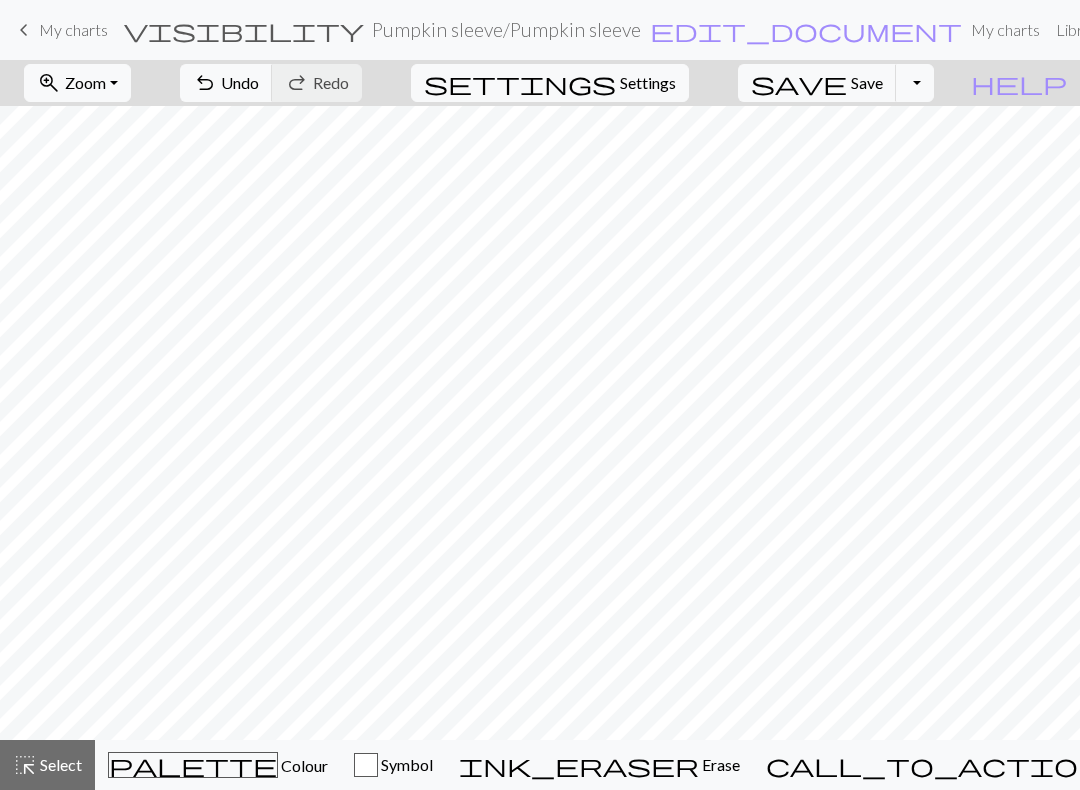 click on "Knitting mode" at bounding box center [1152, 764] 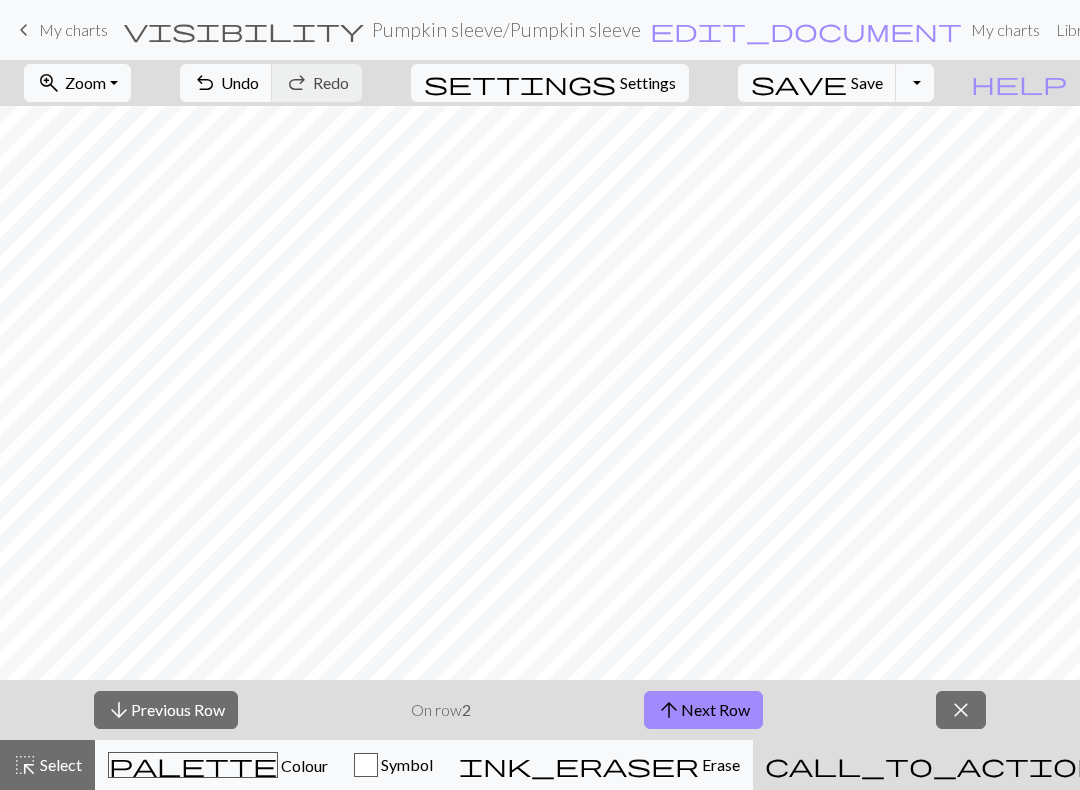 click on "Knitting mode" at bounding box center [1151, 764] 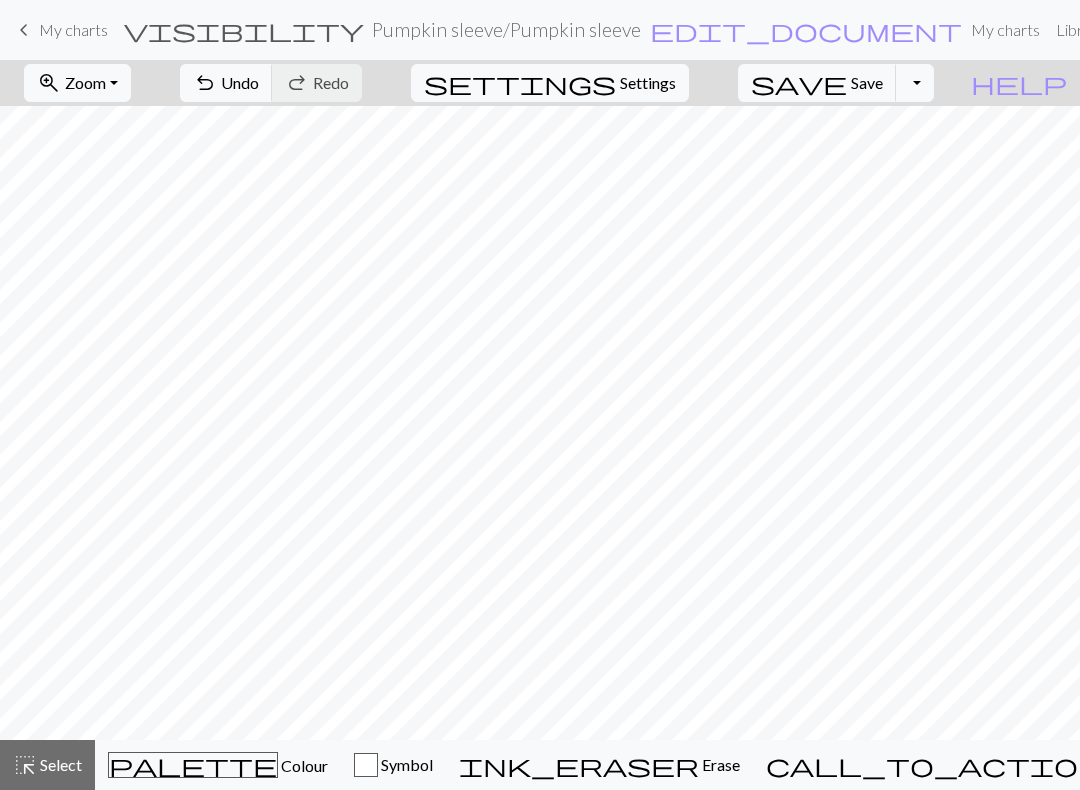 click on "Knitting mode" at bounding box center (1152, 764) 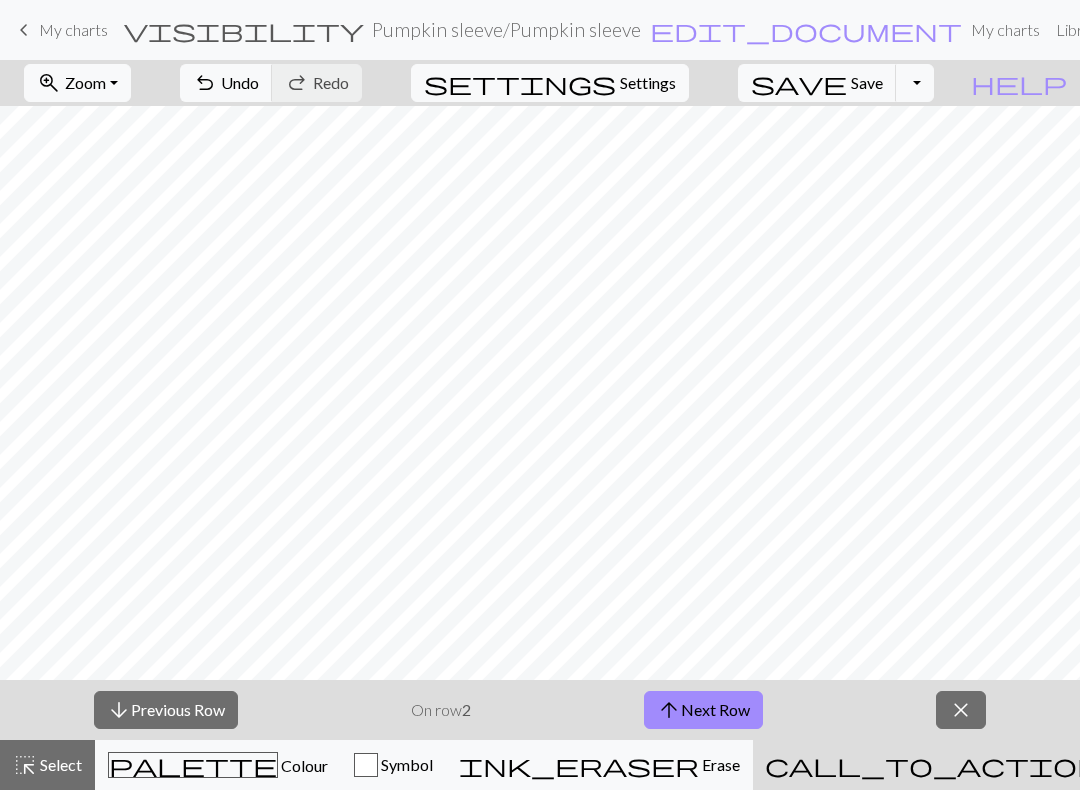 click on "Settings" at bounding box center [648, 83] 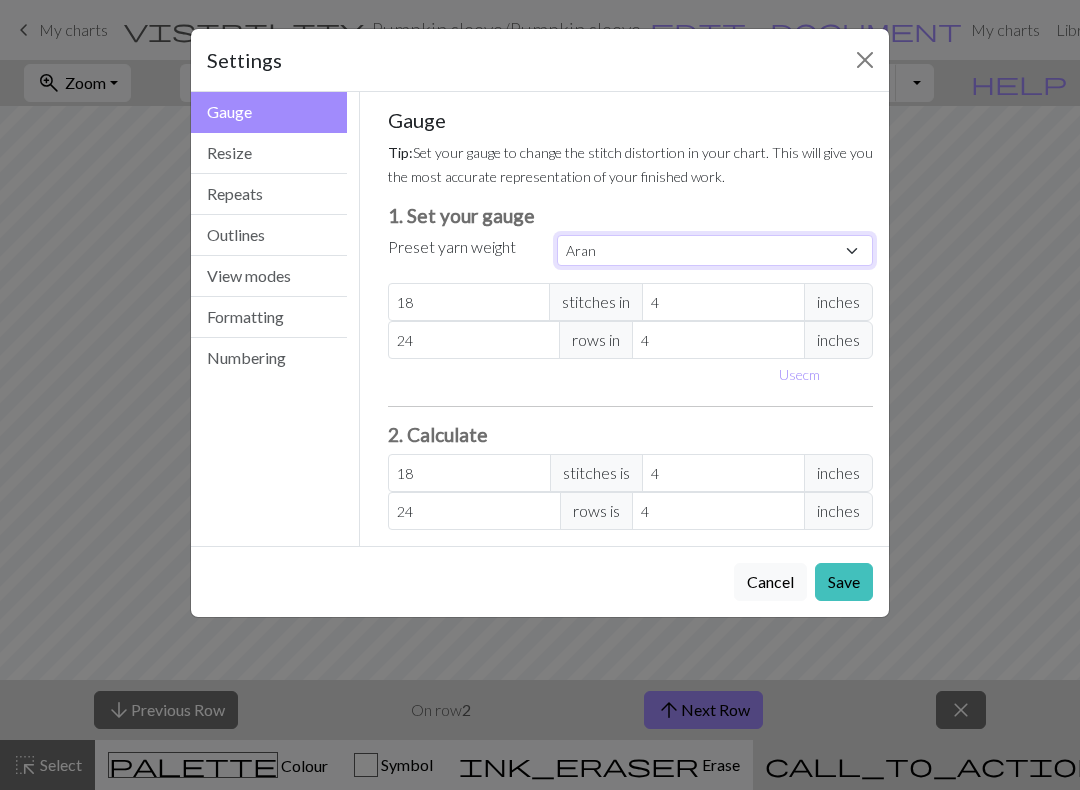 click on "Custom Square Lace Light Fingering Fingering Sport Double knit Worsted Aran Bulky Super Bulky" at bounding box center (715, 250) 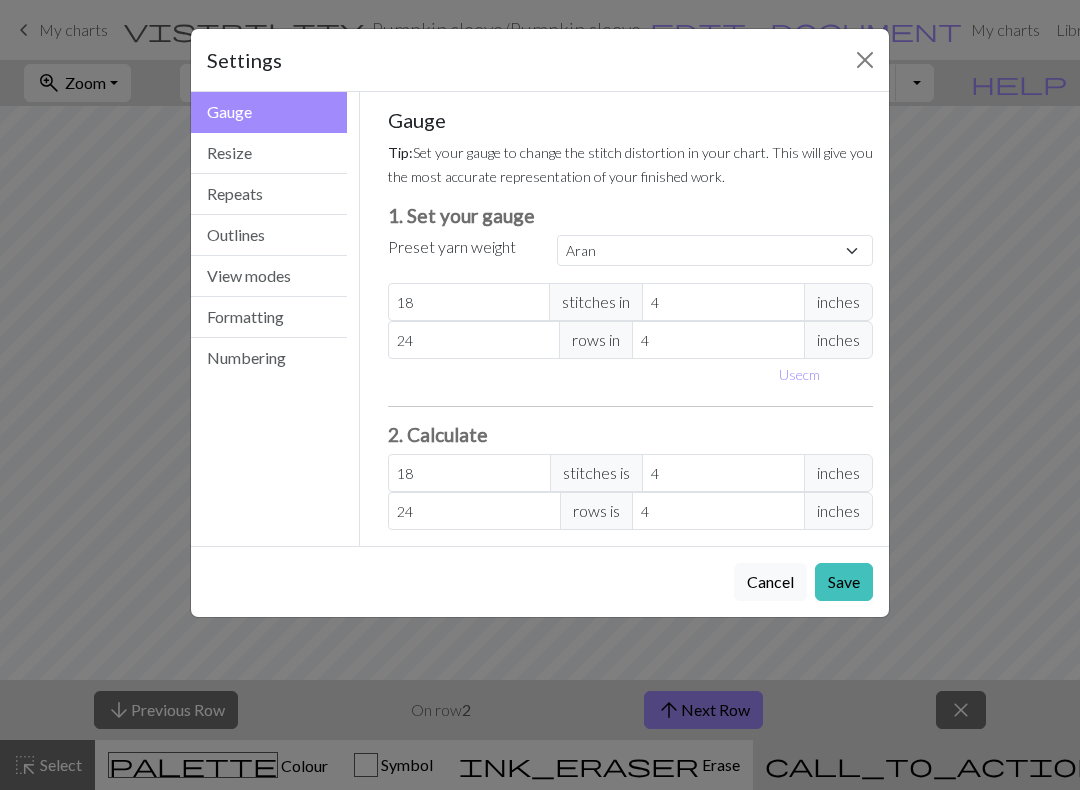 click on "Save" at bounding box center (844, 582) 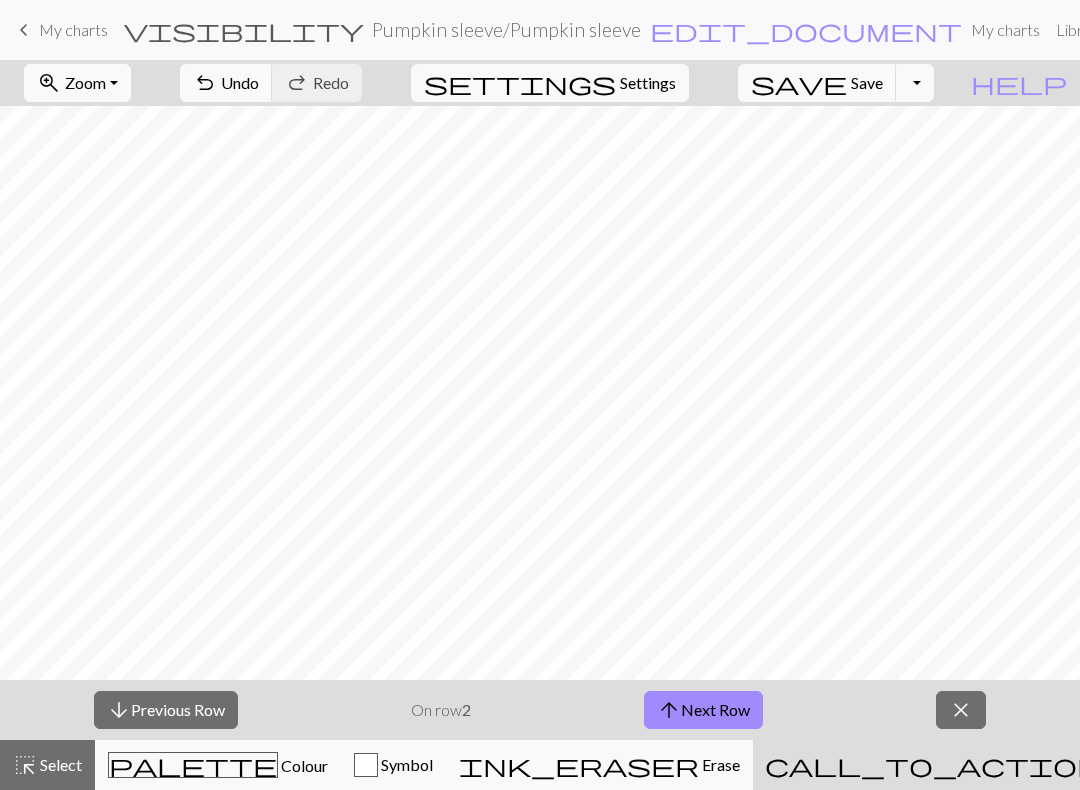 click on "Knitting mode" at bounding box center (1151, 764) 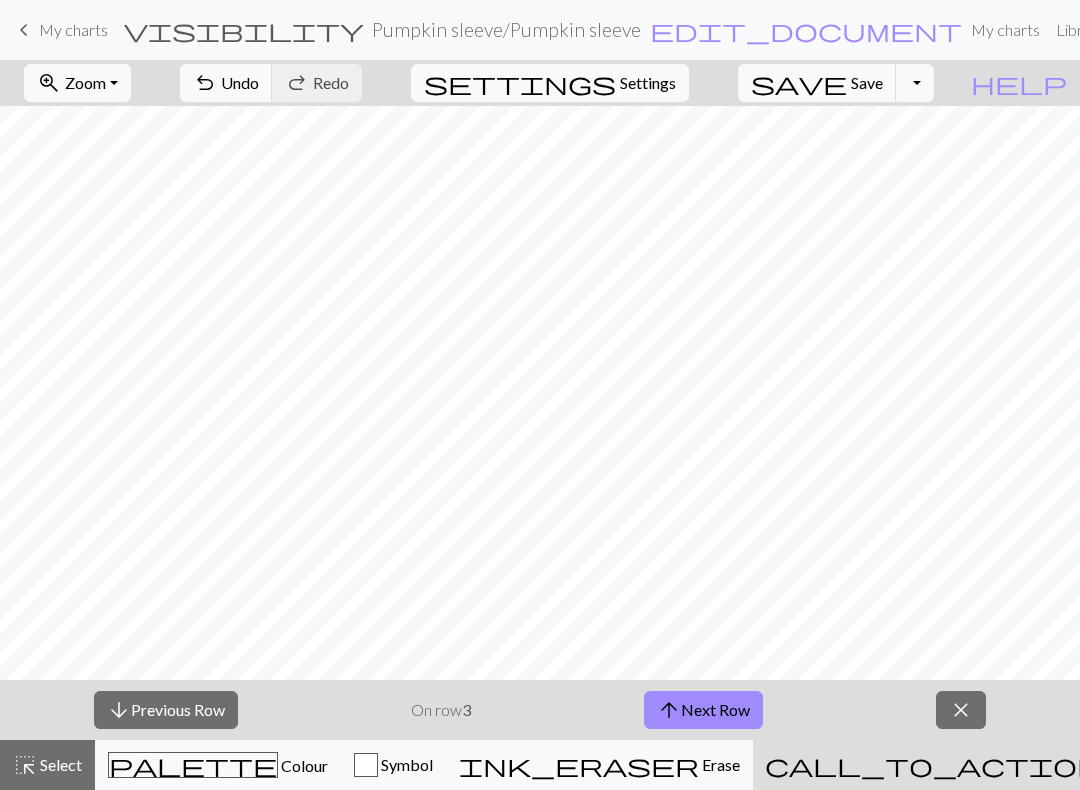 click on "arrow_downward Previous Row" at bounding box center (166, 710) 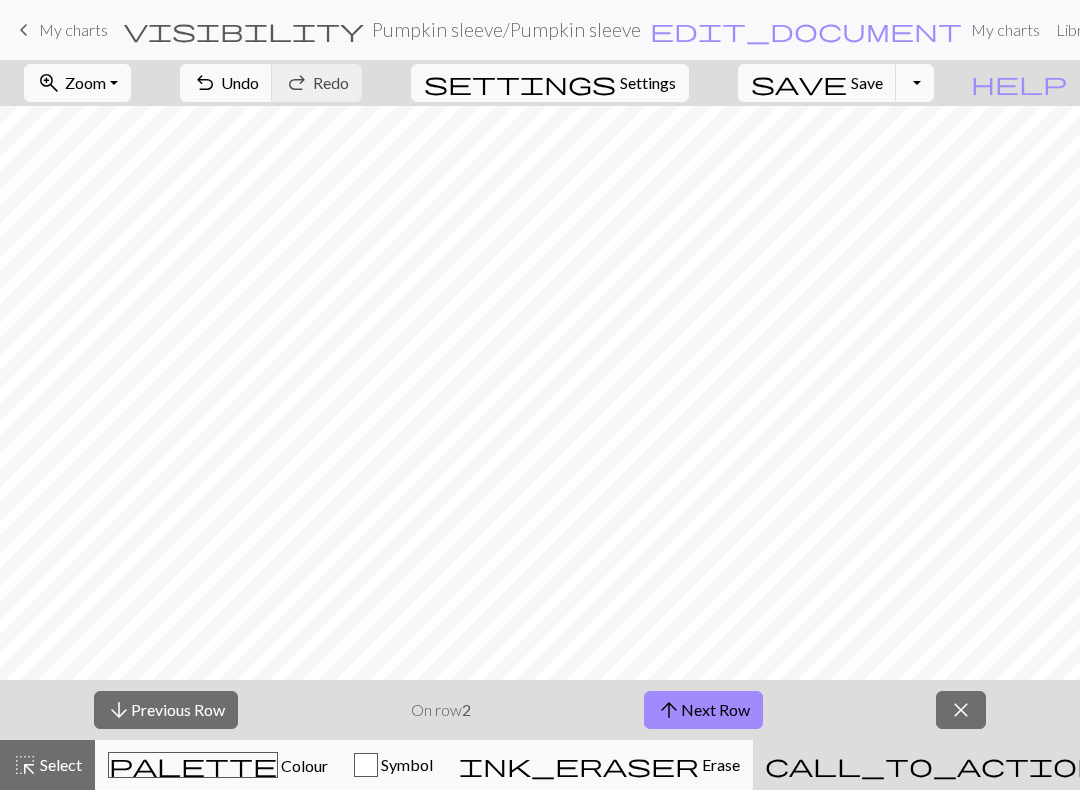 click on "arrow_downward Previous Row" at bounding box center [166, 710] 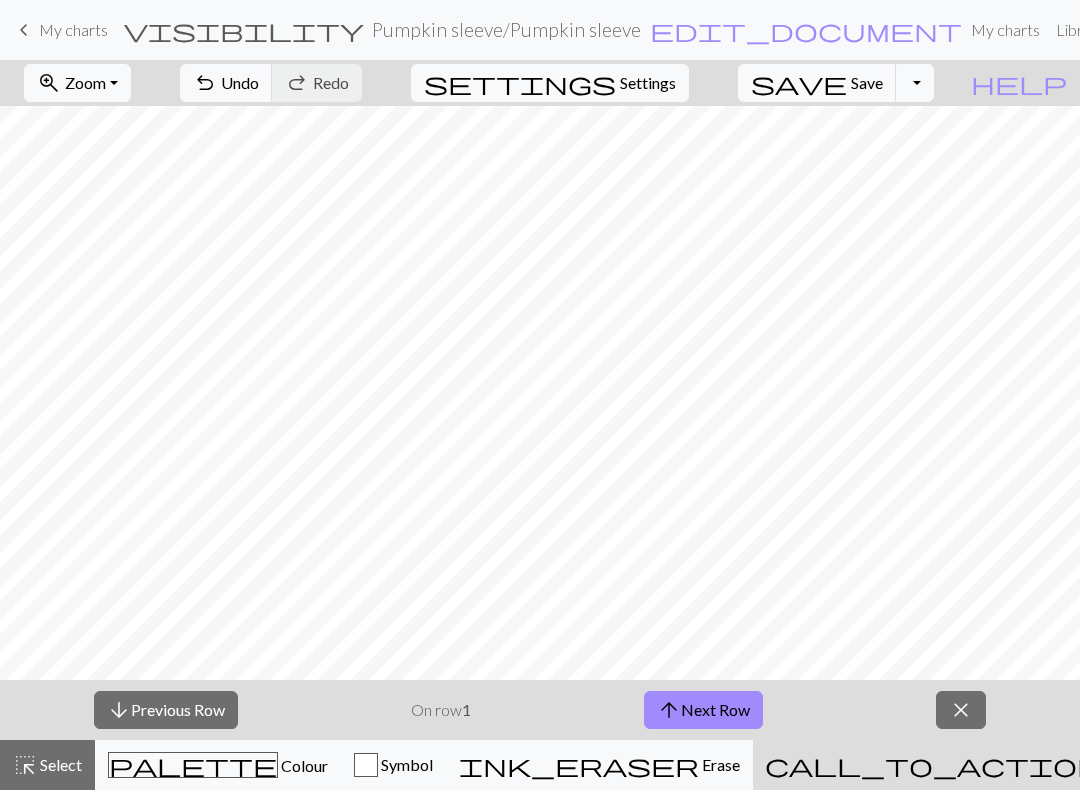 click on "Undo" at bounding box center [240, 82] 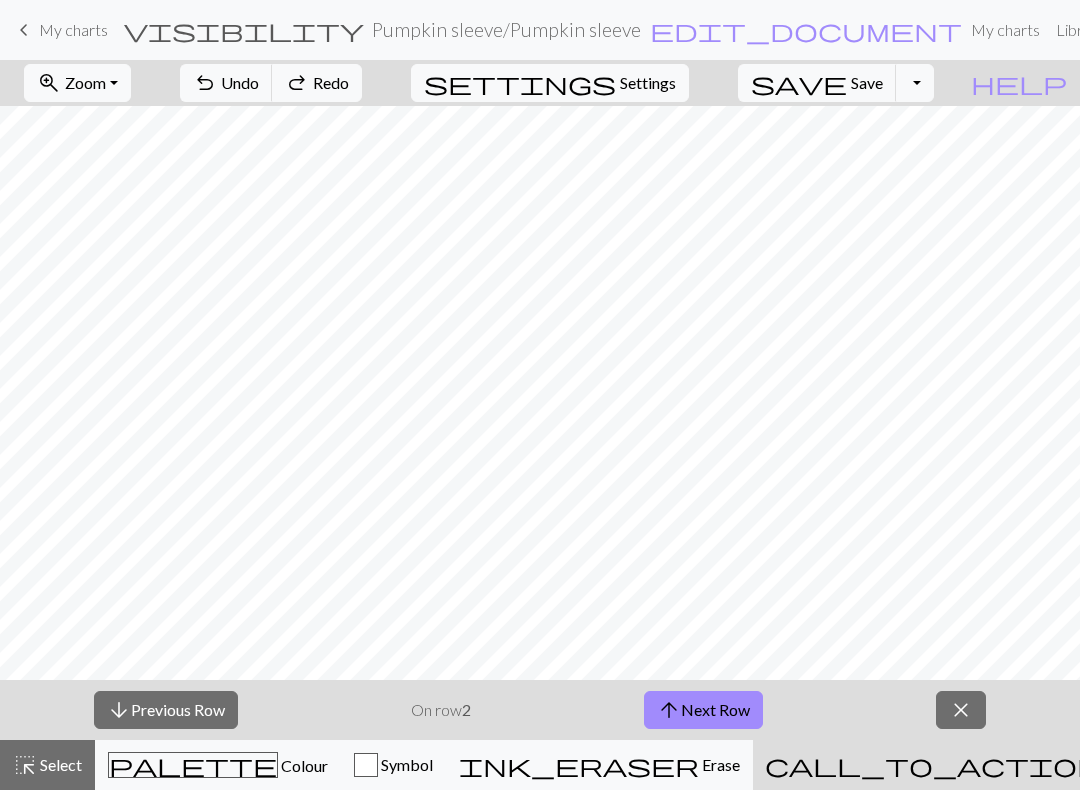 click on "arrow_downward Previous Row" at bounding box center [166, 710] 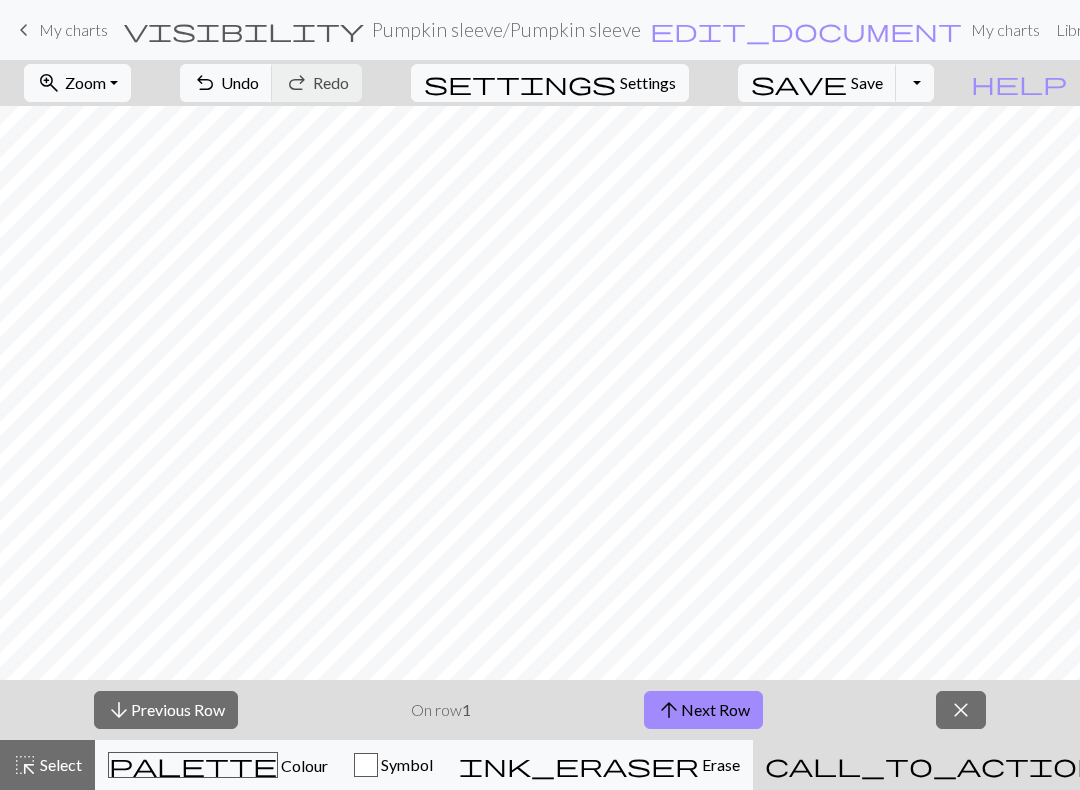 click on "My charts" at bounding box center (73, 29) 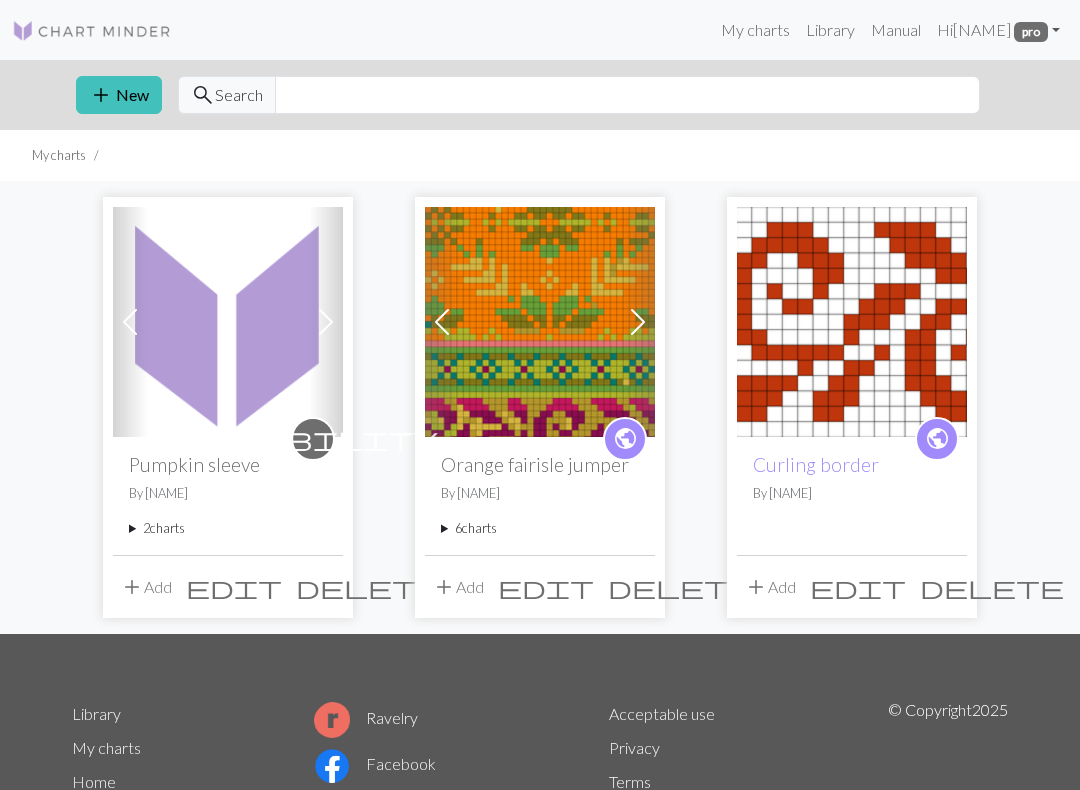 click on "2  charts" at bounding box center [228, 528] 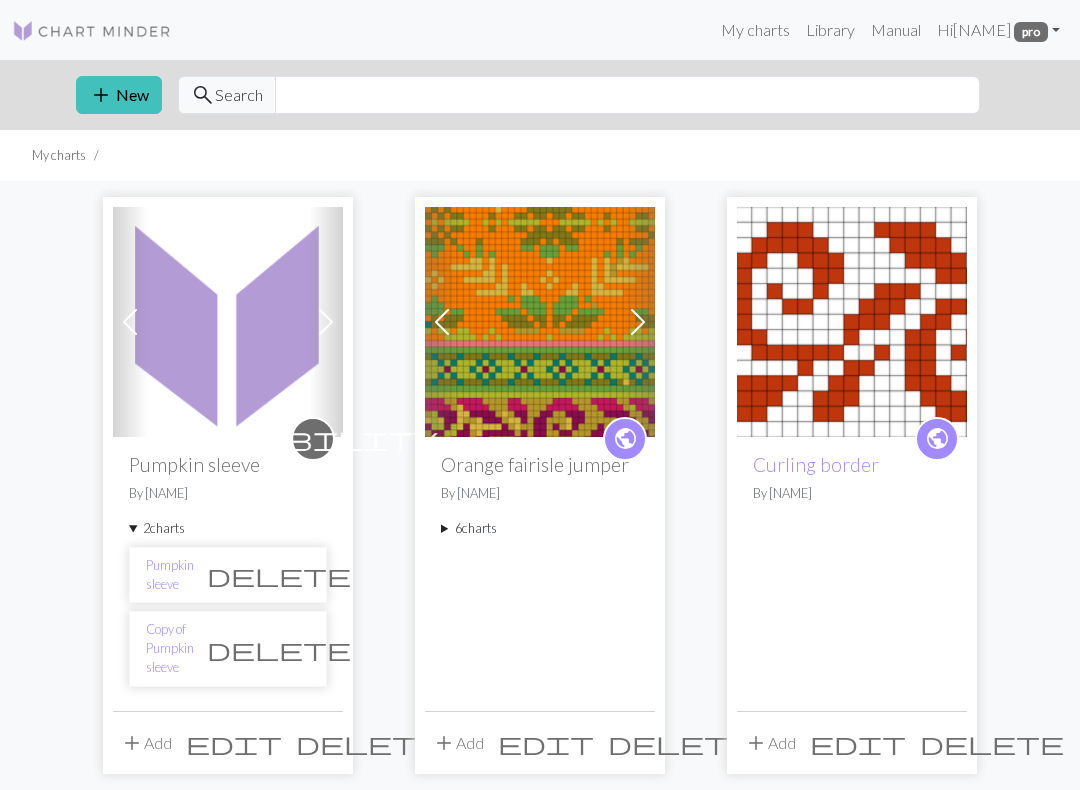 click on "Copy of Pumpkin sleeve" at bounding box center (170, 649) 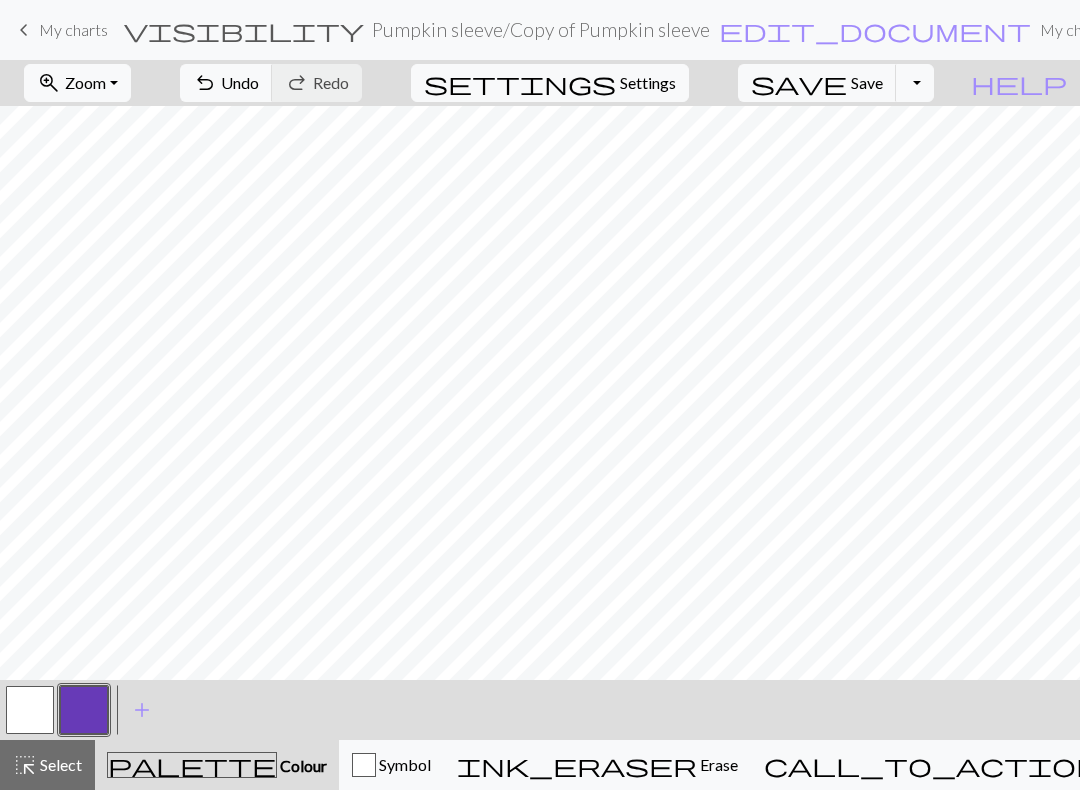 click on "Undo" at bounding box center [240, 82] 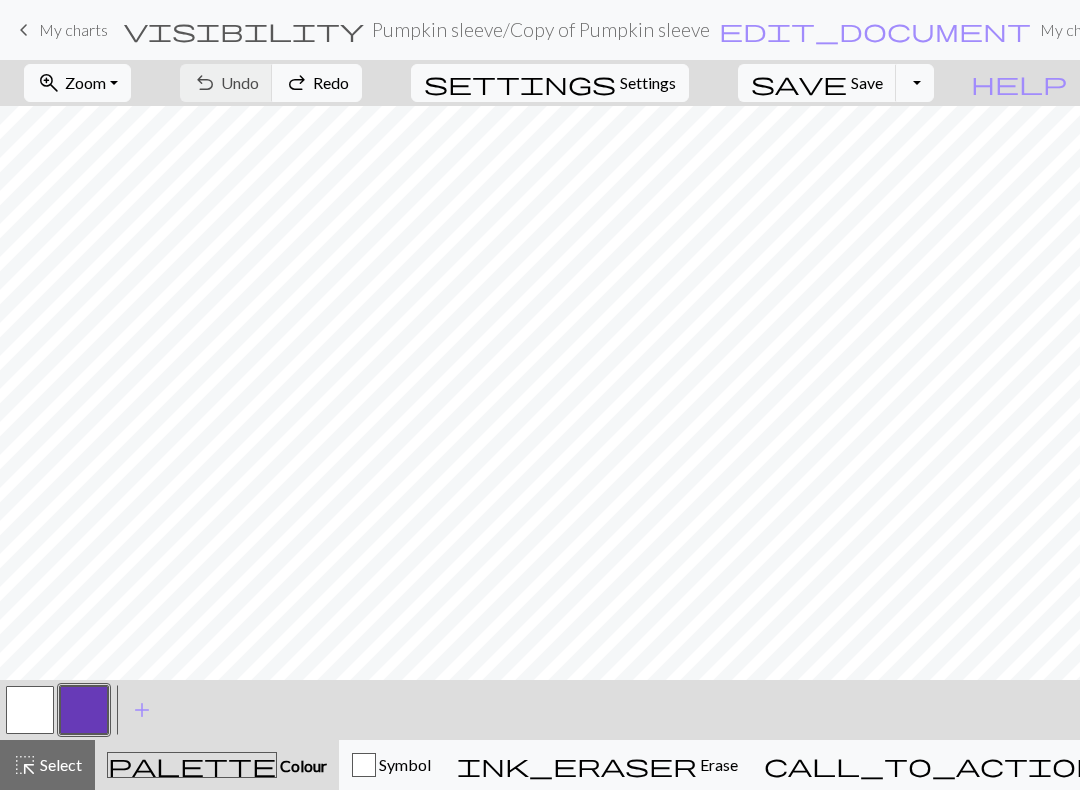 click on "undo Undo Undo redo Redo Redo" at bounding box center (271, 83) 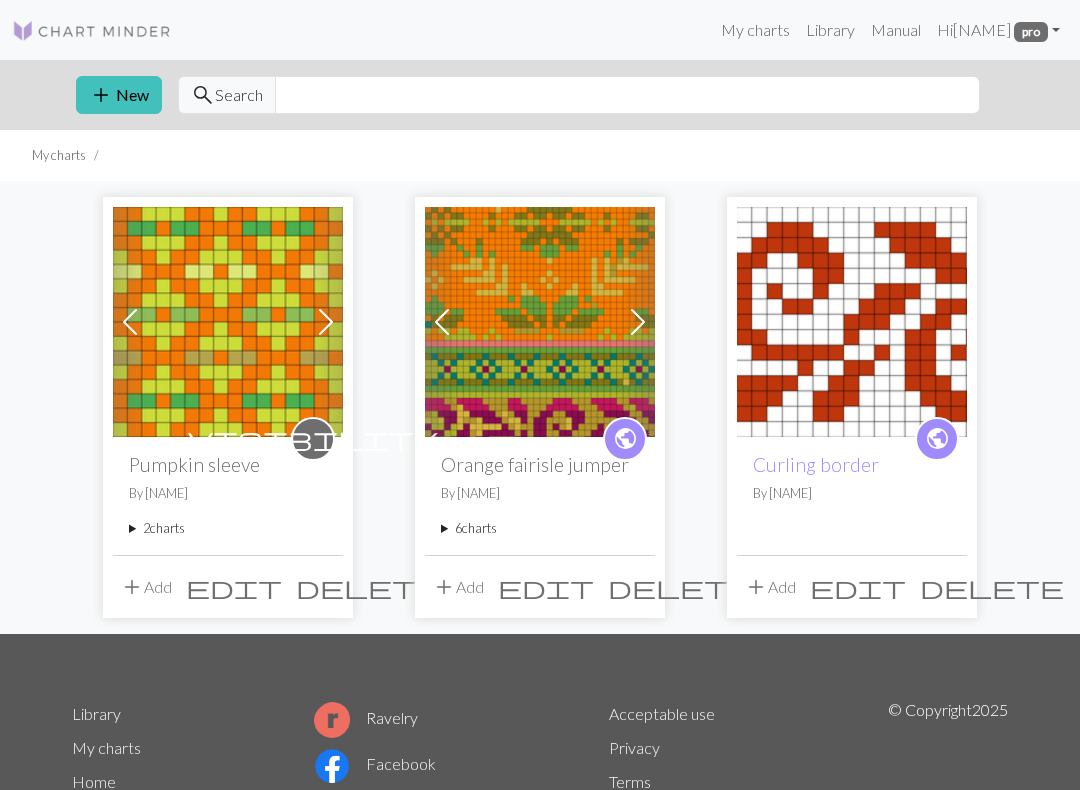 click on "2  charts" at bounding box center [228, 528] 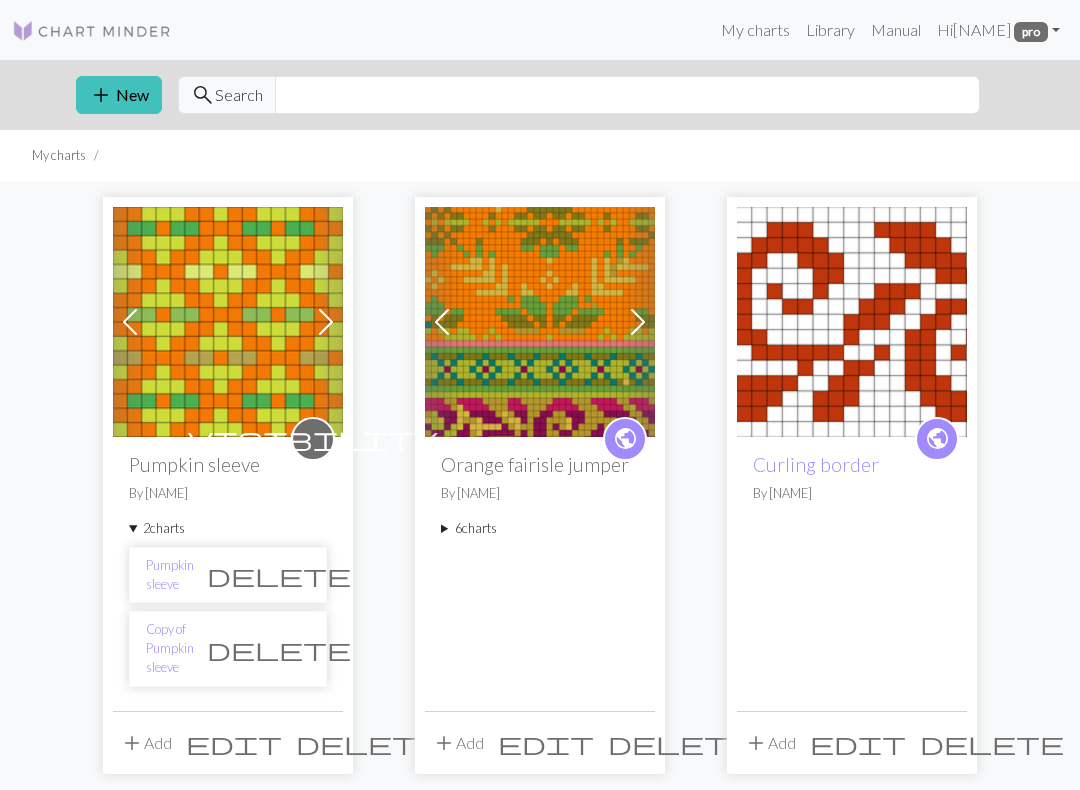 click on "delete" at bounding box center (279, 649) 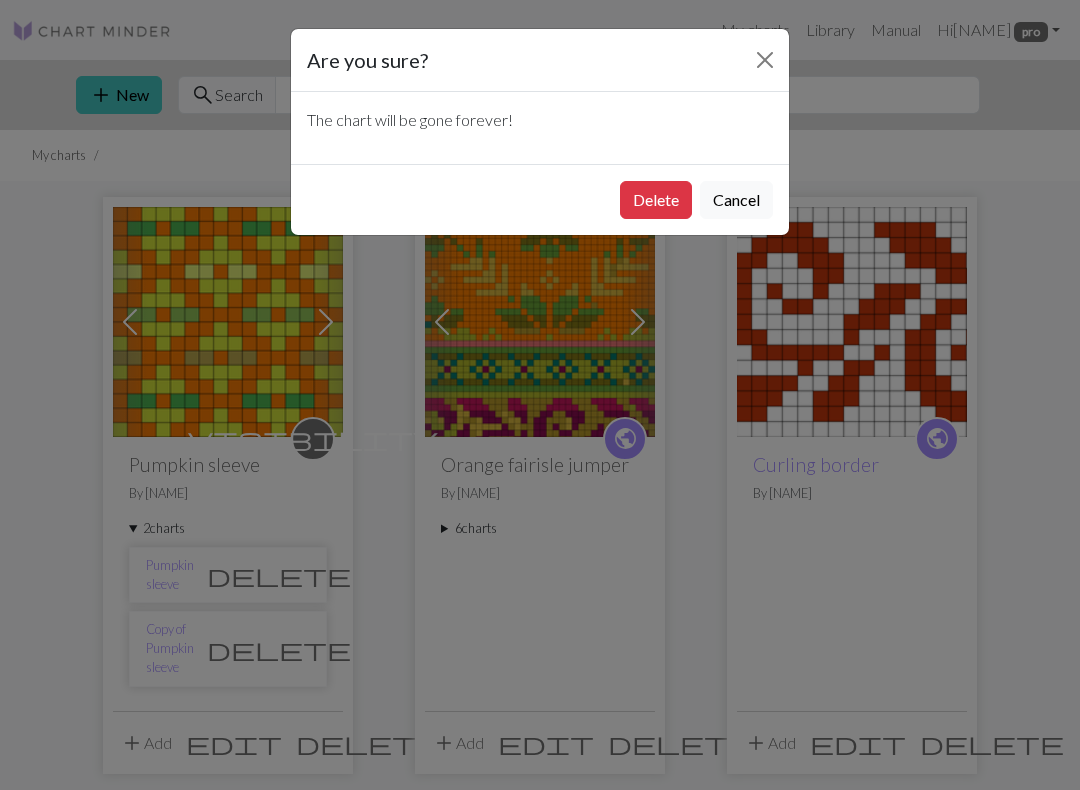 click on "Delete" at bounding box center [656, 200] 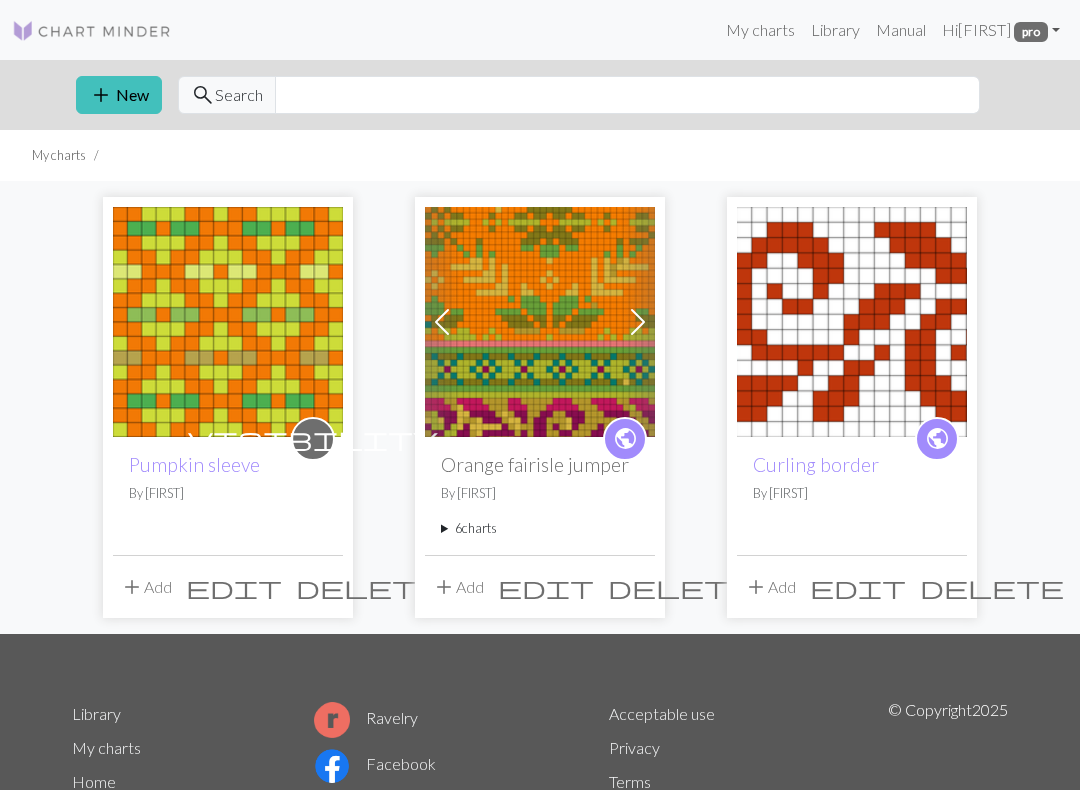 scroll, scrollTop: 0, scrollLeft: 0, axis: both 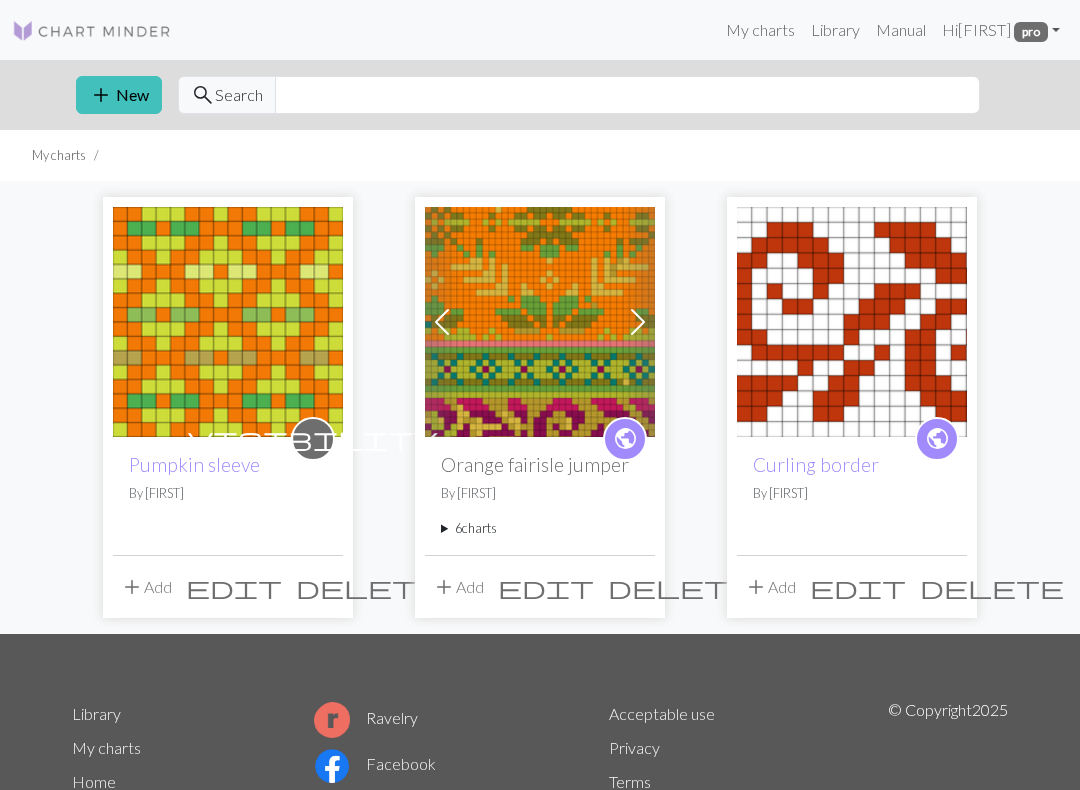 click at bounding box center (228, 322) 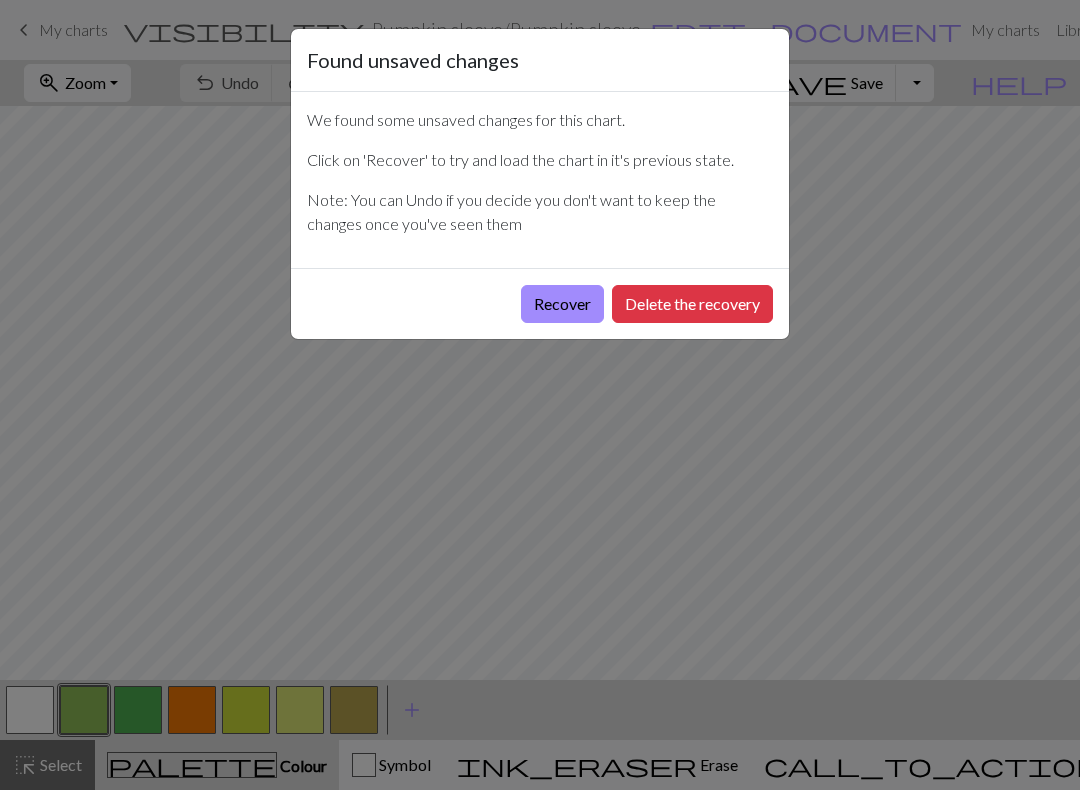 click on "Delete the recovery" at bounding box center [692, 304] 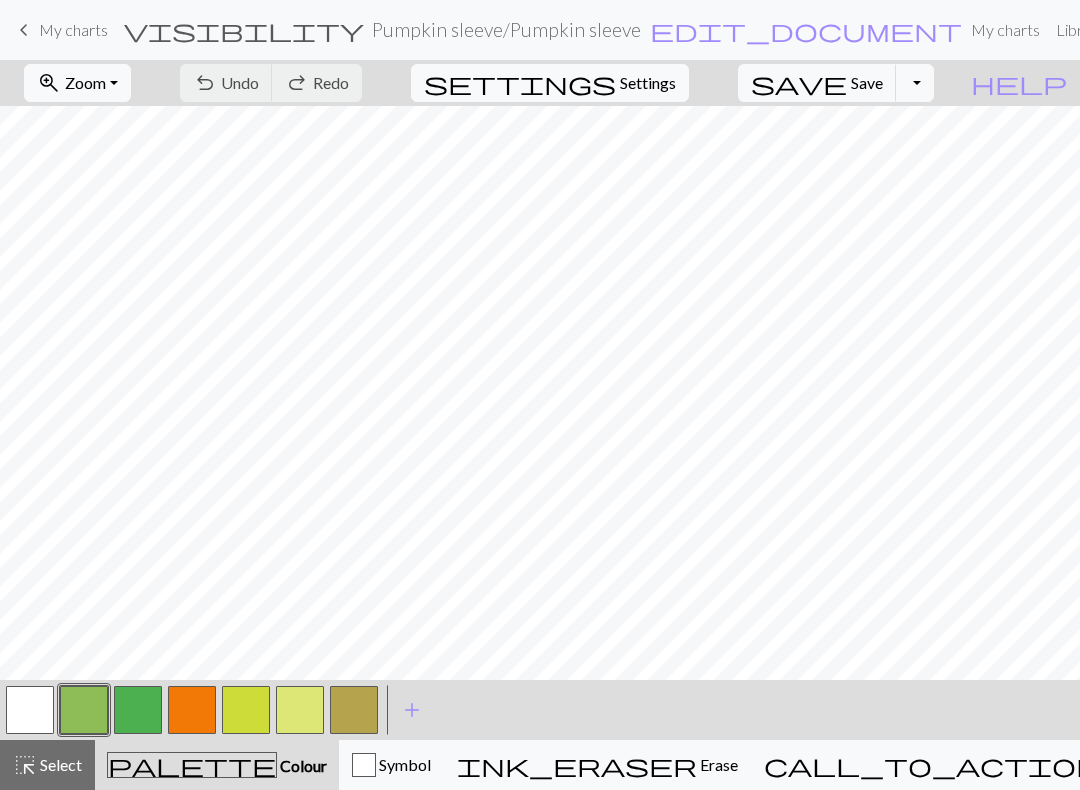 click on "Knitting mode" at bounding box center (1150, 764) 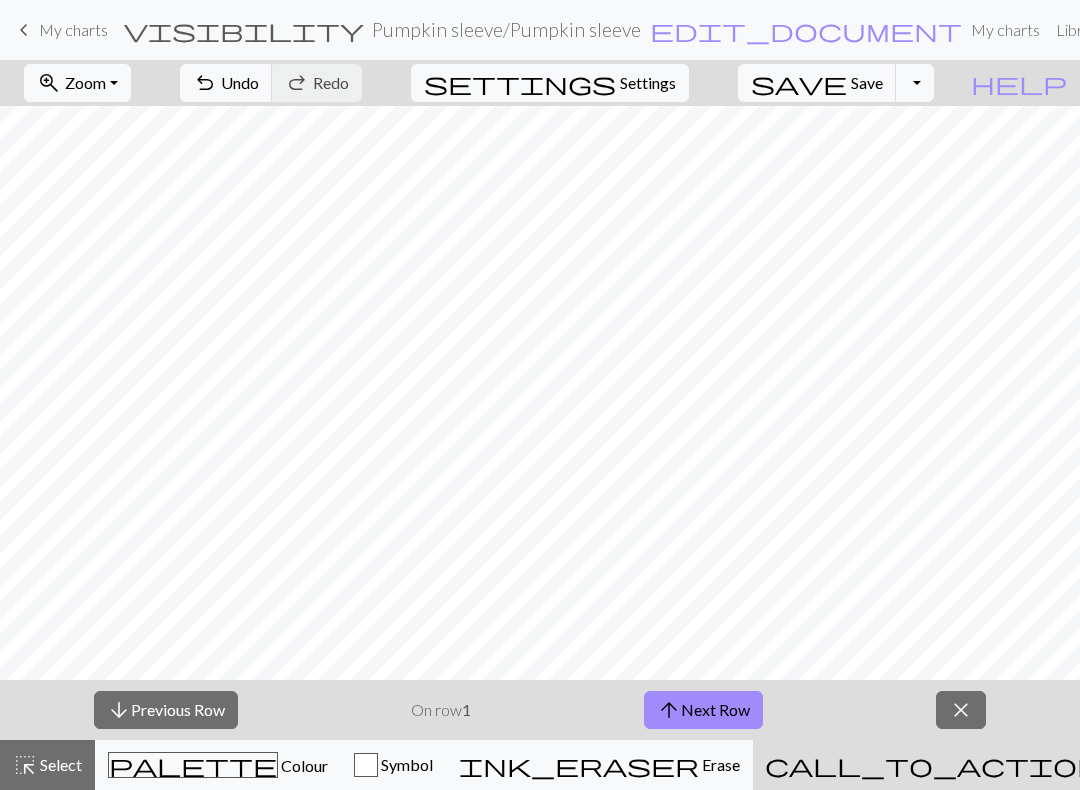 click on "close" at bounding box center [961, 710] 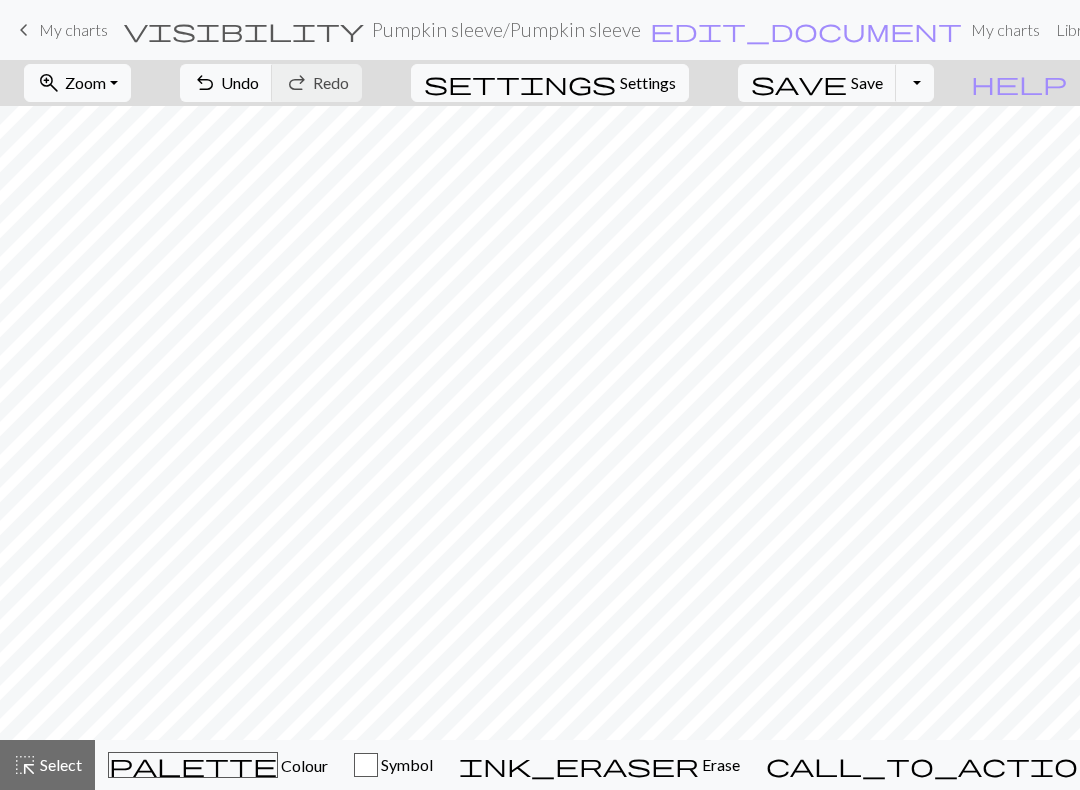 click on "Zoom" at bounding box center (85, 82) 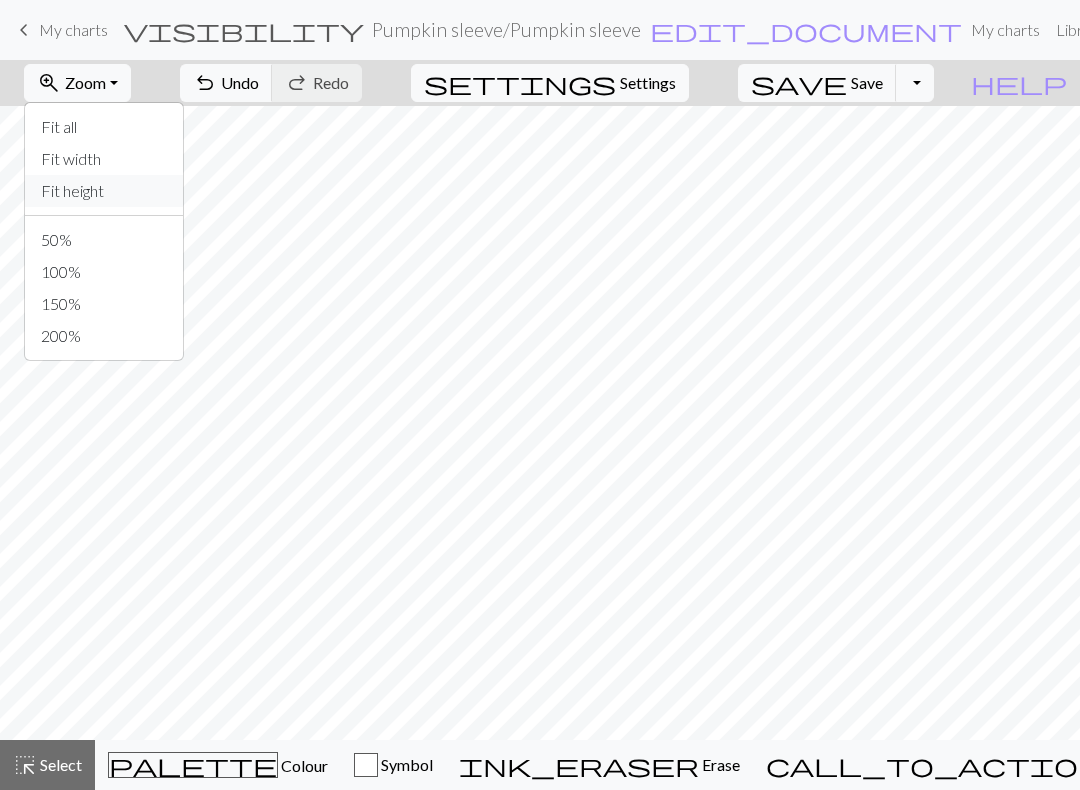 click on "Fit height" at bounding box center (104, 191) 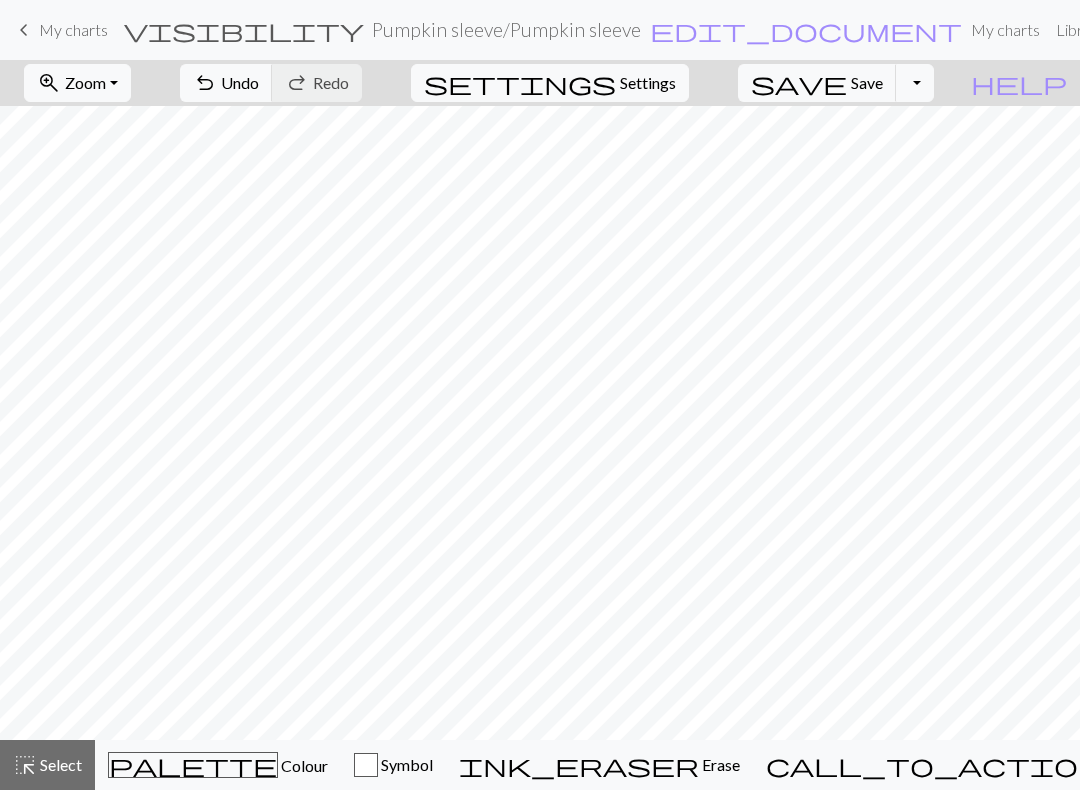 click on "Knitting mode" at bounding box center (1152, 764) 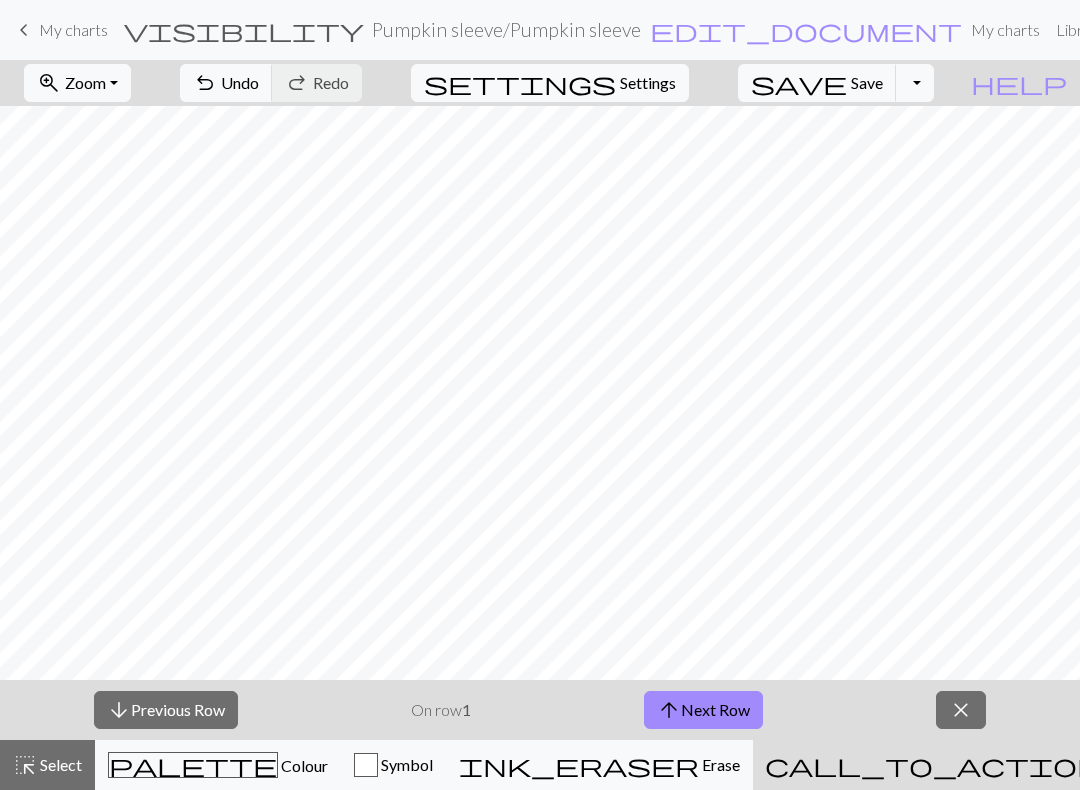 click on "Knitting mode" at bounding box center (1151, 764) 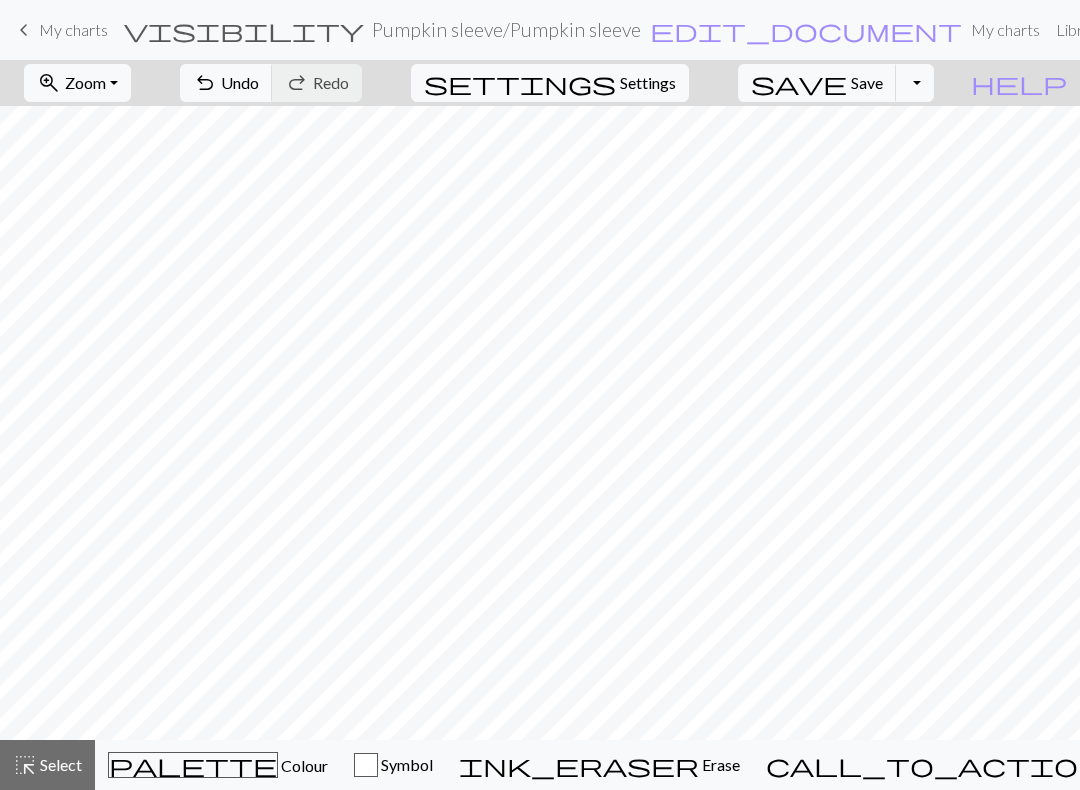 click on "Hi  Sheila   pro" at bounding box center (1246, 30) 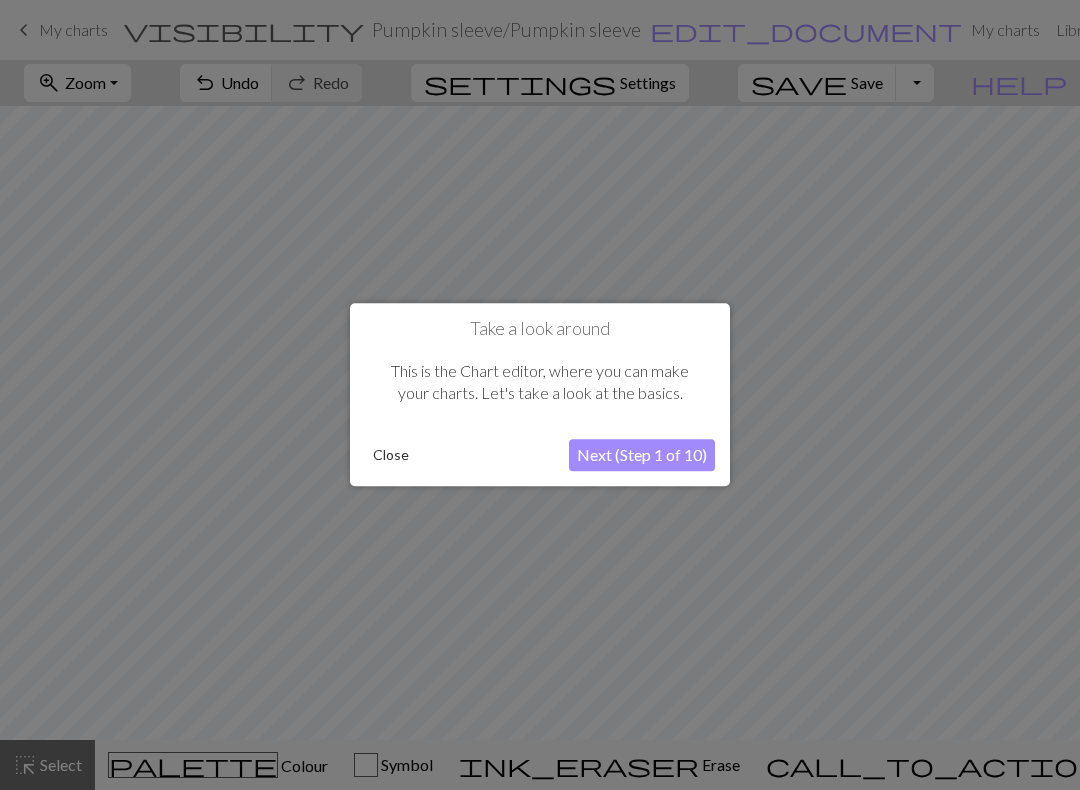 click on "Next (Step 1 of 10)" at bounding box center (642, 456) 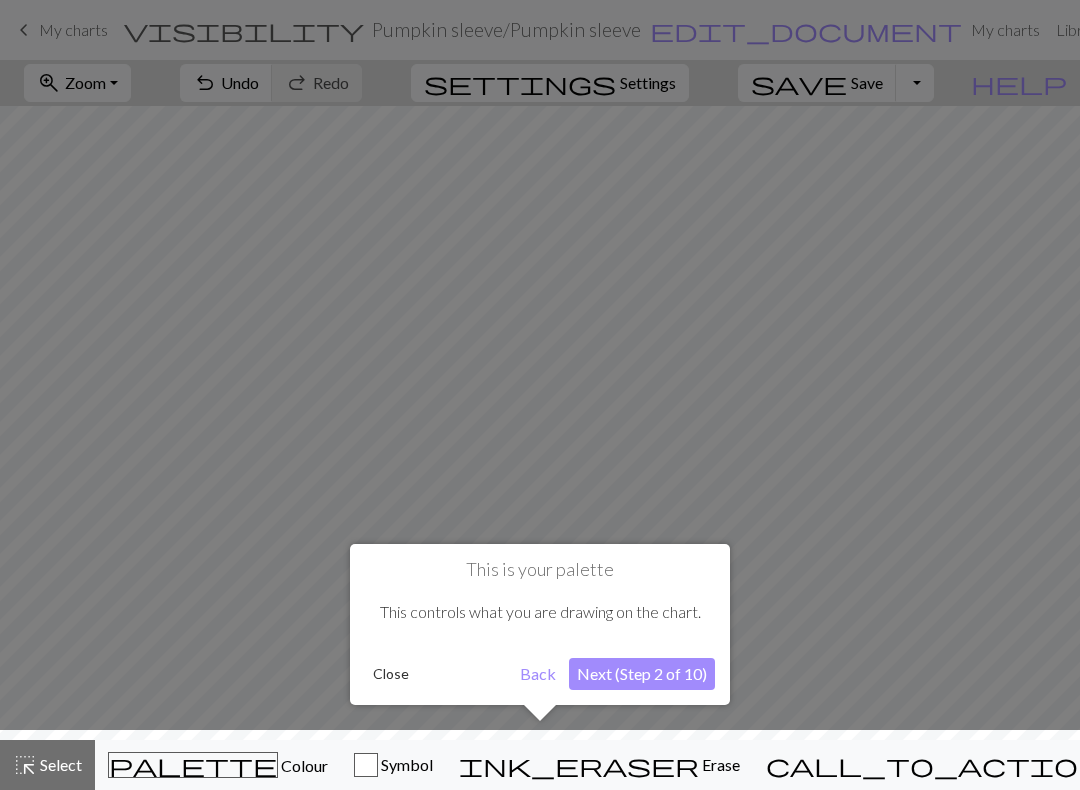 click on "Next (Step 2 of 10)" at bounding box center (642, 674) 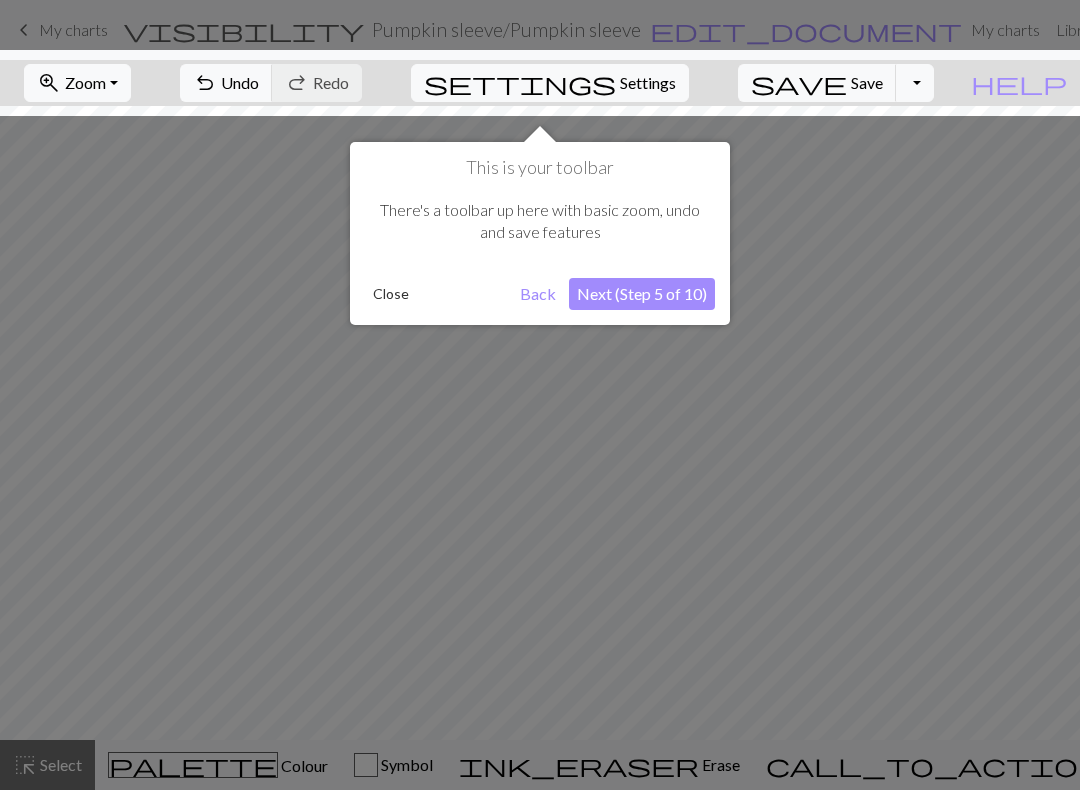 click on "Next (Step 5 of 10)" at bounding box center (642, 294) 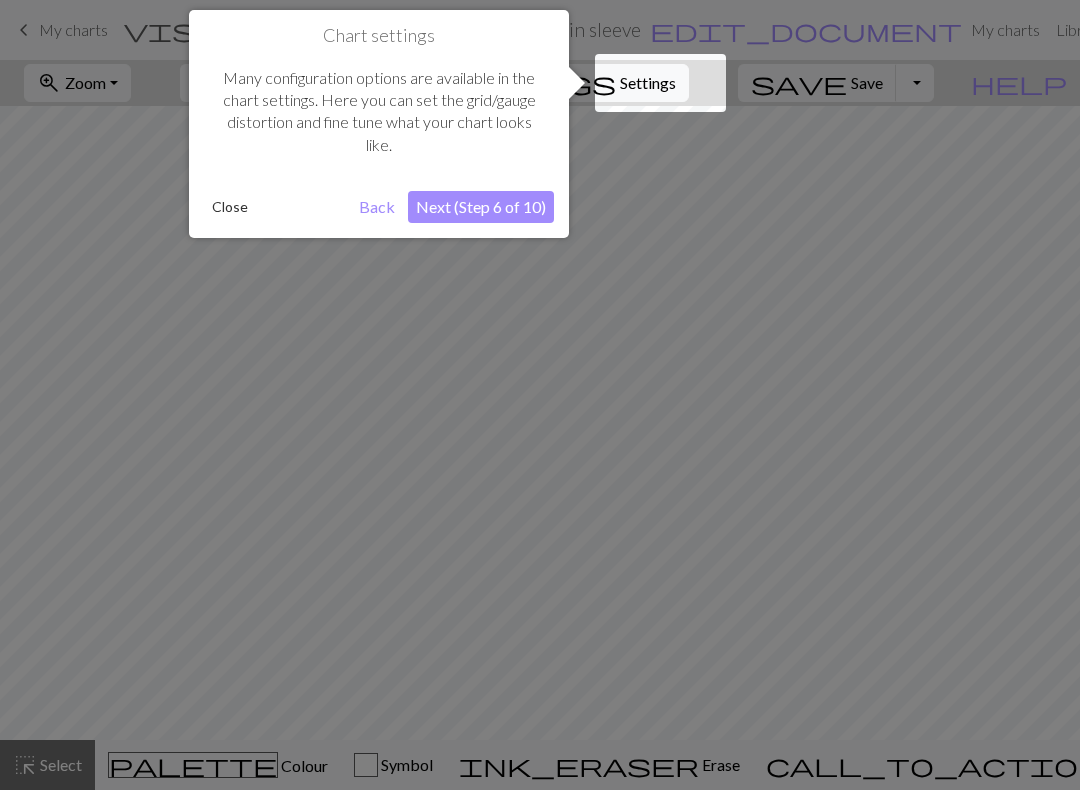 click on "Next (Step 6 of 10)" at bounding box center [481, 207] 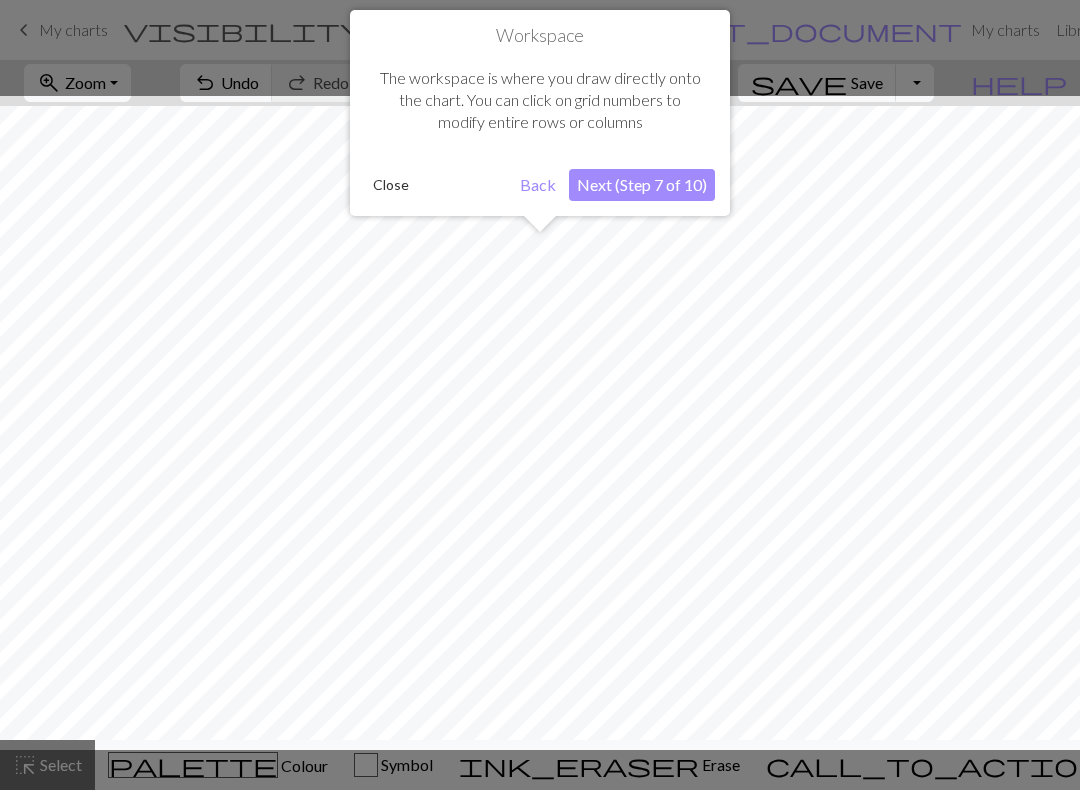 click on "Next (Step 7 of 10)" at bounding box center (642, 185) 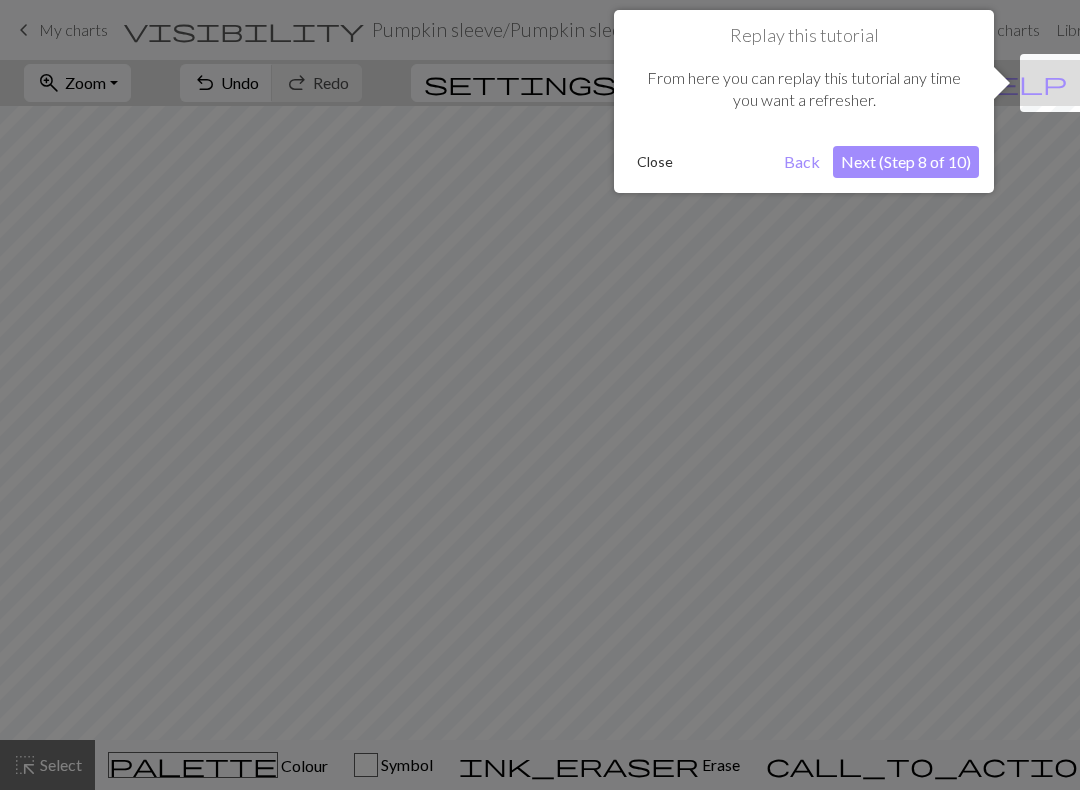click on "Close" at bounding box center [655, 162] 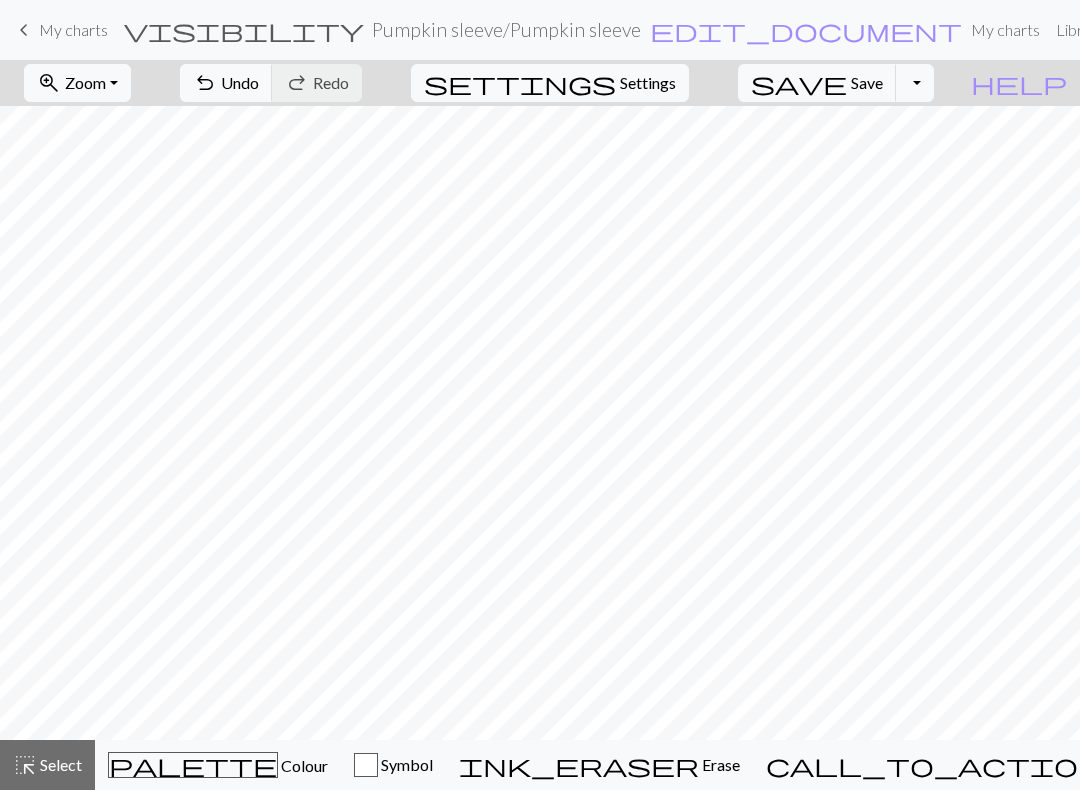 click on "Knitting mode" at bounding box center (1152, 764) 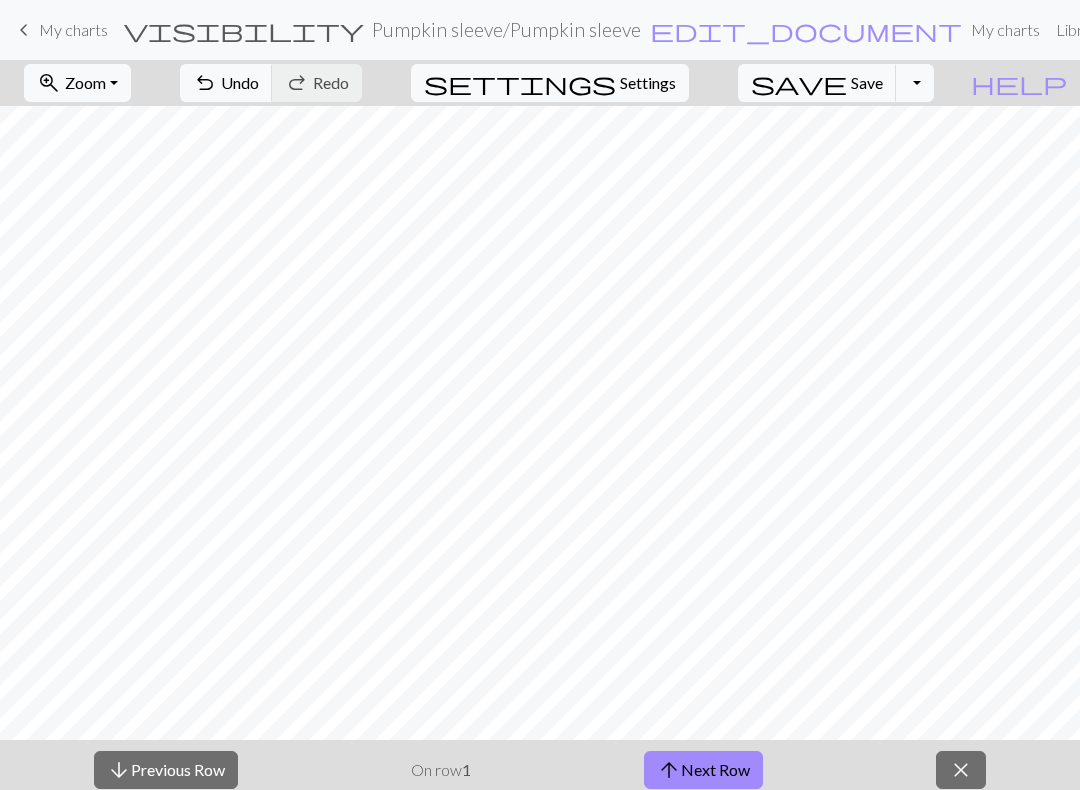 click on "close" at bounding box center [961, 770] 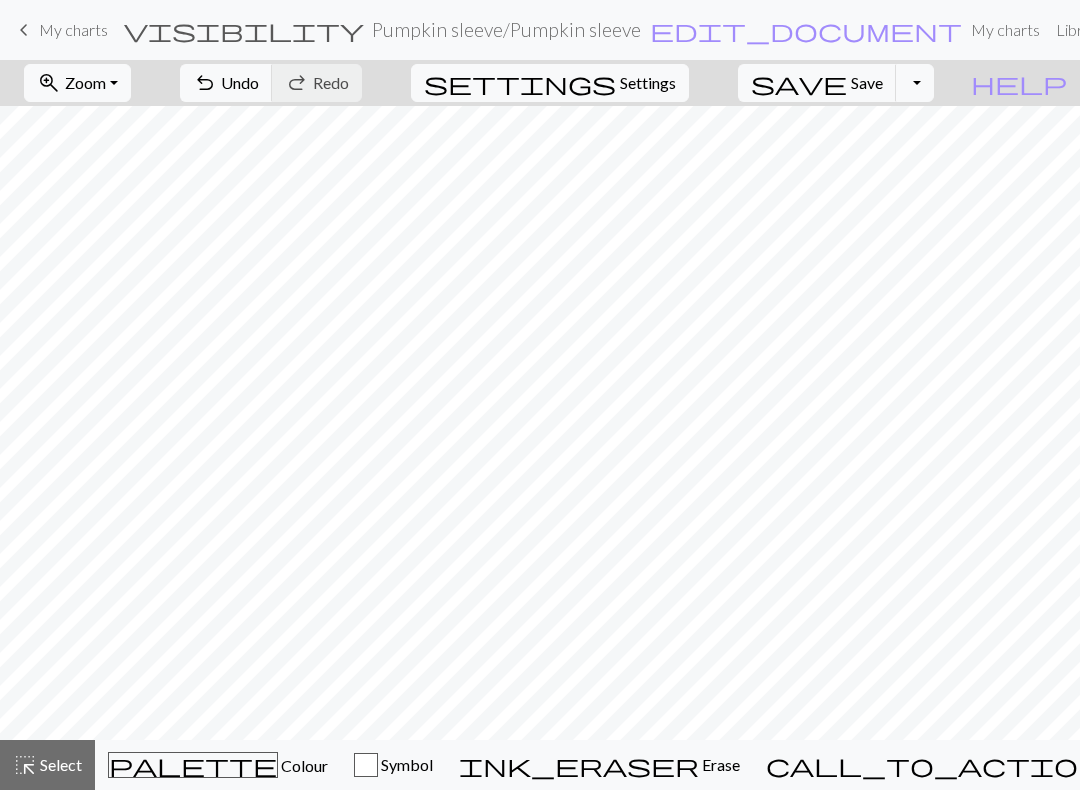 click on "keyboard_arrow_left   My charts" at bounding box center [60, 30] 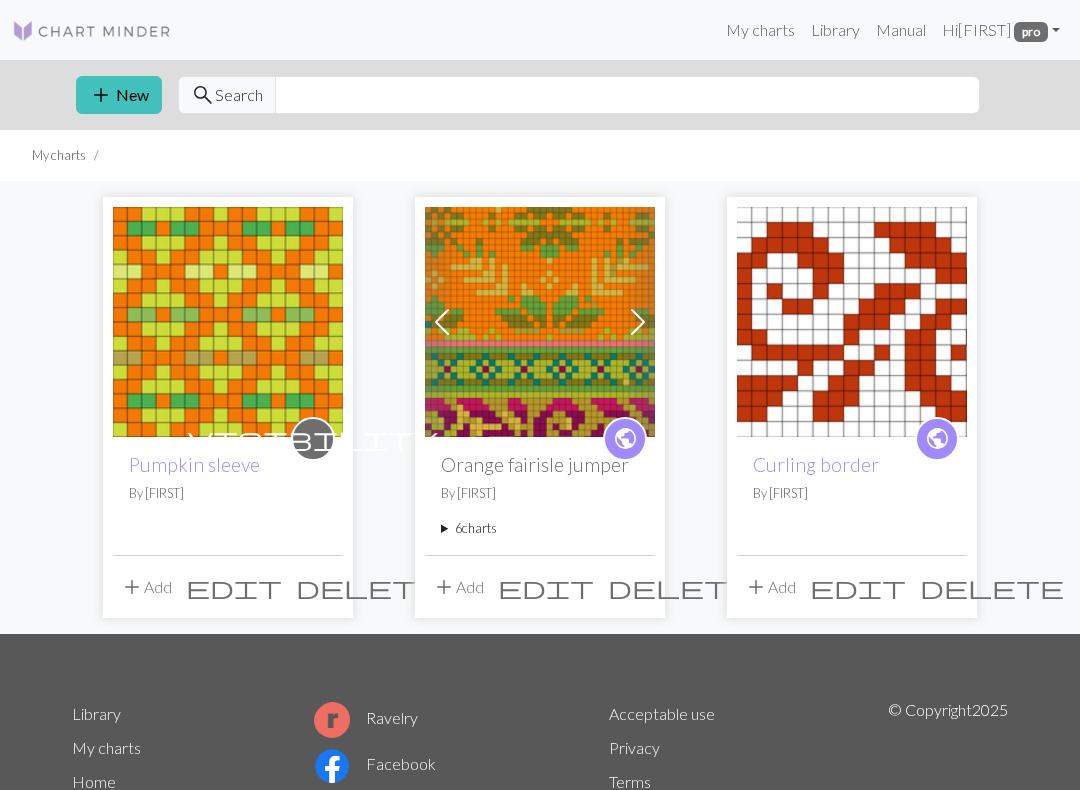 click at bounding box center [540, 322] 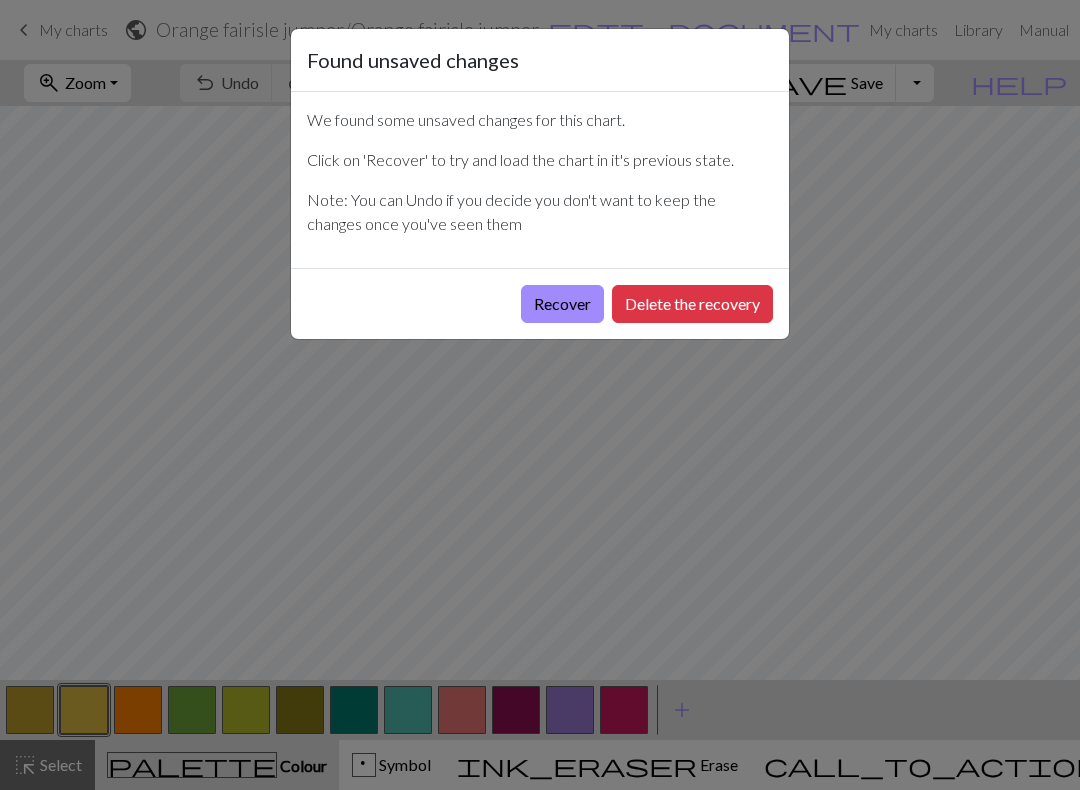 click on "Delete the recovery" at bounding box center [692, 304] 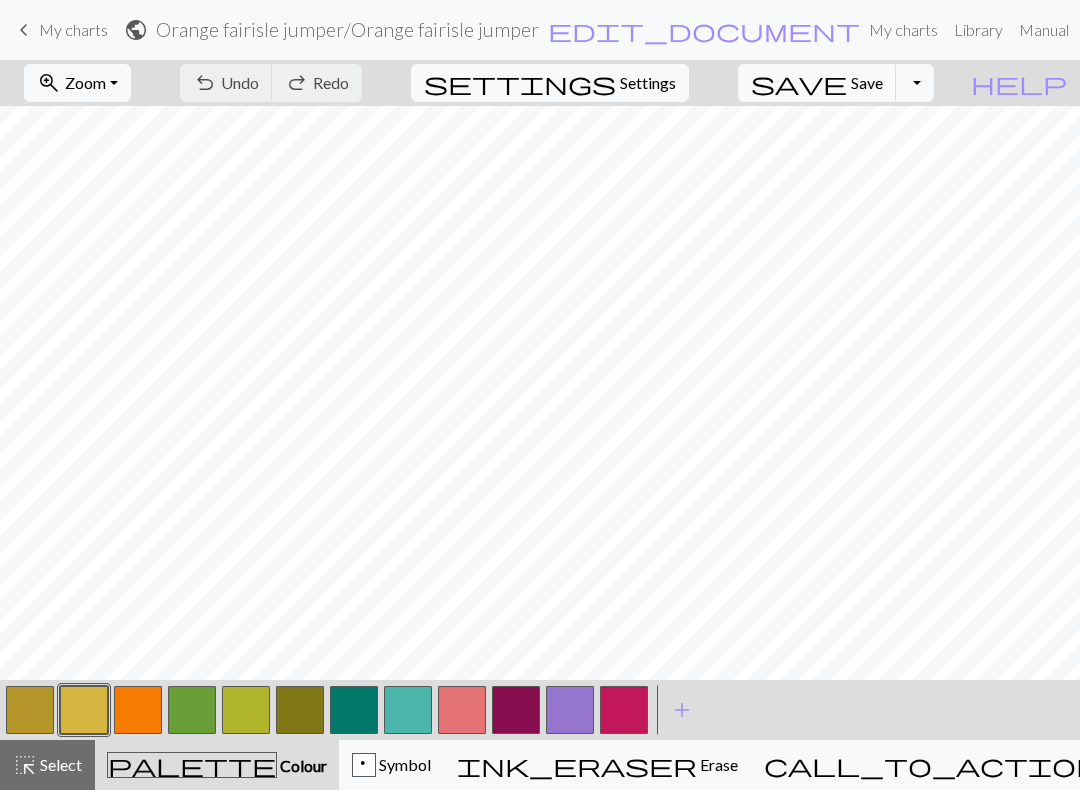 click on "Knitting mode" at bounding box center [1150, 764] 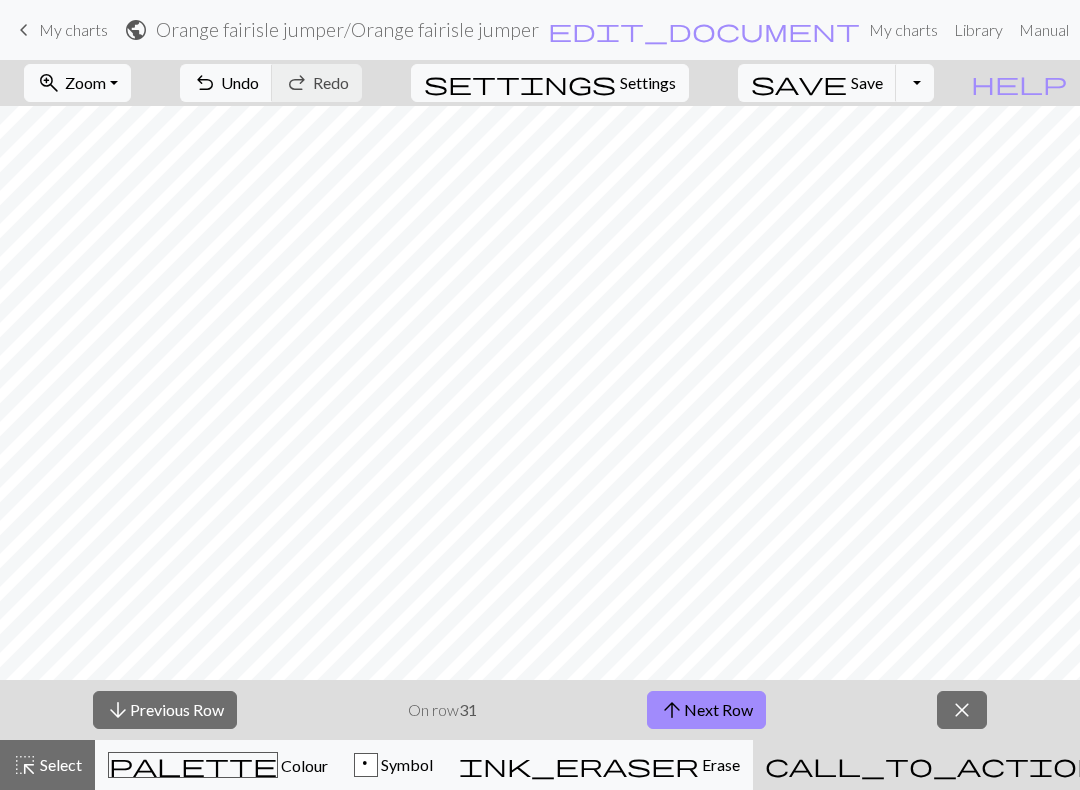 click on "call_to_action   Knitting mode   Knitting mode" at bounding box center (983, 765) 